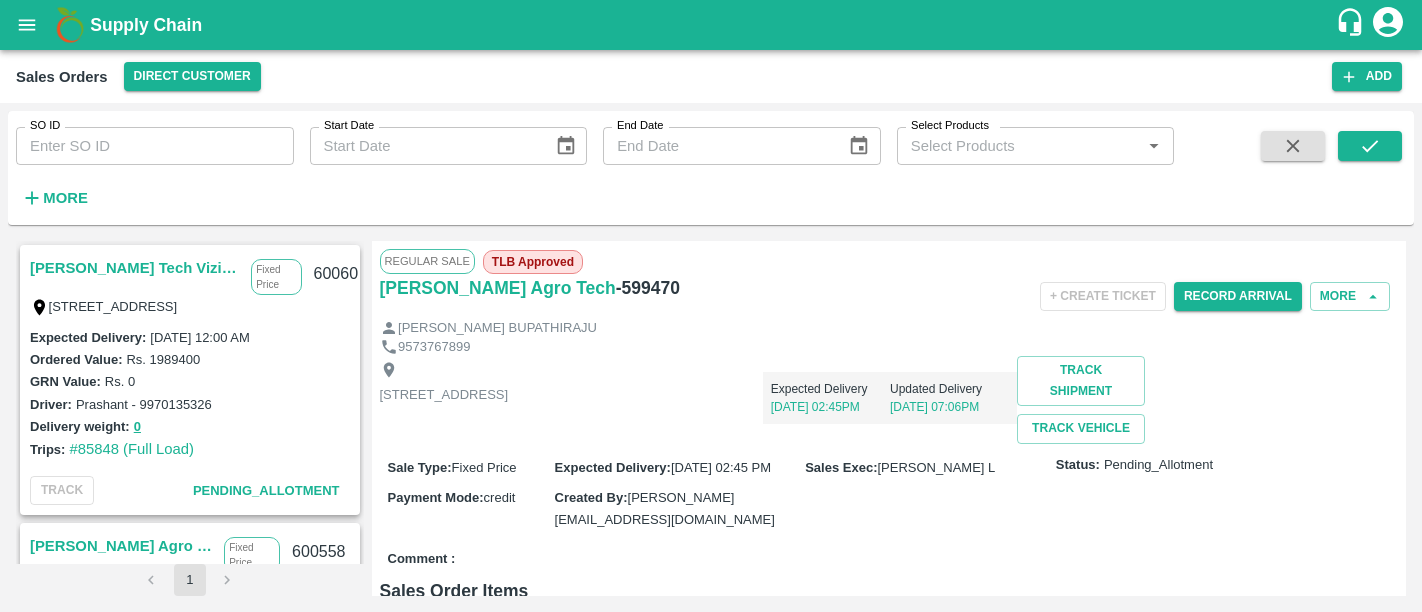 scroll, scrollTop: 0, scrollLeft: 0, axis: both 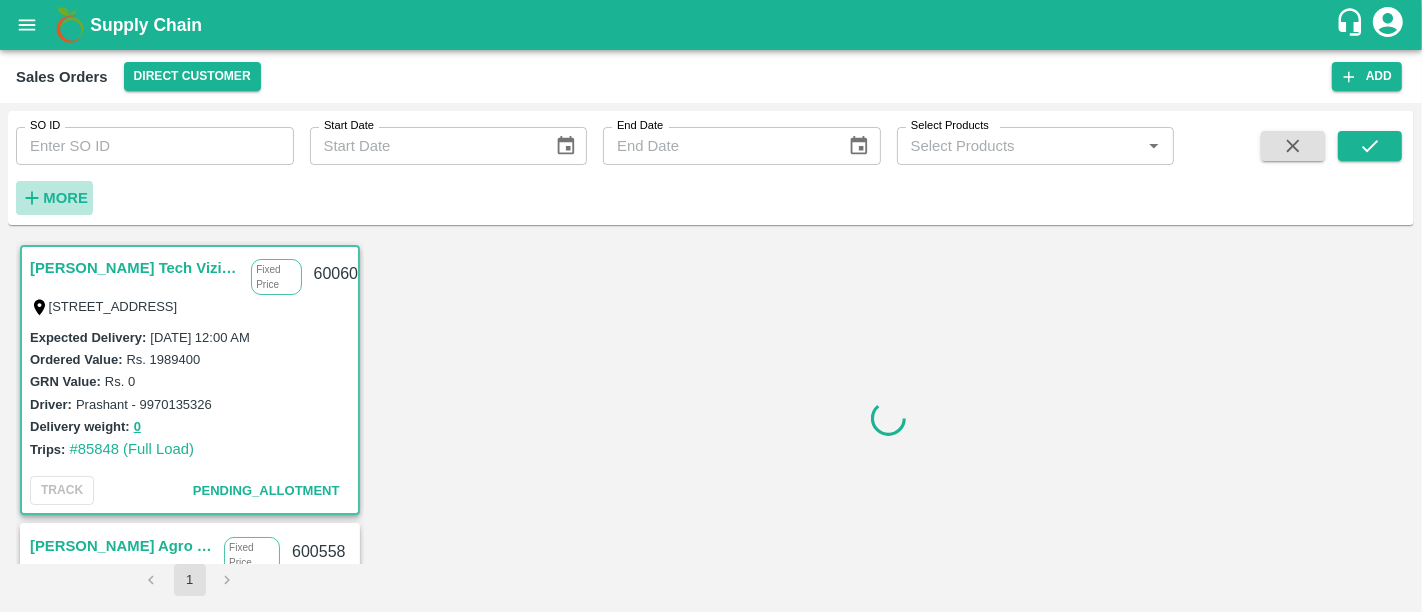 click on "More" at bounding box center (65, 198) 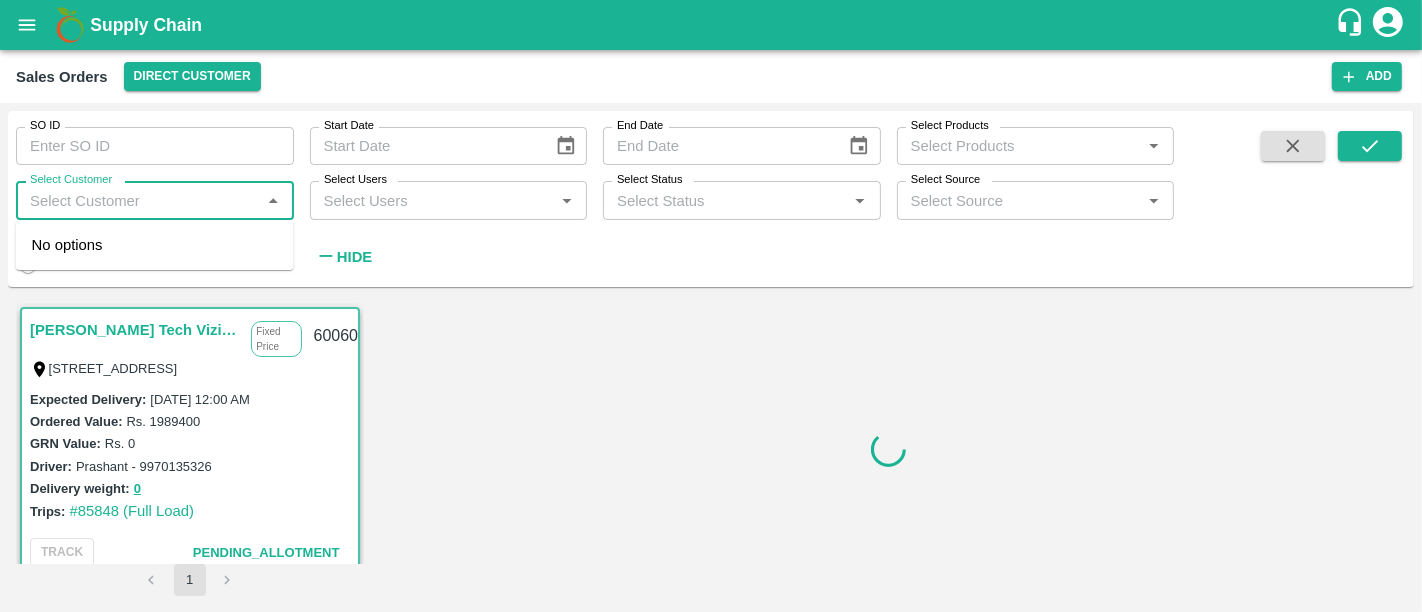 click on "Select Customer" at bounding box center [138, 200] 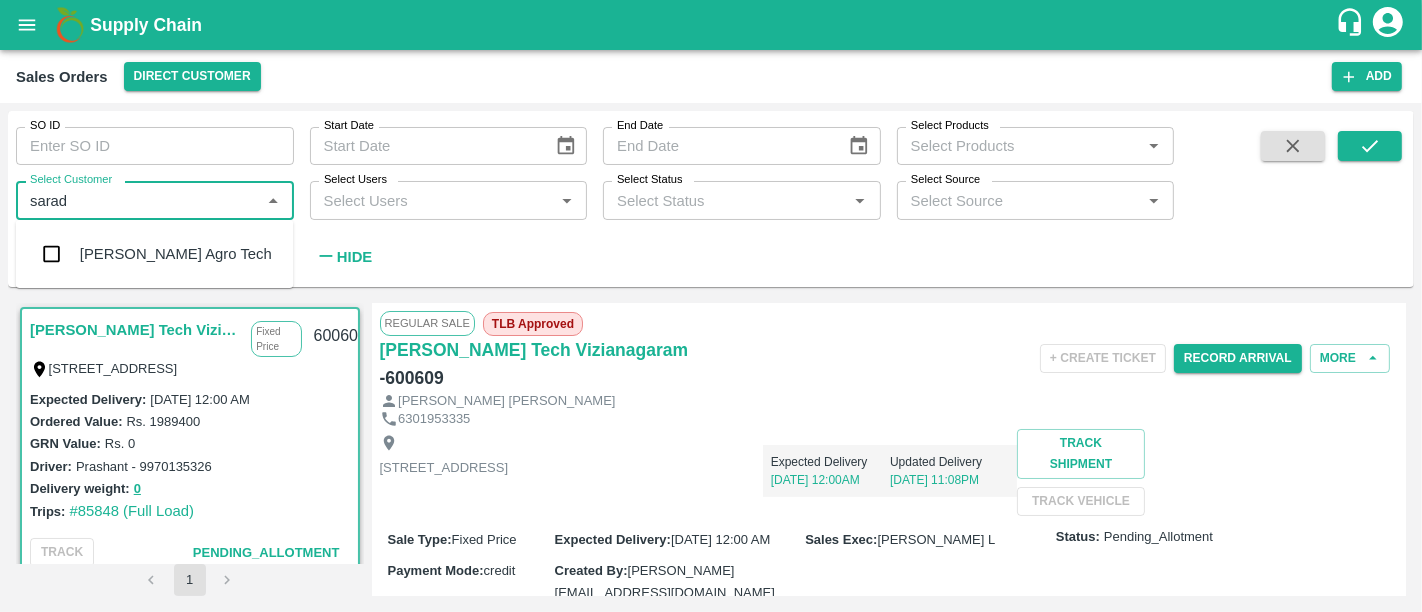 type on "sarad" 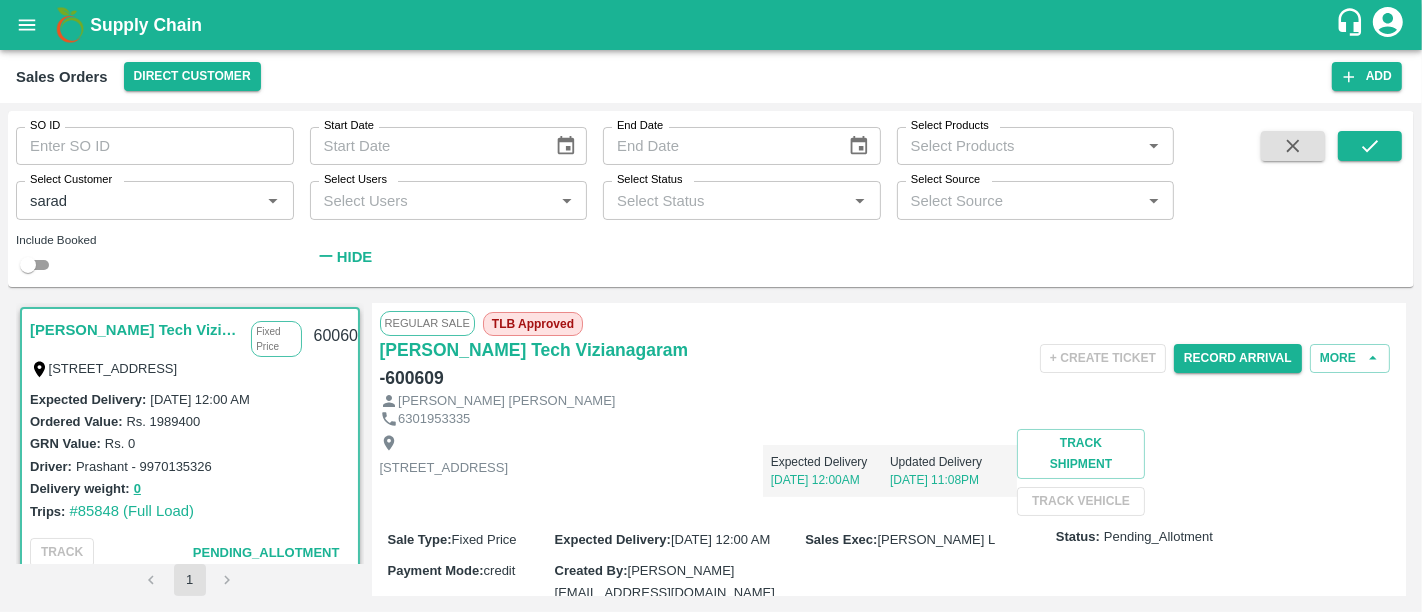 type 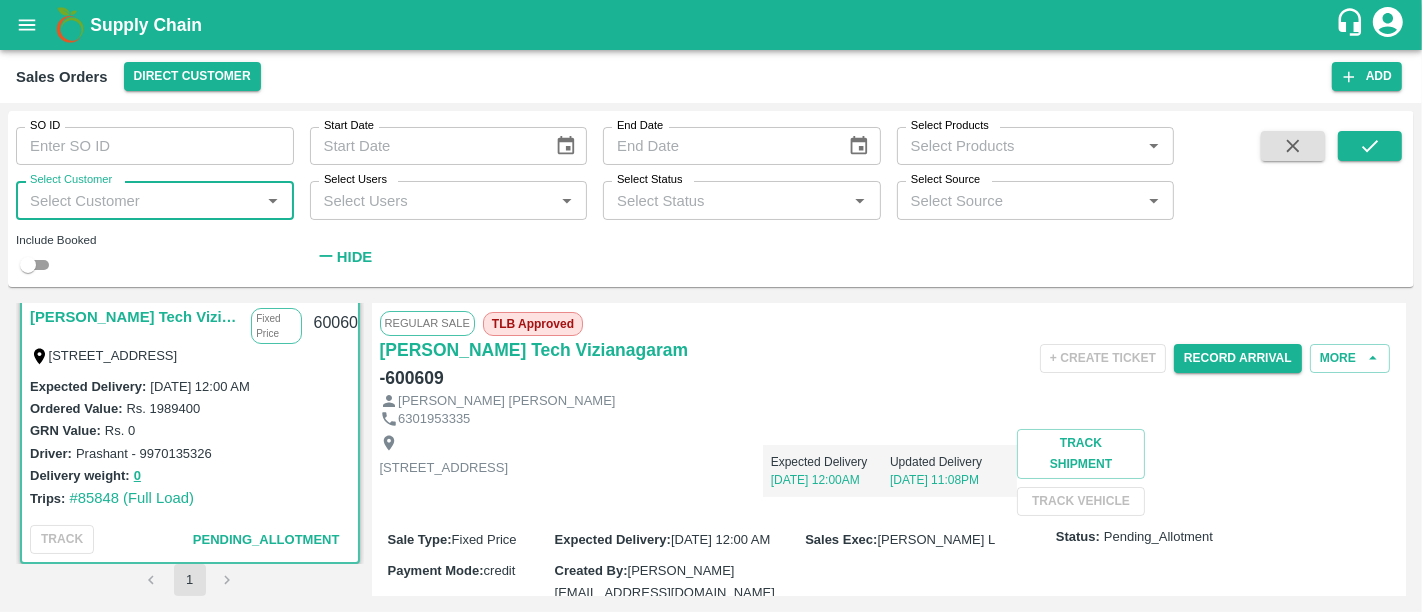 scroll, scrollTop: 0, scrollLeft: 0, axis: both 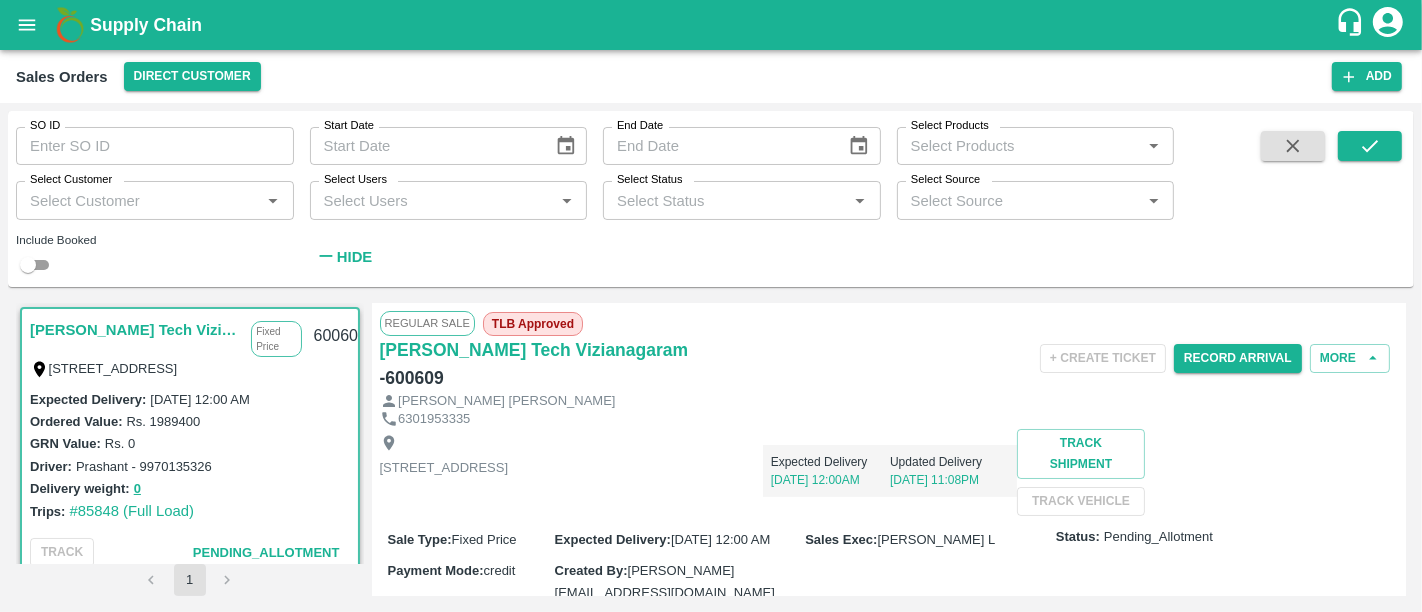 click on "- 600609" at bounding box center (412, 378) 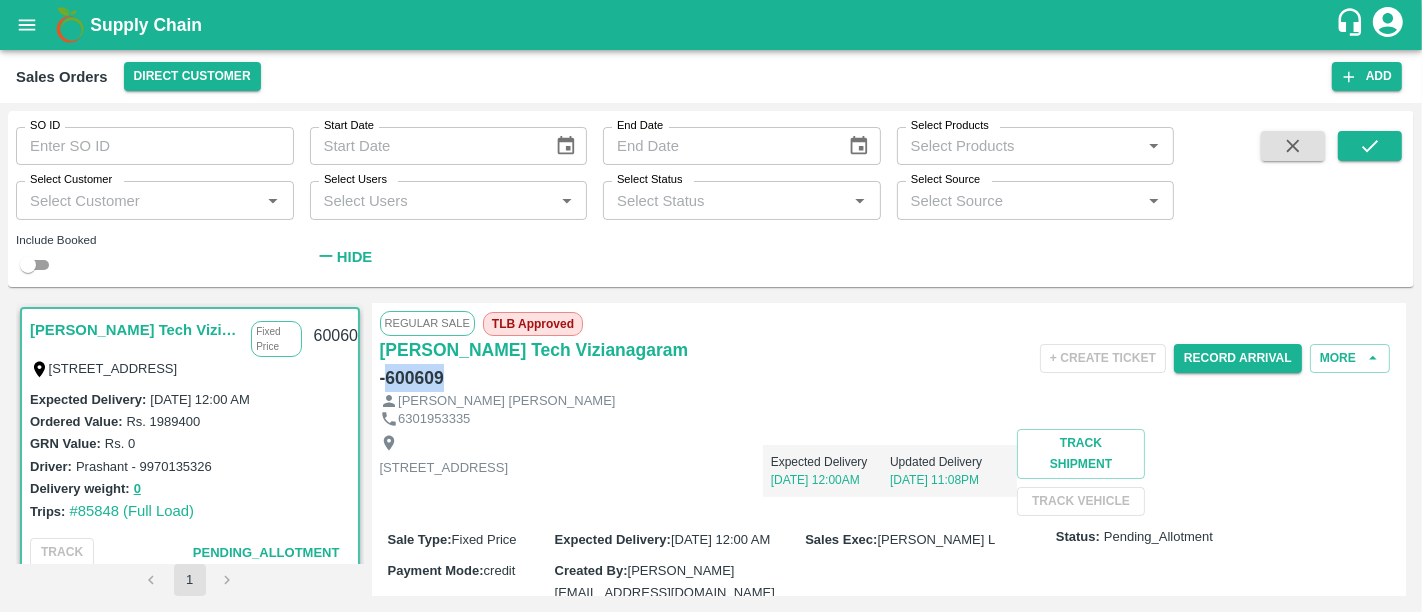 click on "- 600609" at bounding box center (412, 378) 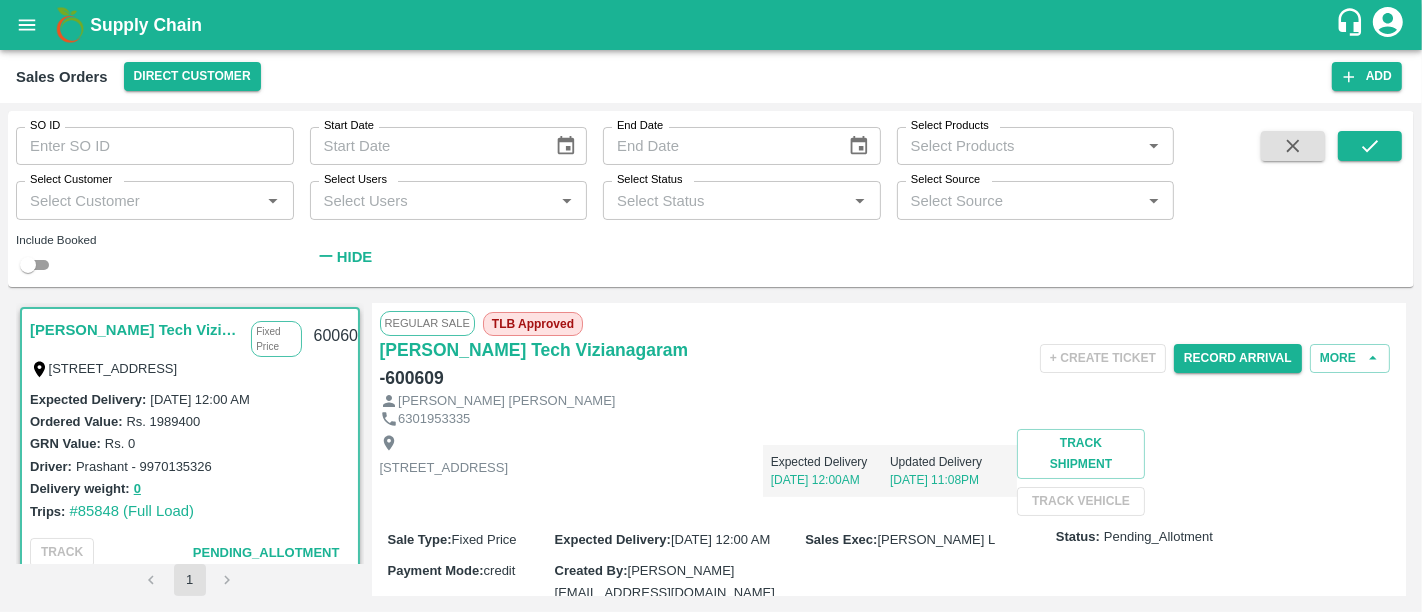 click on "6301953335" at bounding box center [889, 419] 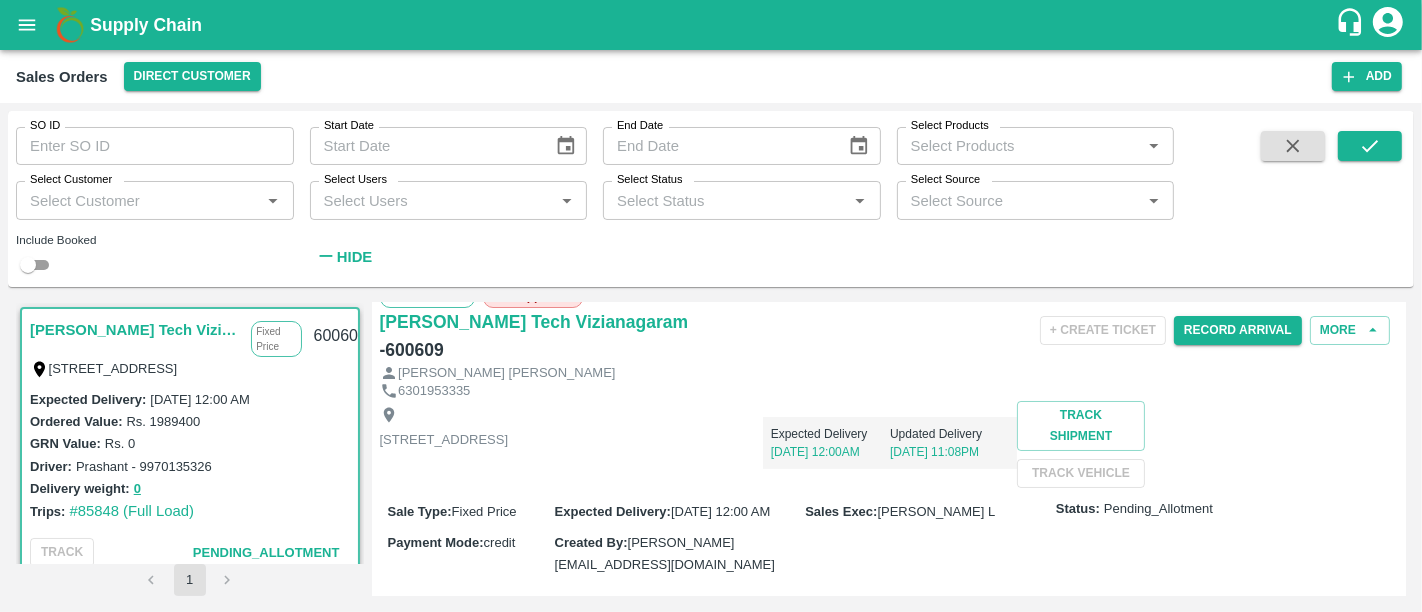 scroll, scrollTop: 0, scrollLeft: 0, axis: both 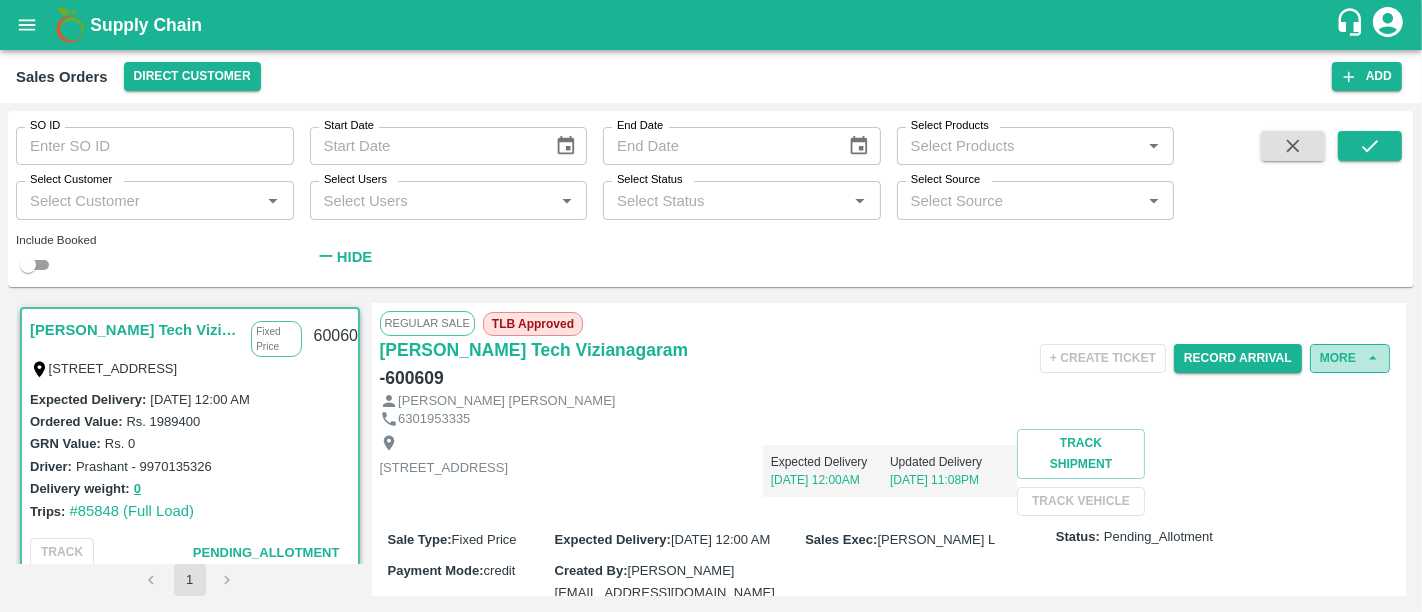click 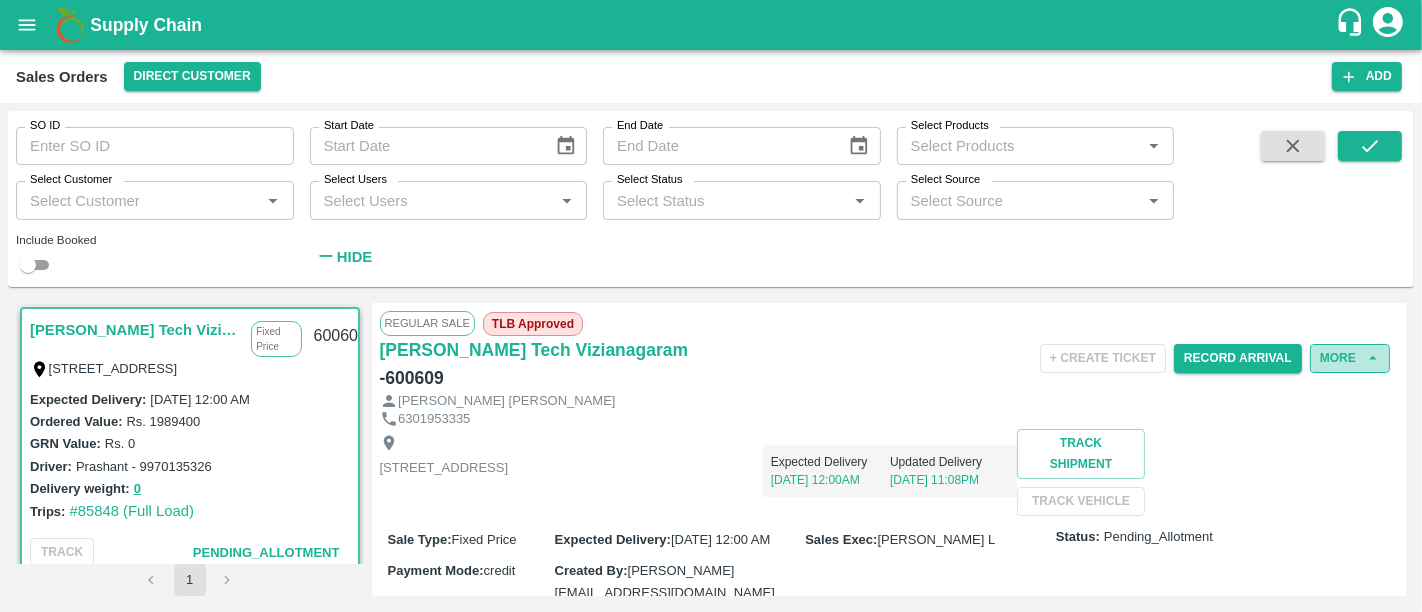 click on "More" at bounding box center [1350, 358] 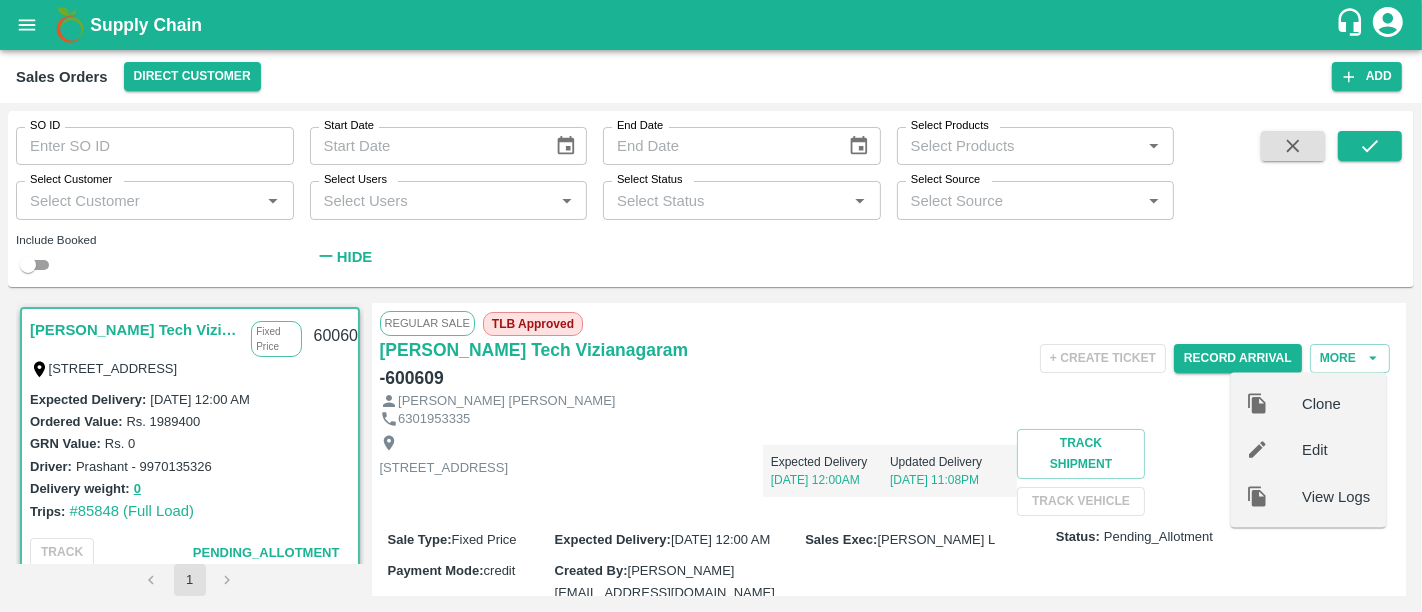 click on "[STREET_ADDRESS] Expected Delivery [DATE] 12:00AM Updated Delivery [DATE] 11:08PM Track Shipment TRACK VEHICLE" at bounding box center (889, 472) 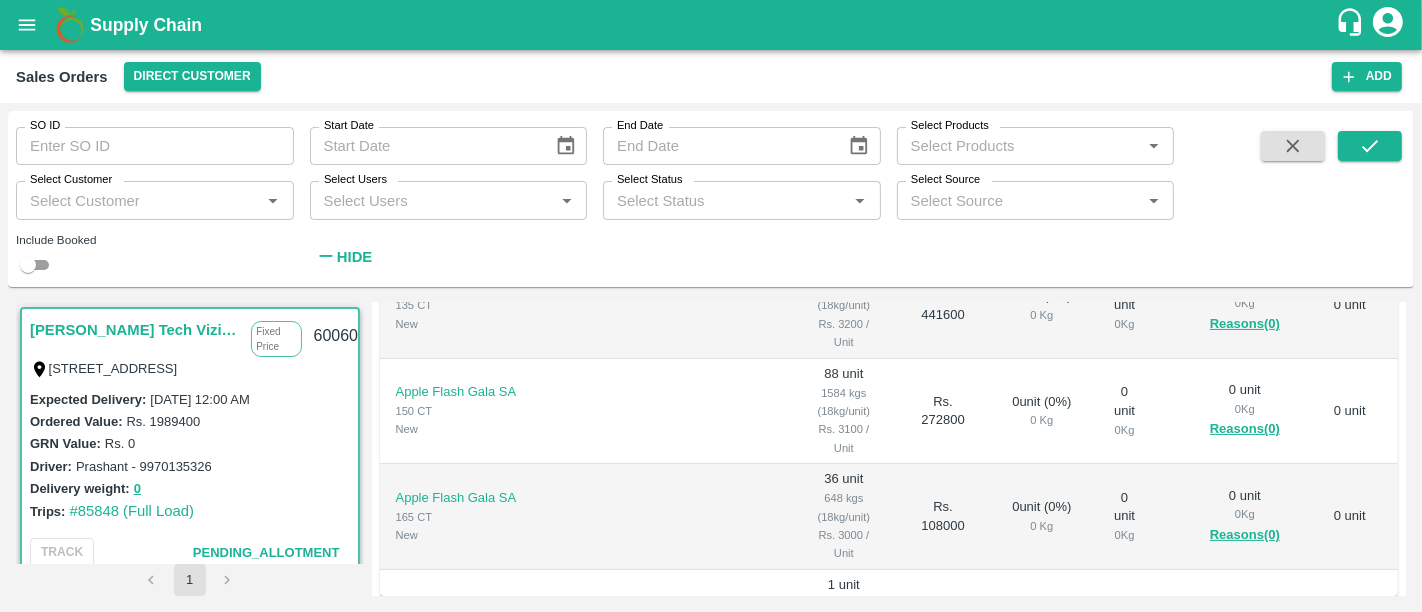 scroll, scrollTop: 488, scrollLeft: 0, axis: vertical 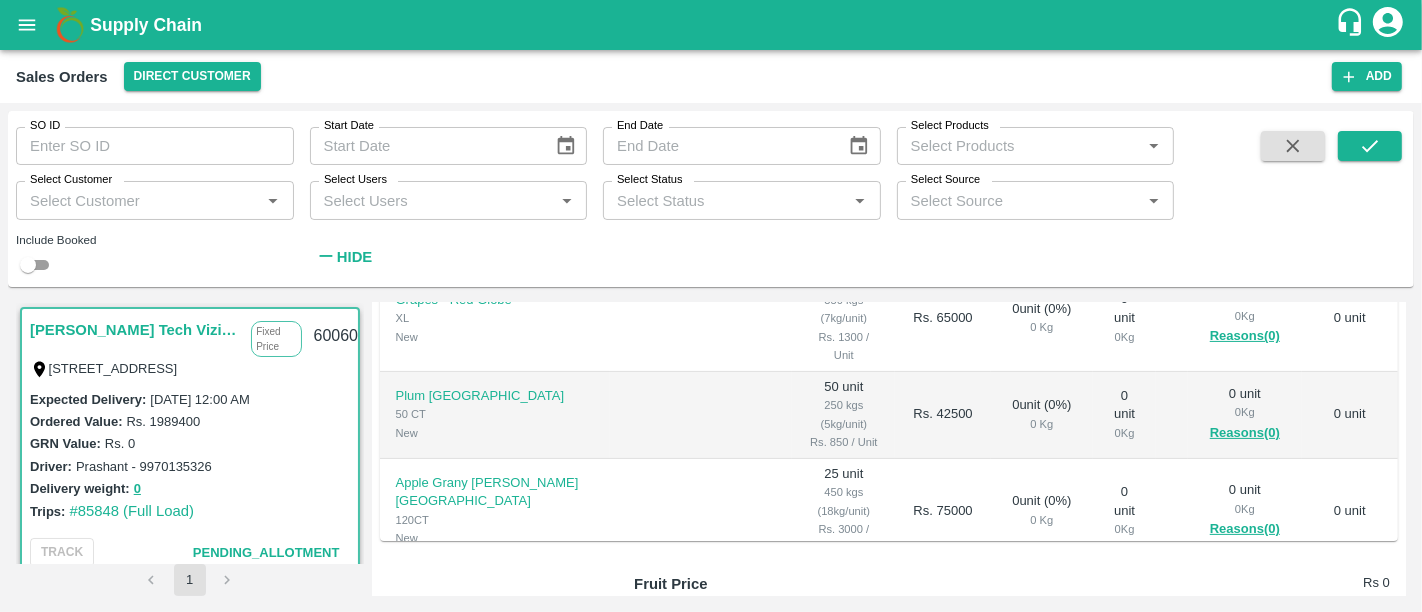 click on "Supply Chain" at bounding box center [146, 25] 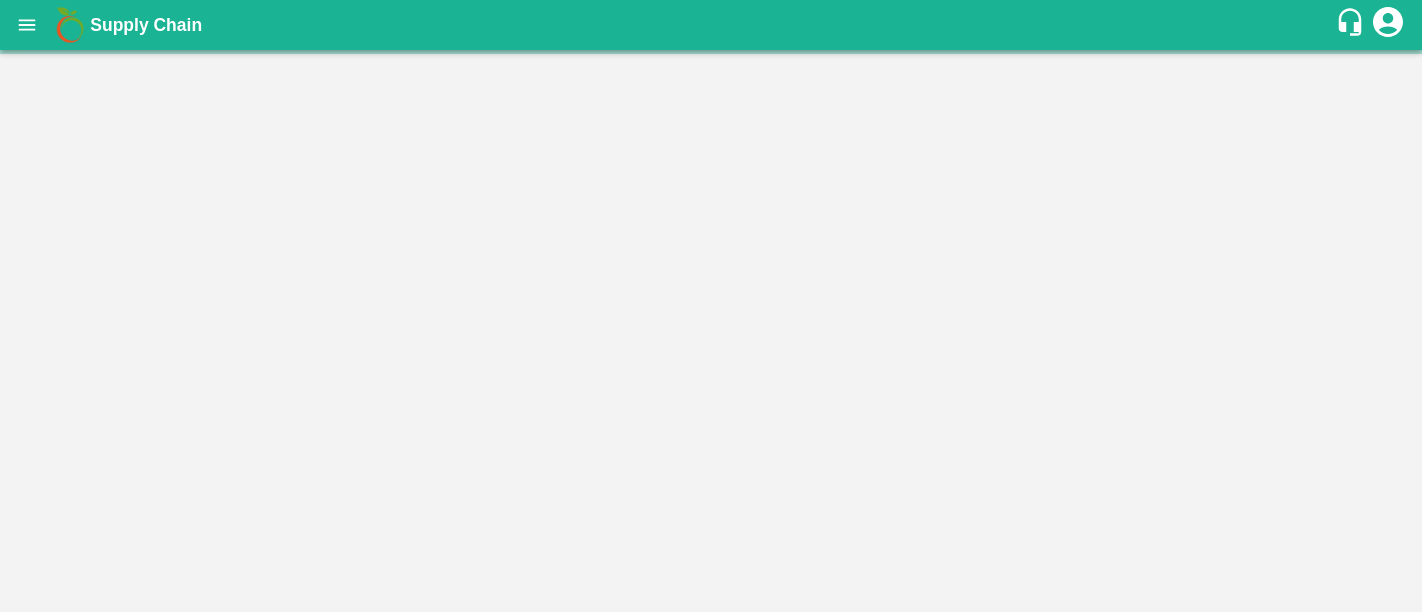 scroll, scrollTop: 0, scrollLeft: 0, axis: both 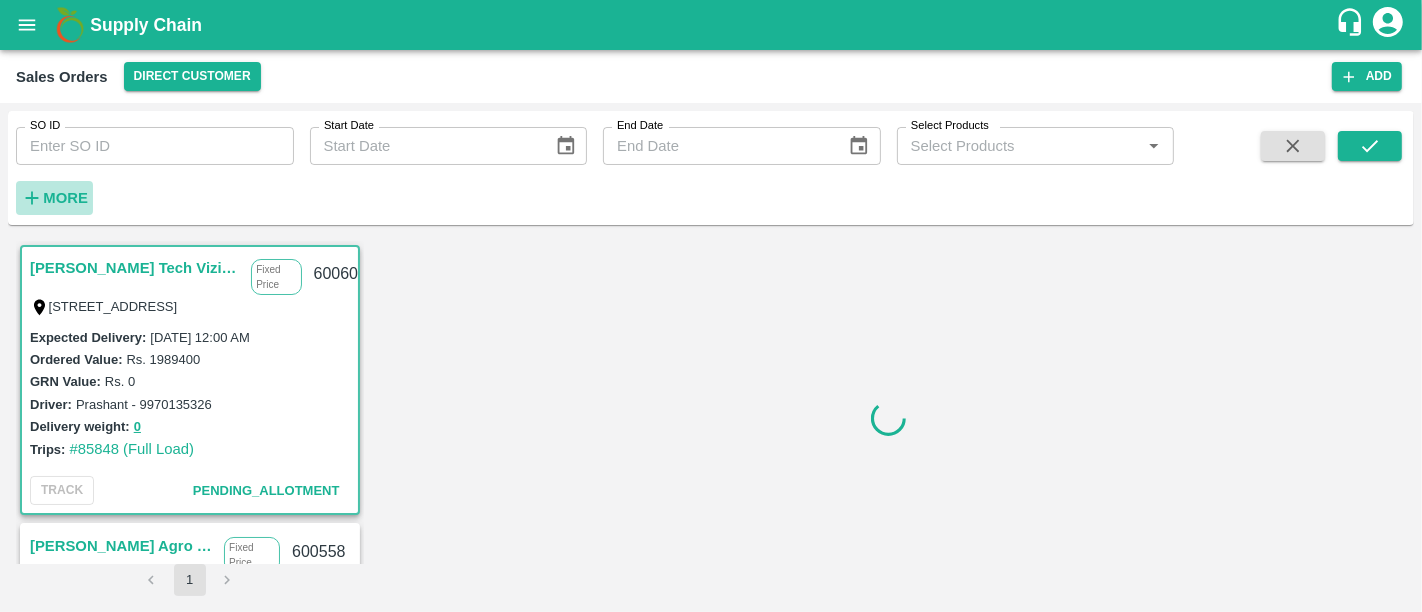 click on "More" at bounding box center [65, 198] 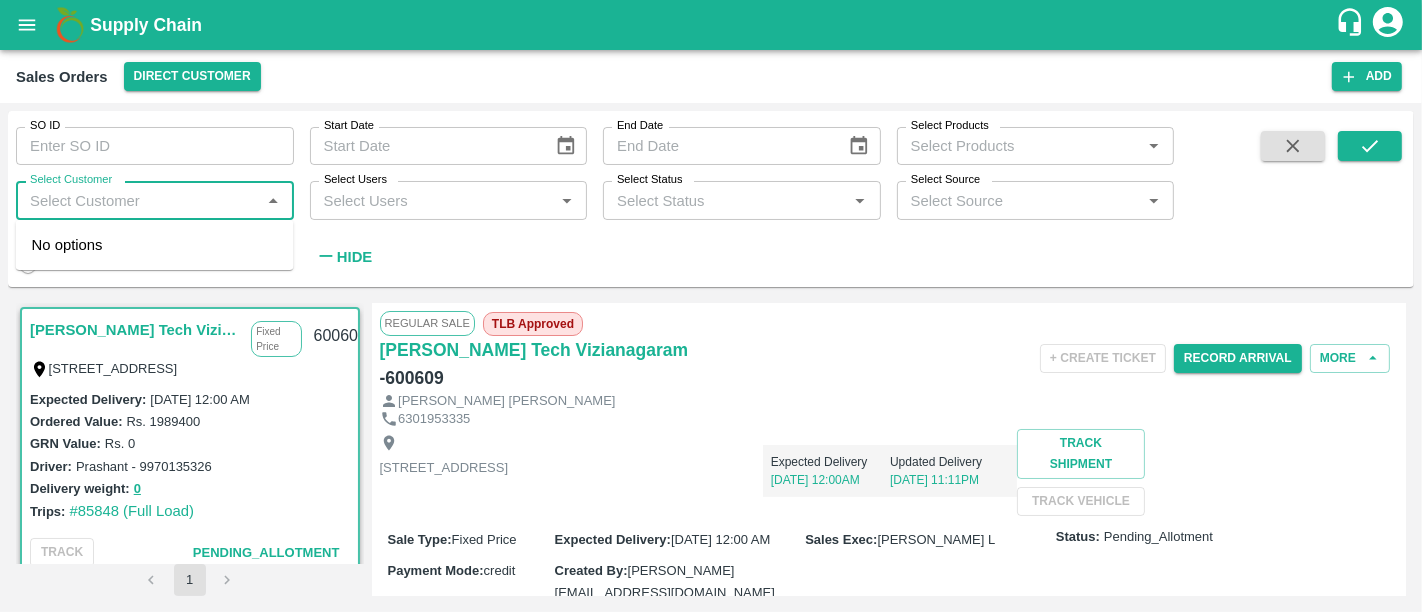 click on "Select Customer" at bounding box center [138, 200] 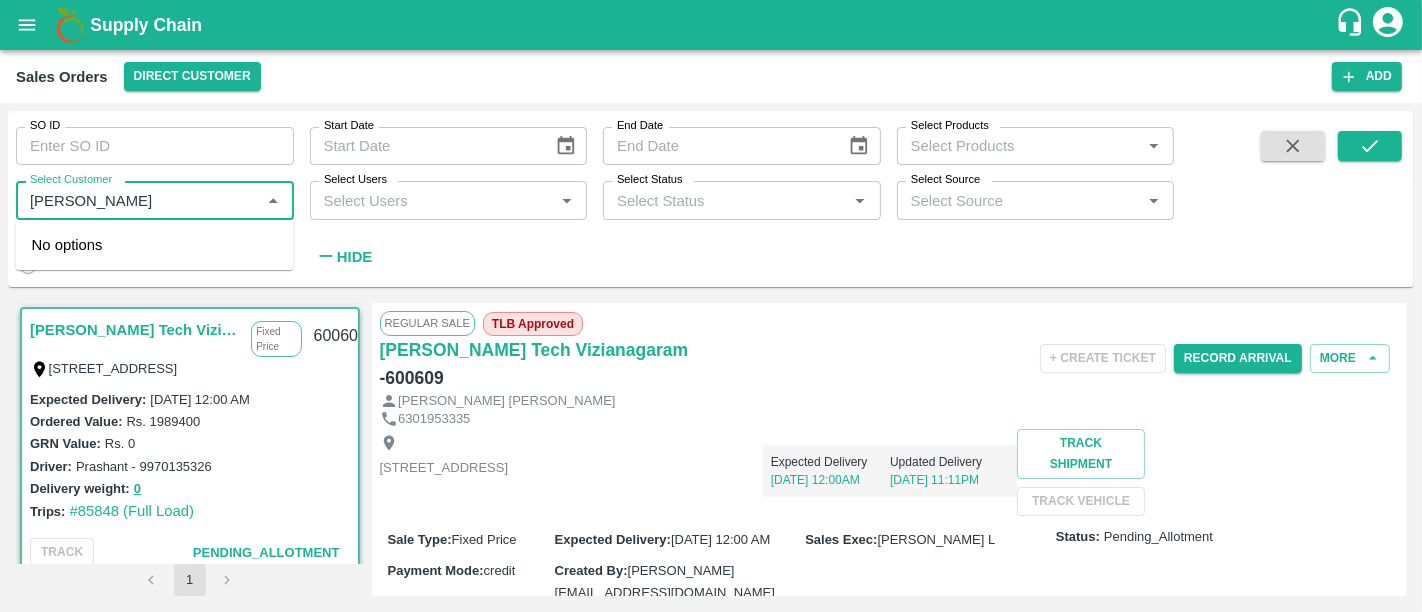 type on "sarad" 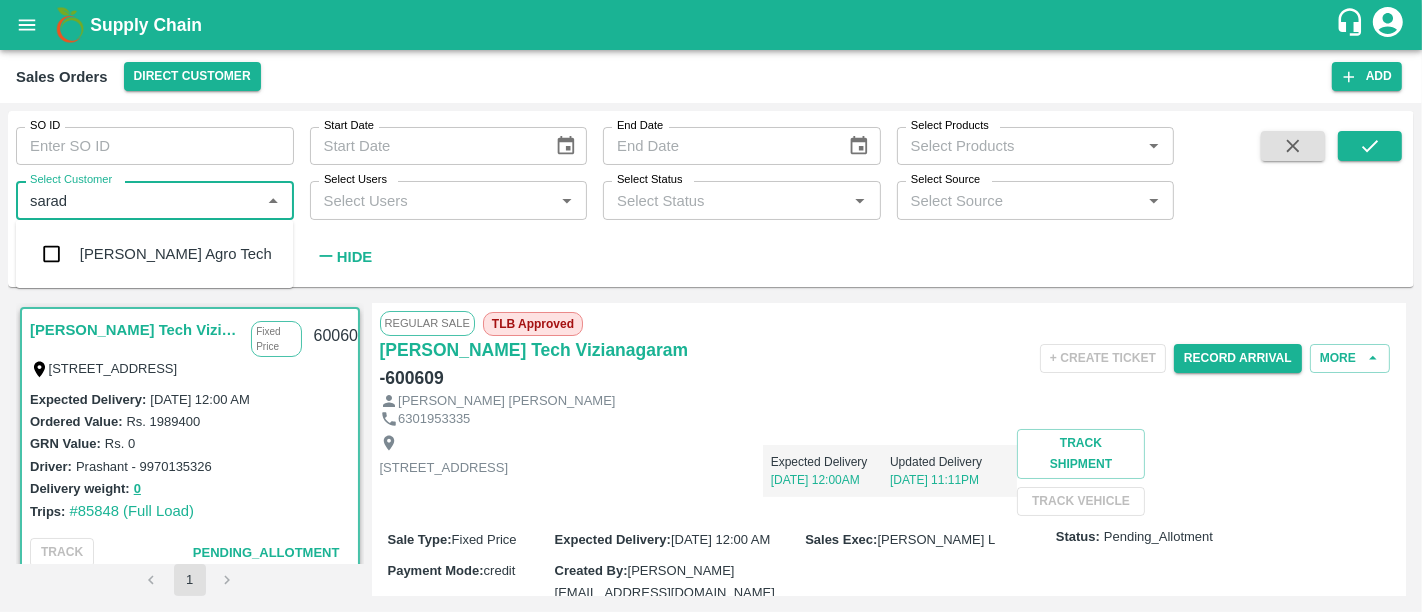 click on "[PERSON_NAME] Agro Tech" at bounding box center [155, 254] 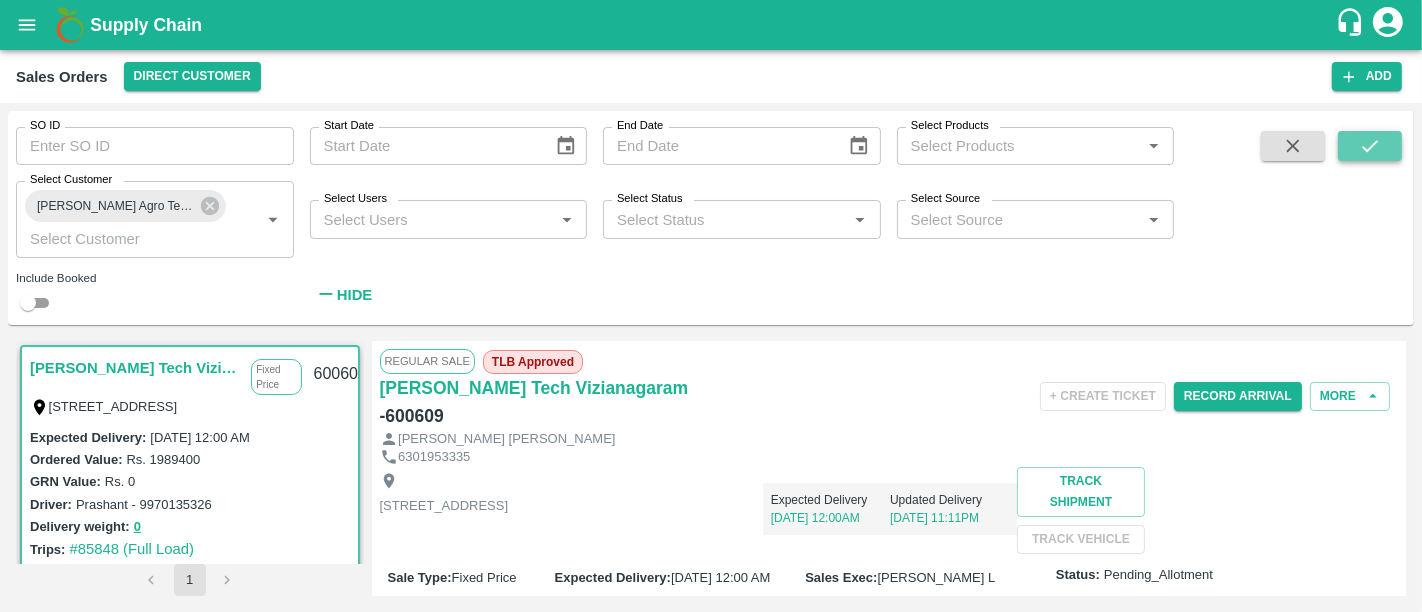 click at bounding box center (1370, 146) 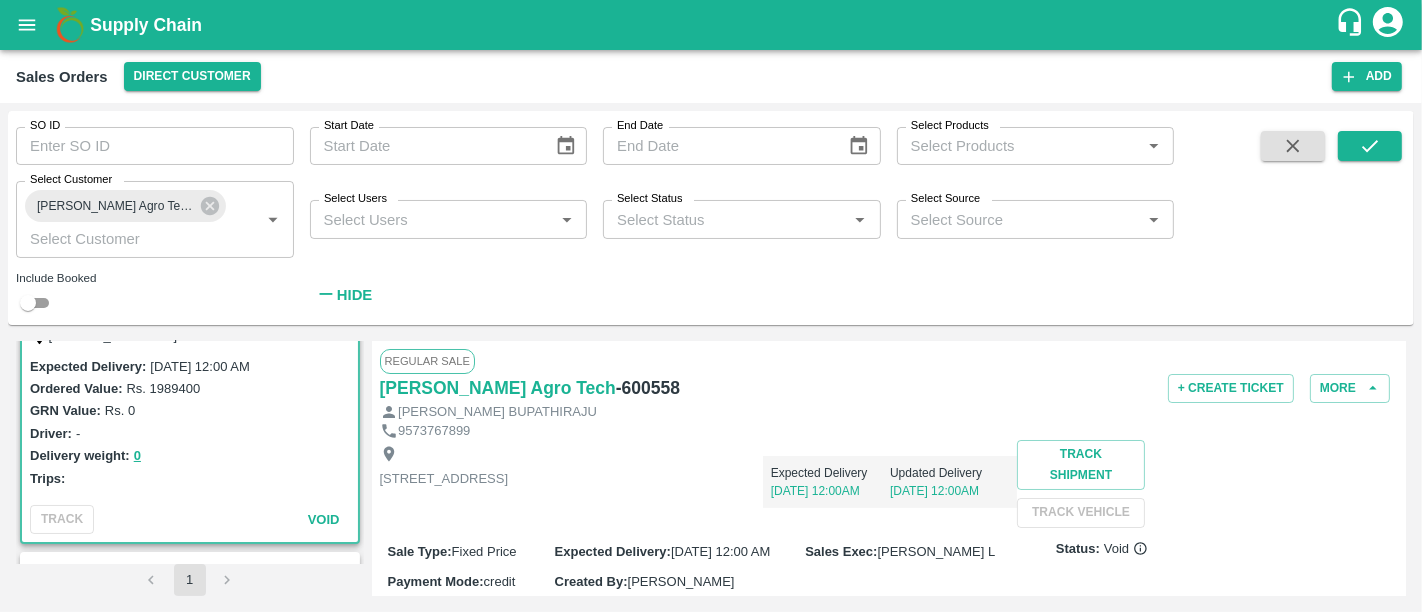 scroll, scrollTop: 0, scrollLeft: 0, axis: both 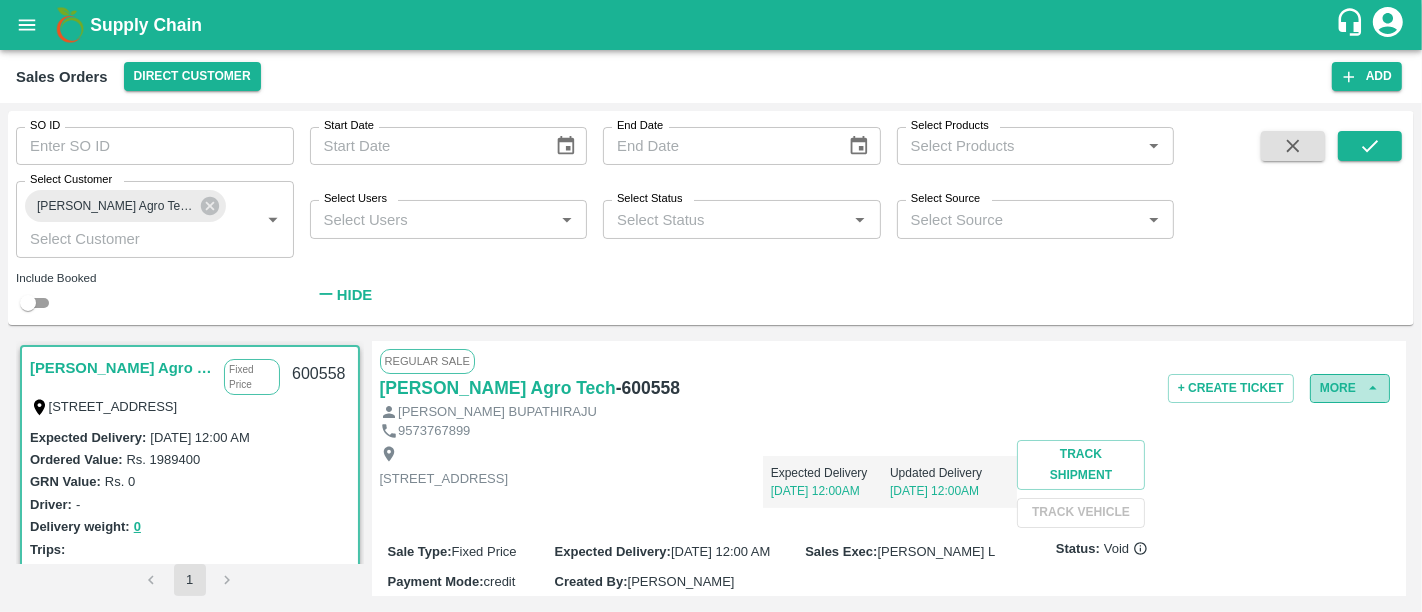 click on "More" at bounding box center [1350, 388] 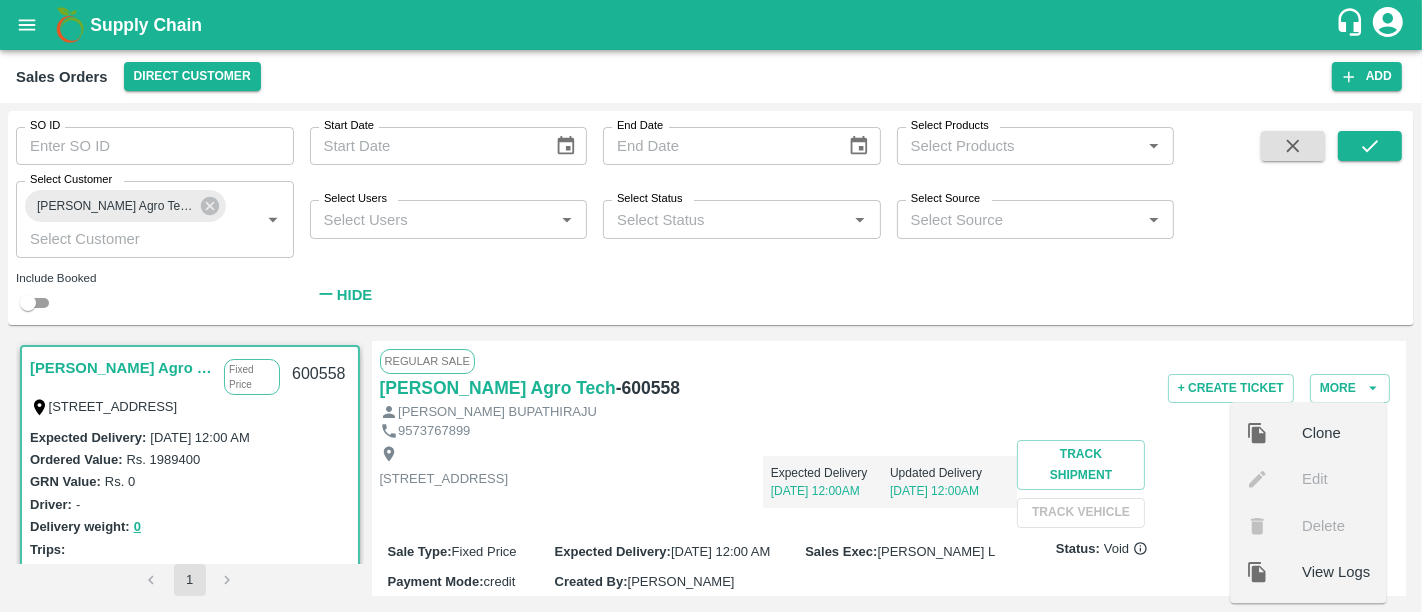click on "Clone Edit Delete View Logs" at bounding box center (1308, 502) 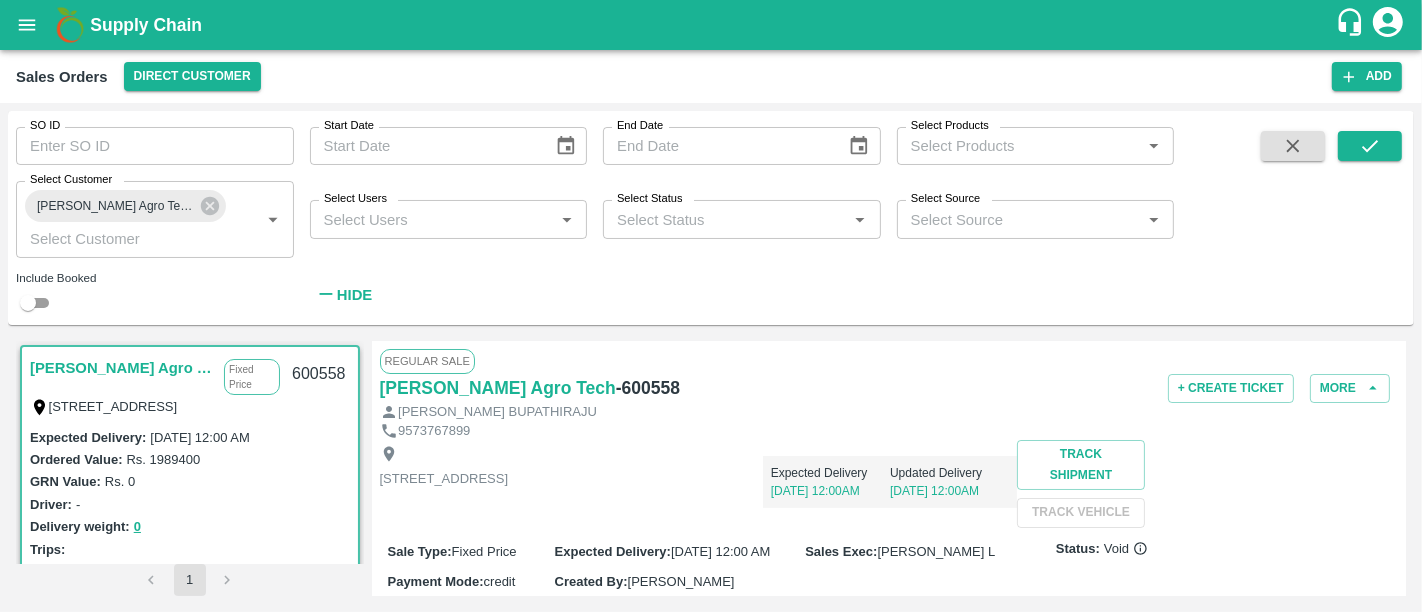 click on "Flat no :601, Kosala apartment Opp krushi bhavan,, , Vizianagaram, Andhra Pradesh, 535002, India Expected Delivery 31 Jul, 12:00AM Updated Delivery 31 Jul, 12:00AM Track Shipment TRACK VEHICLE" at bounding box center [889, 483] 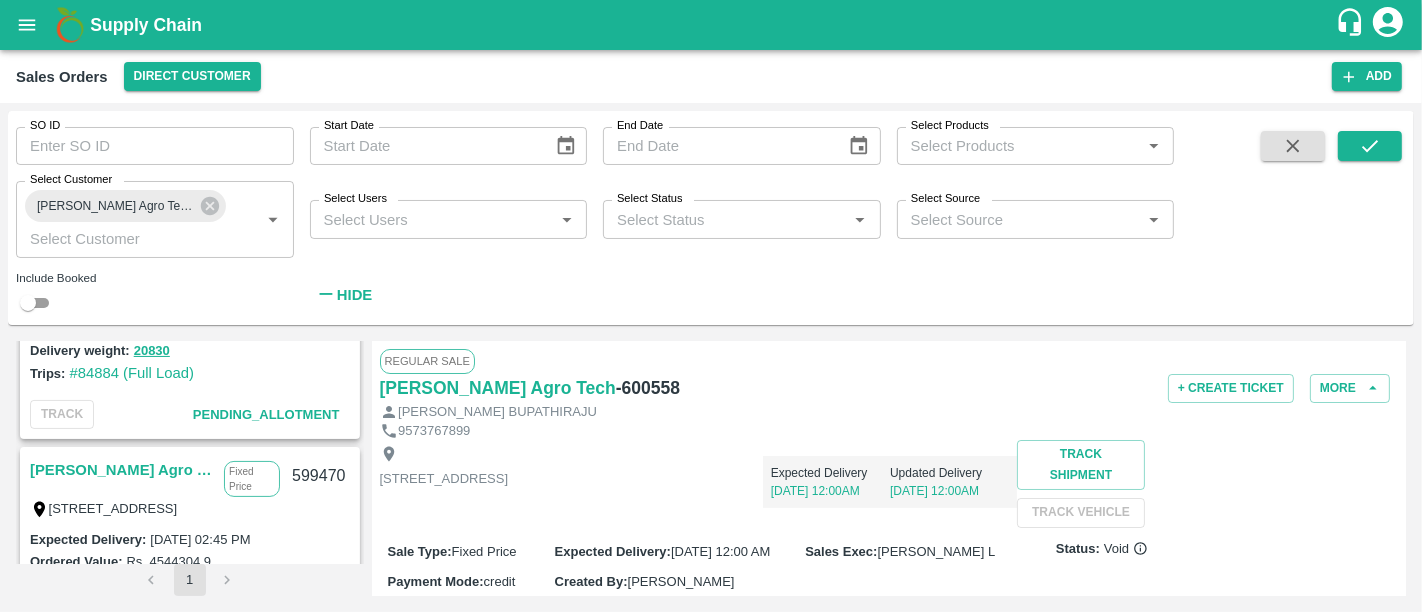 click on "[PERSON_NAME] Agro Tech" at bounding box center [122, 470] 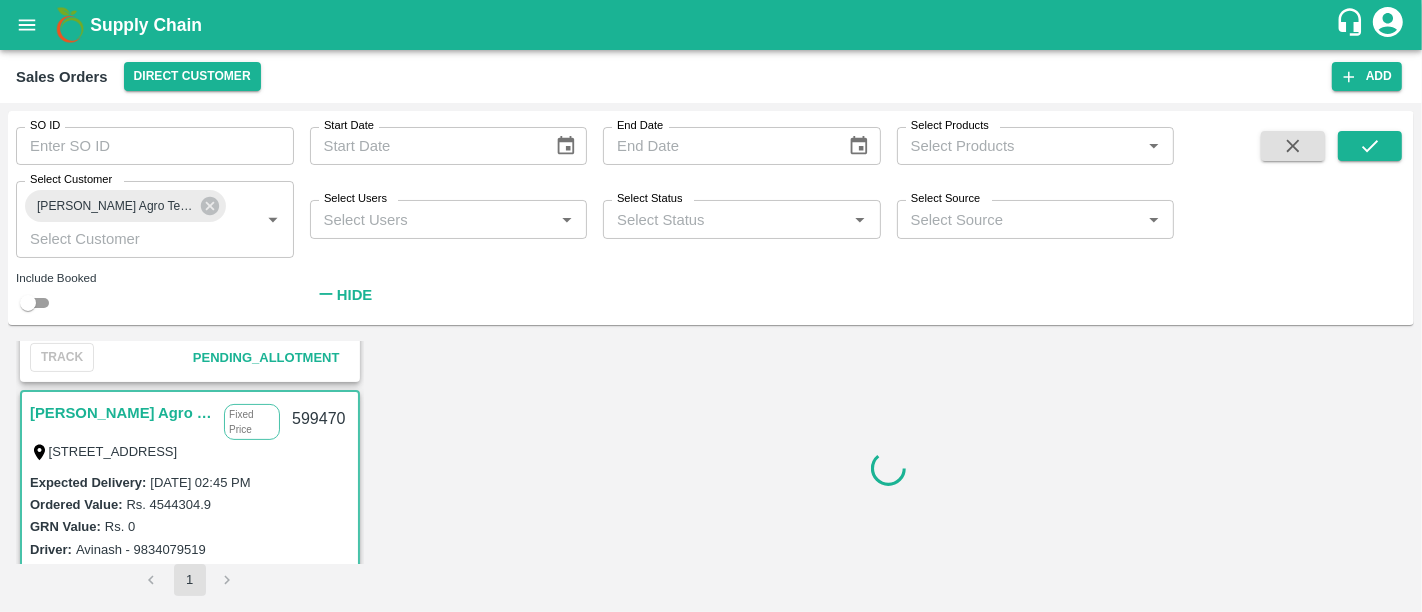 scroll, scrollTop: 611, scrollLeft: 0, axis: vertical 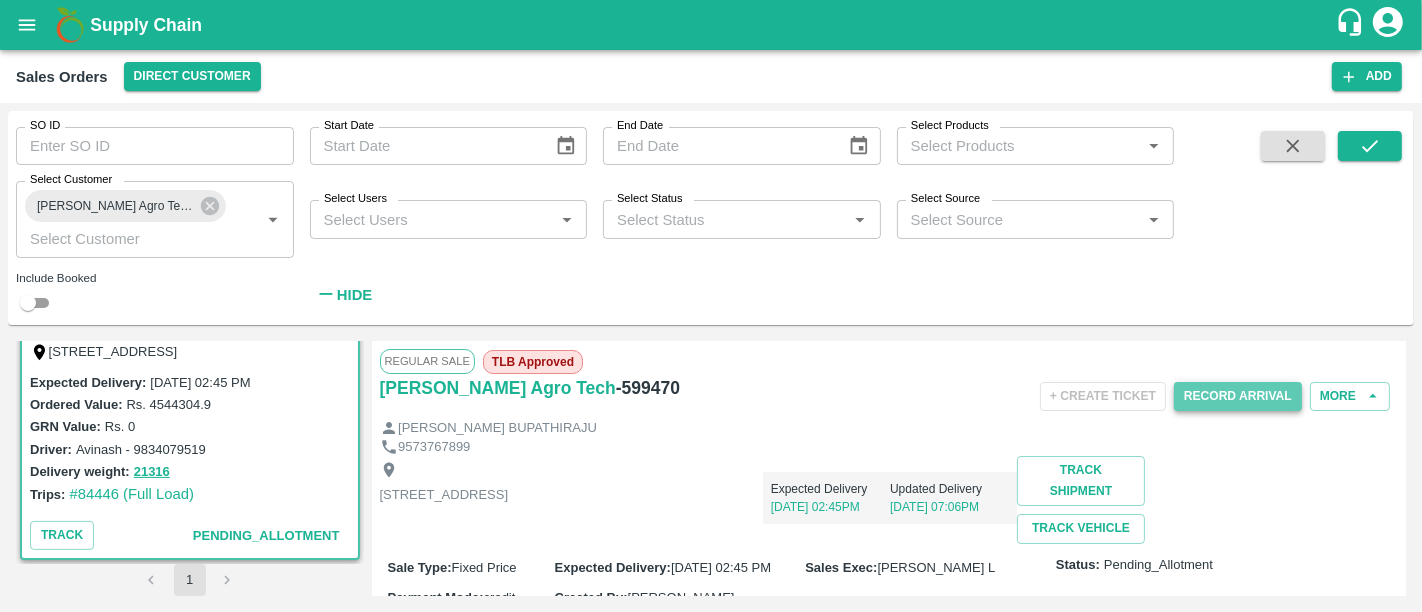 click on "Record Arrival" at bounding box center (1238, 396) 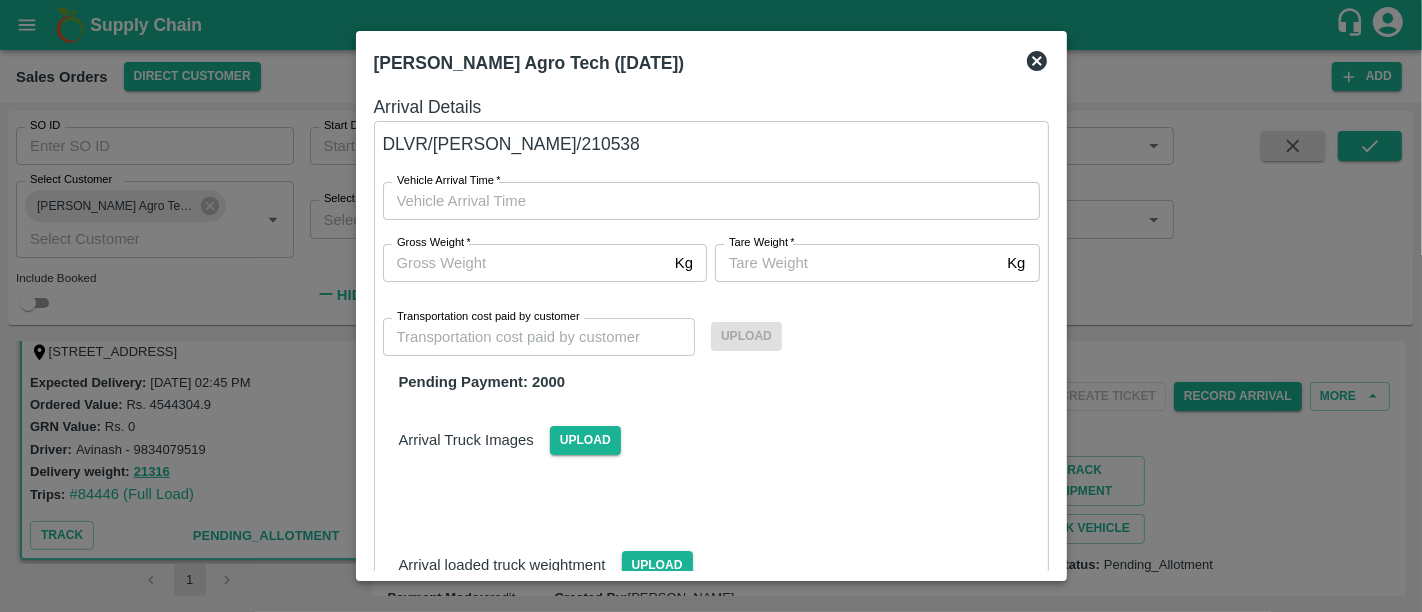 type on "DD/MM/YYYY hh:mm aa" 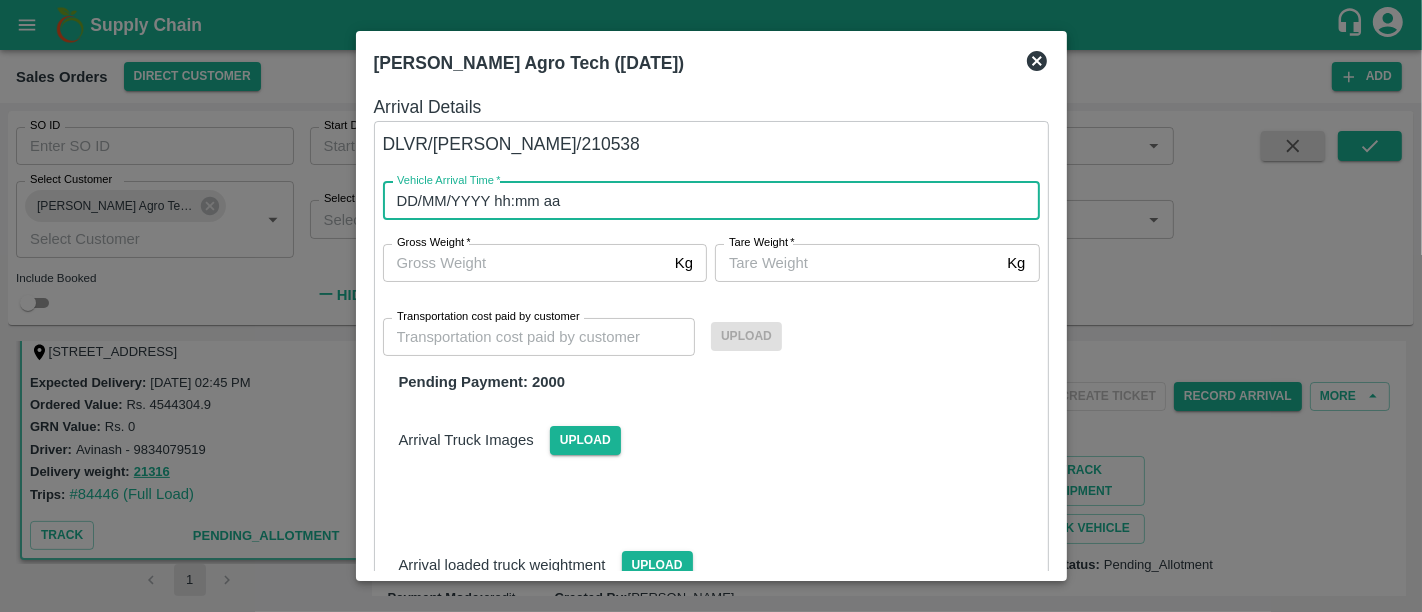 click on "DD/MM/YYYY hh:mm aa" at bounding box center [704, 201] 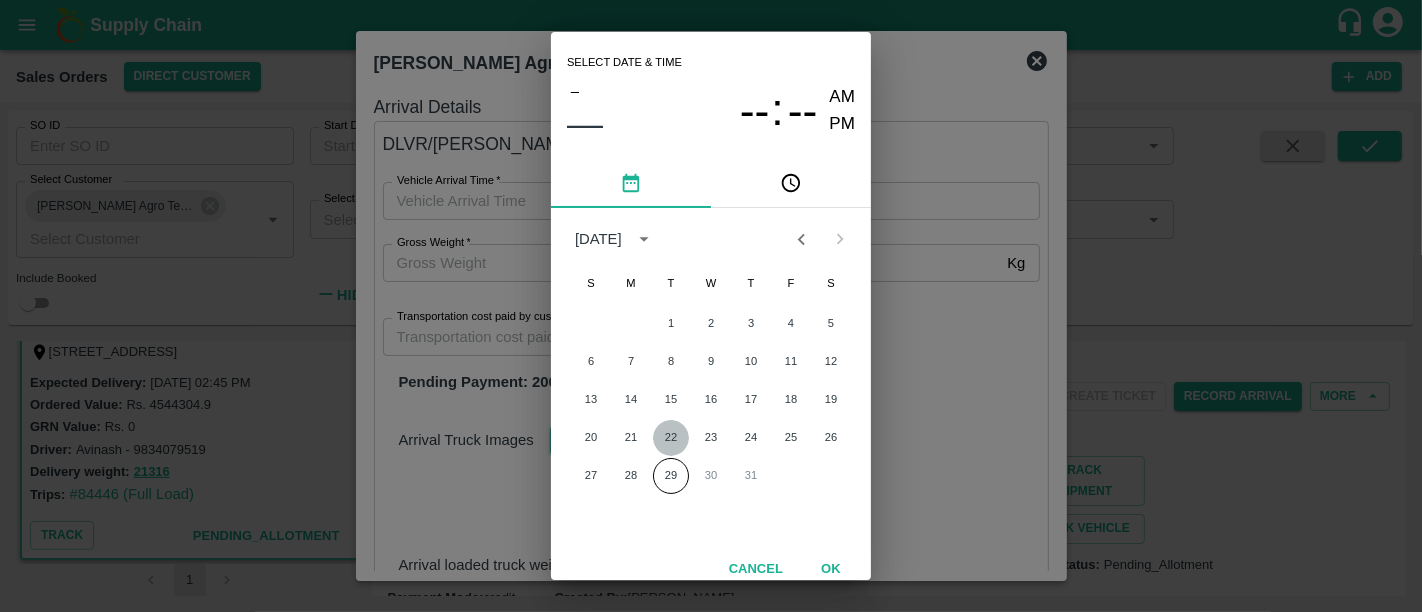 click on "22" at bounding box center [671, 438] 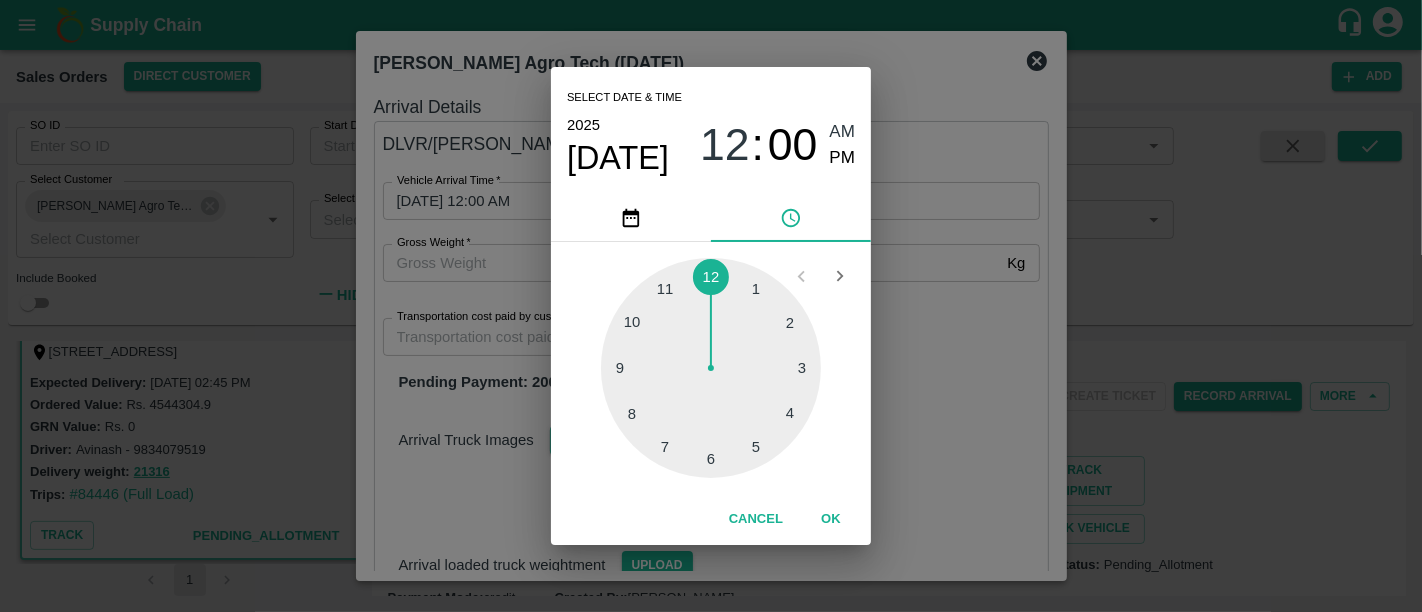 click on "OK" at bounding box center [831, 519] 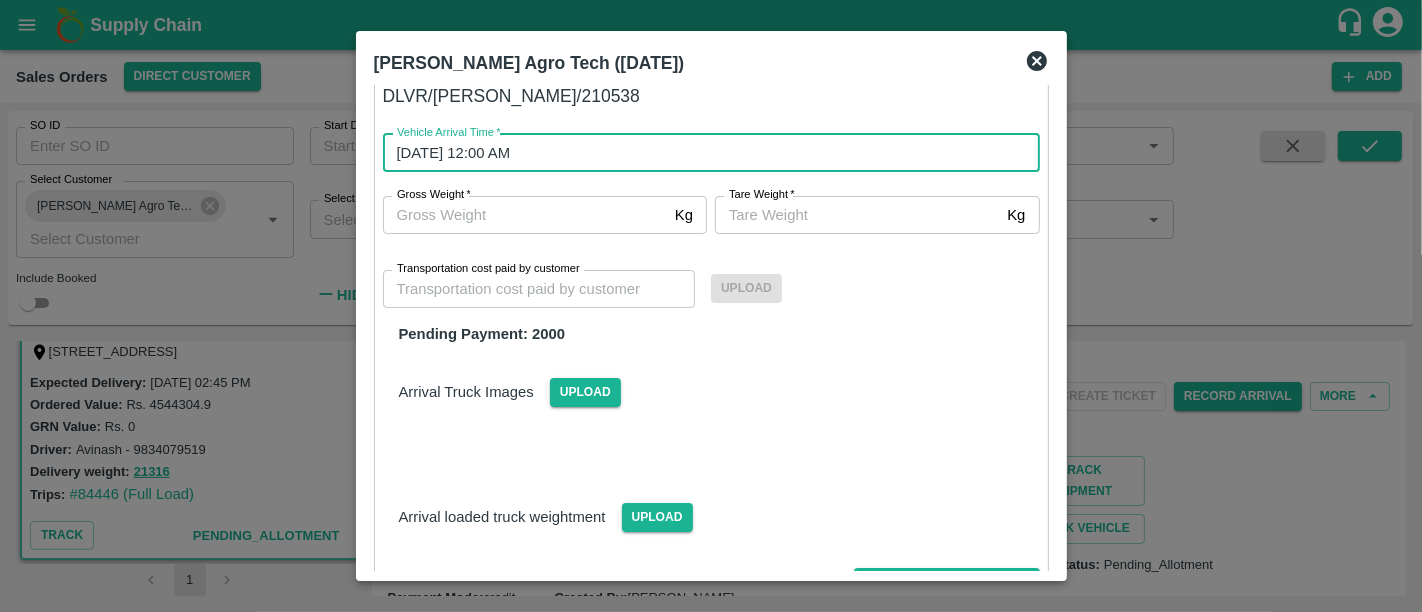 scroll, scrollTop: 0, scrollLeft: 0, axis: both 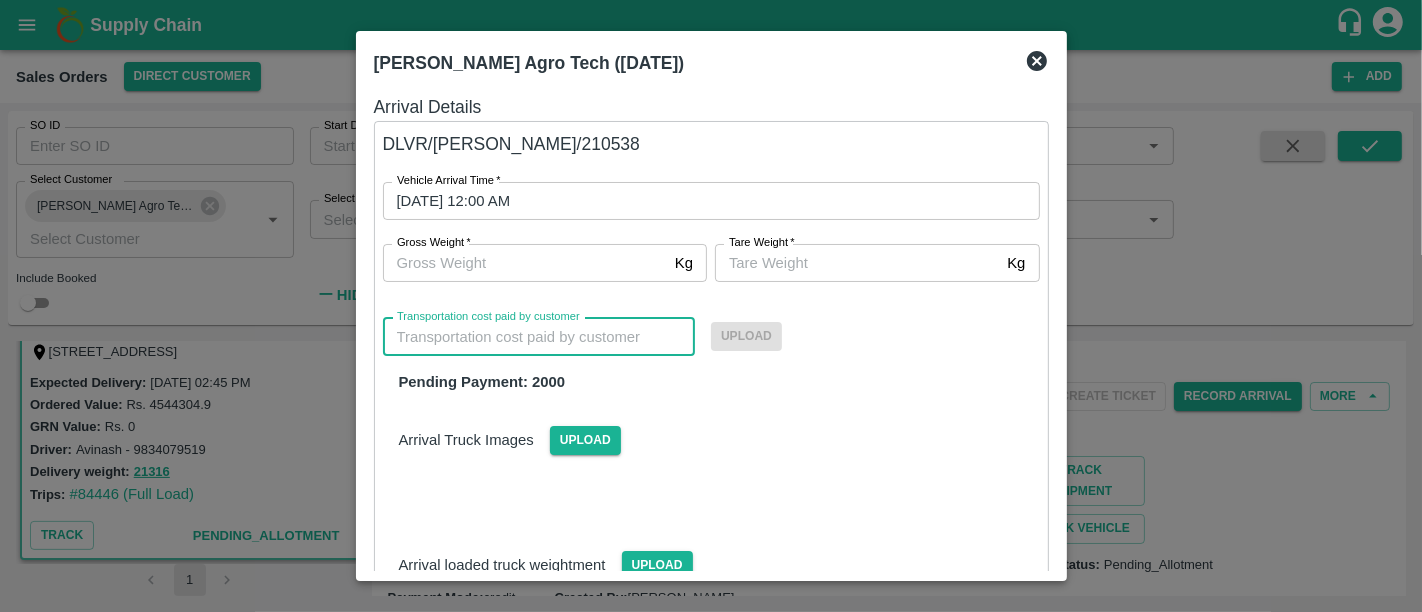 click on "Transportation cost paid by customer" at bounding box center [539, 337] 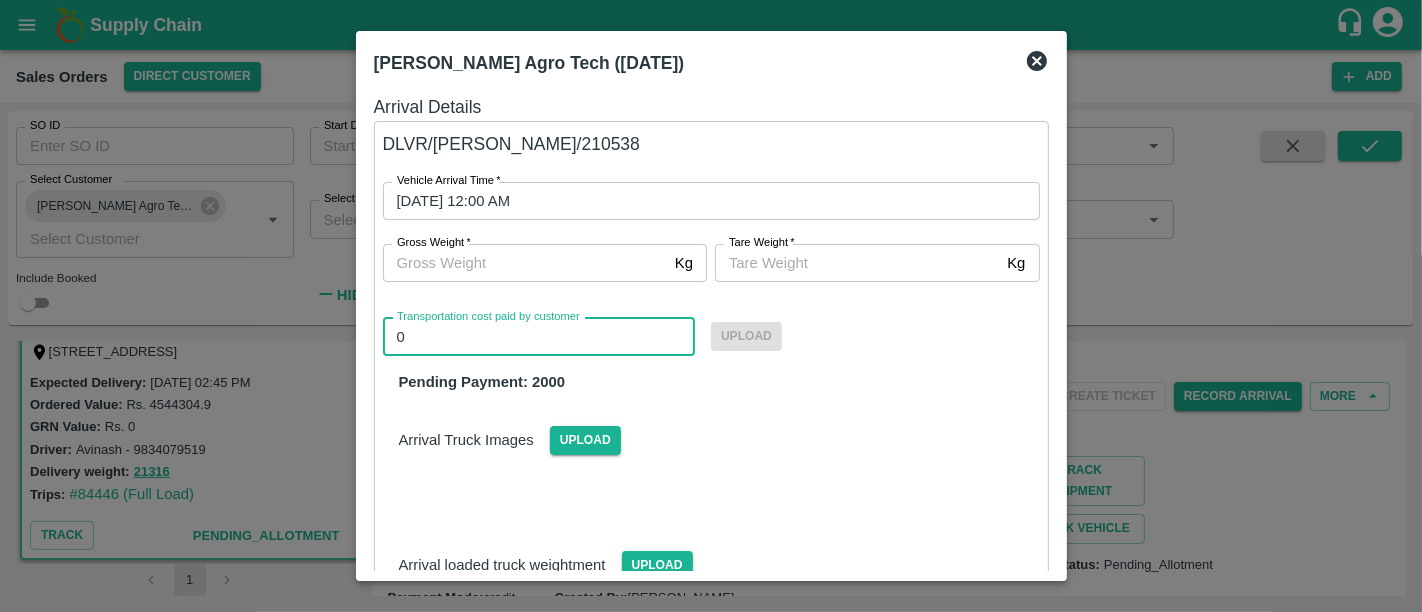 type on "0" 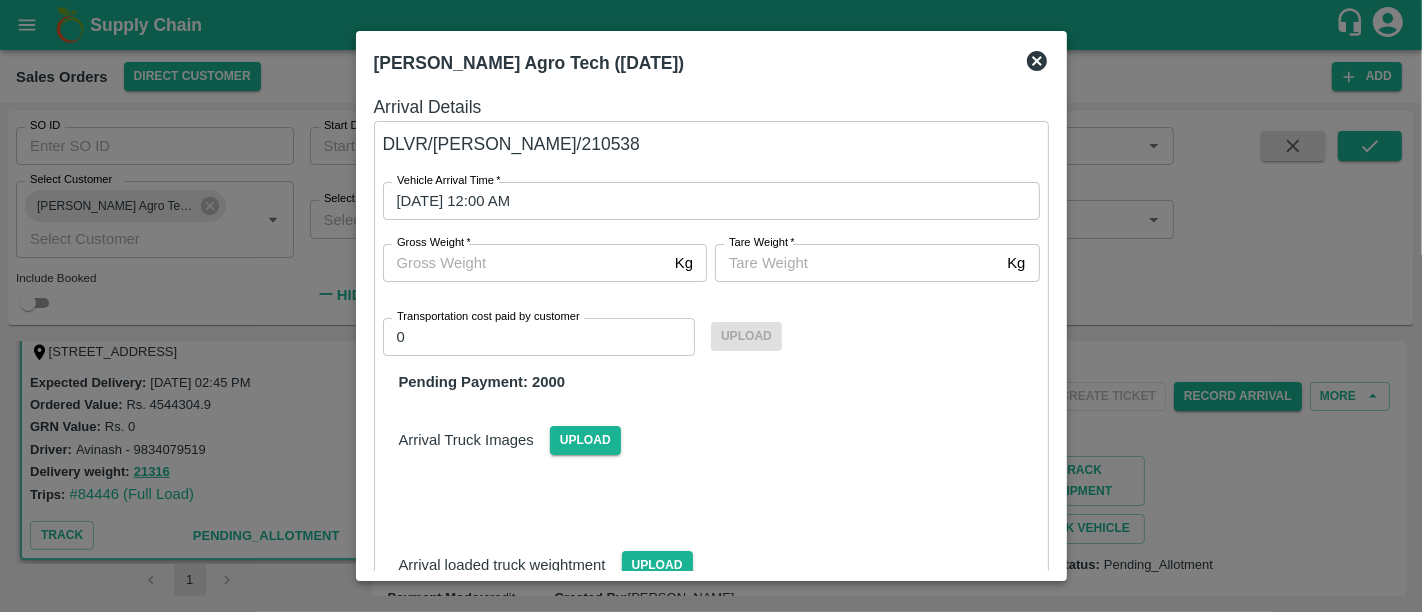 click on "Arrival Truck Images Upload" at bounding box center [711, 424] 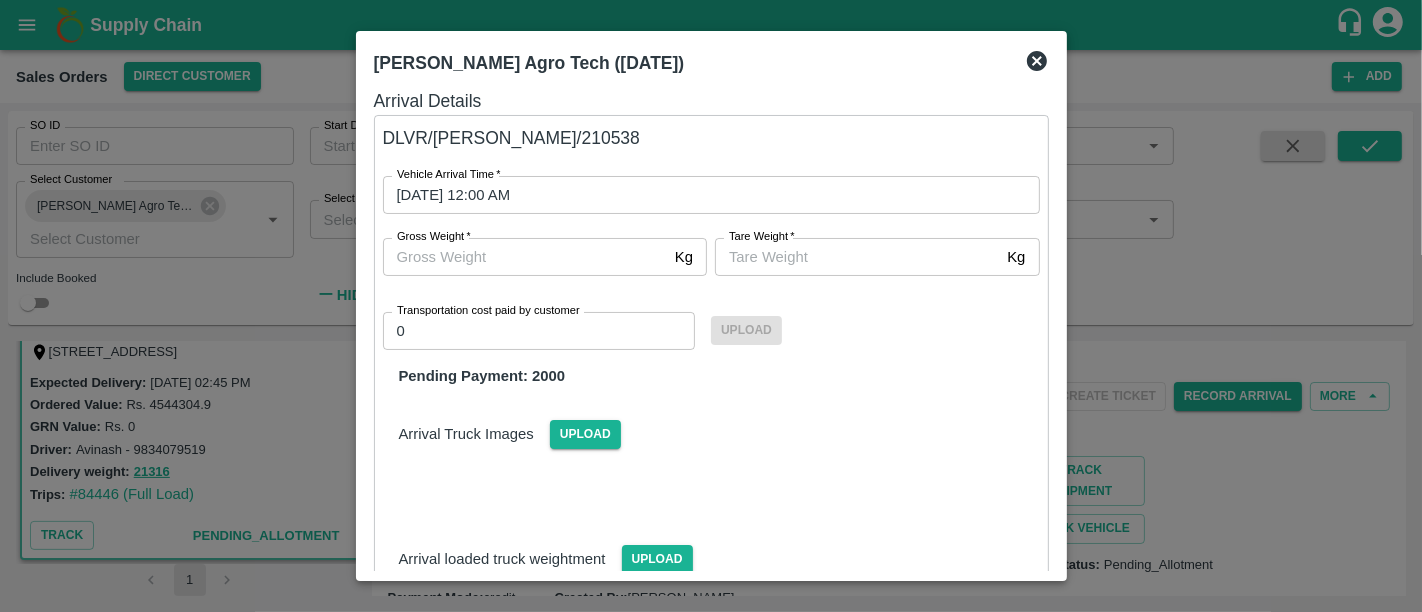 scroll, scrollTop: 162, scrollLeft: 0, axis: vertical 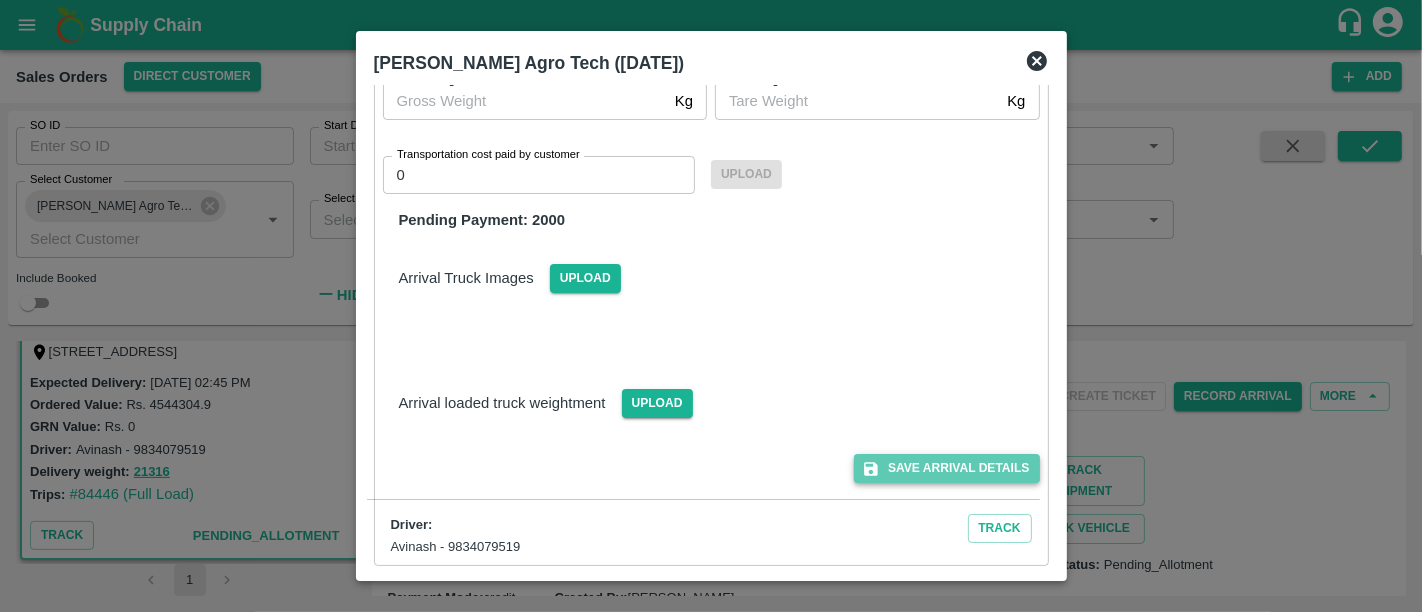 click on "Save Arrival Details" at bounding box center (946, 468) 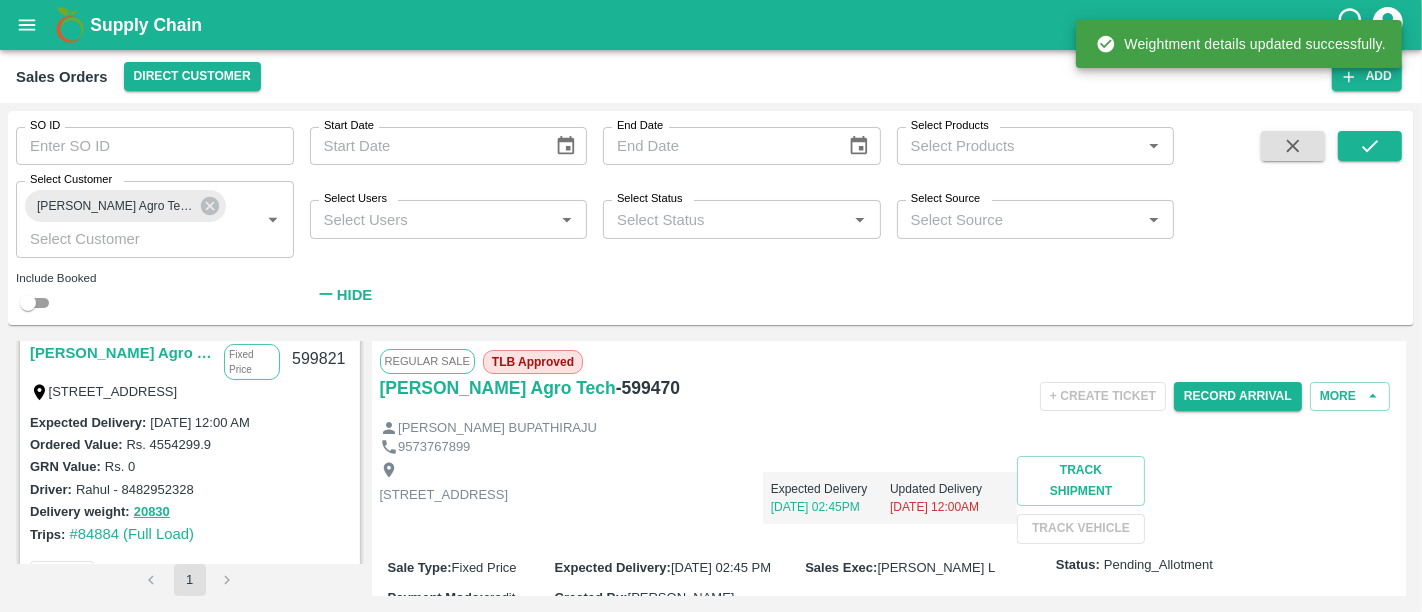scroll, scrollTop: 288, scrollLeft: 0, axis: vertical 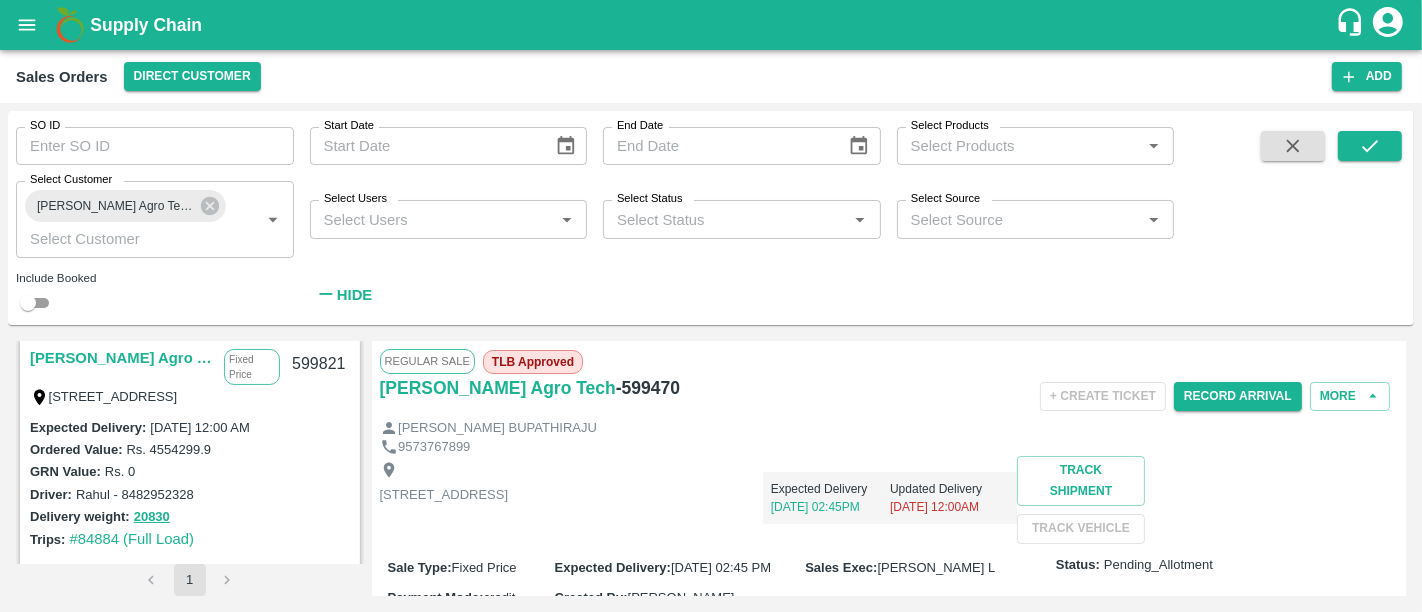 click on "[STREET_ADDRESS]" at bounding box center (155, 396) 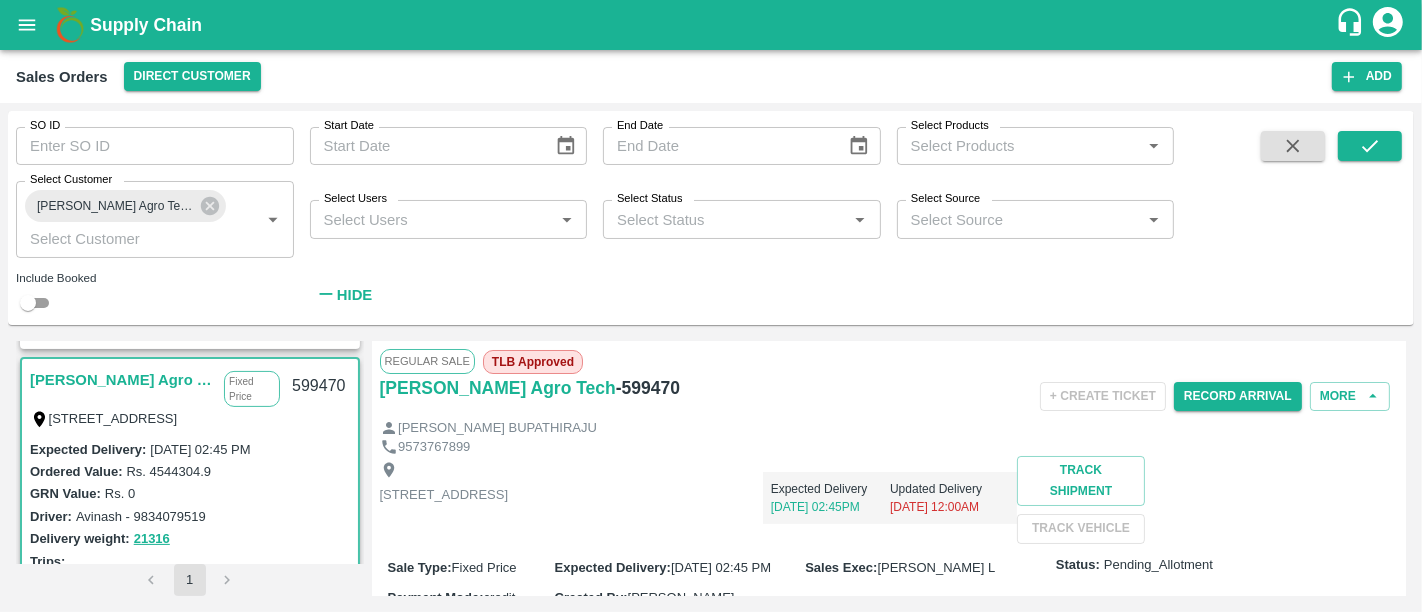scroll, scrollTop: 550, scrollLeft: 0, axis: vertical 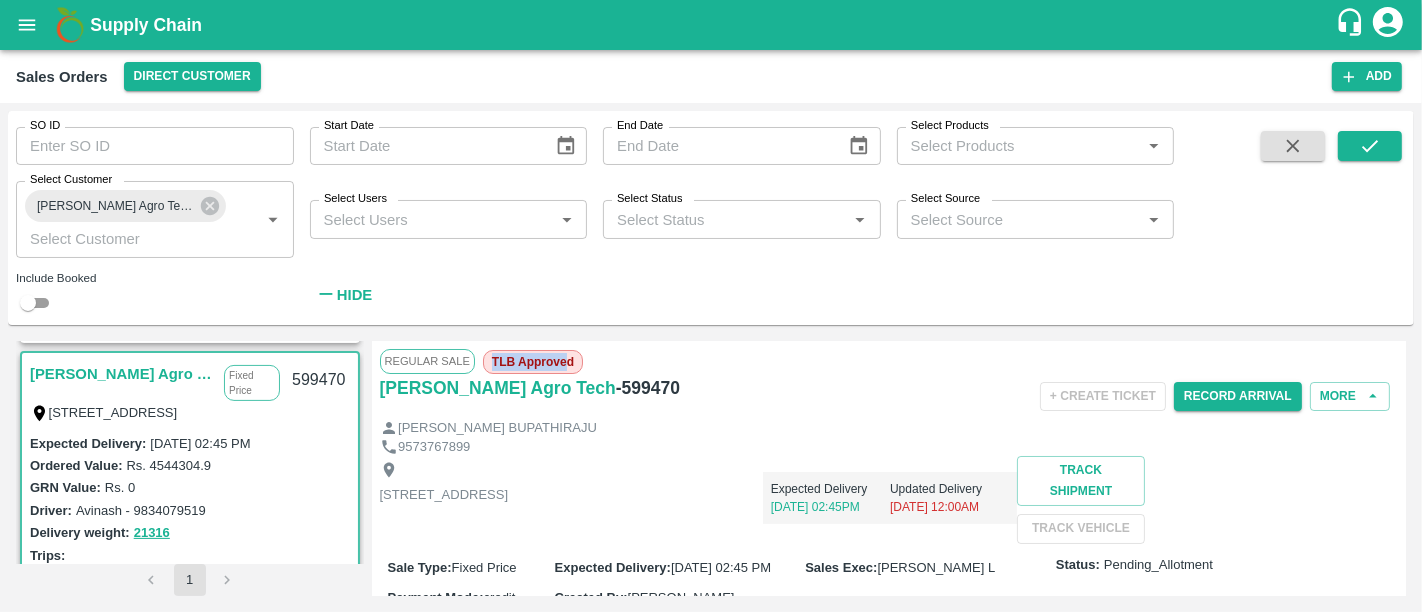drag, startPoint x: 489, startPoint y: 362, endPoint x: 577, endPoint y: 361, distance: 88.005684 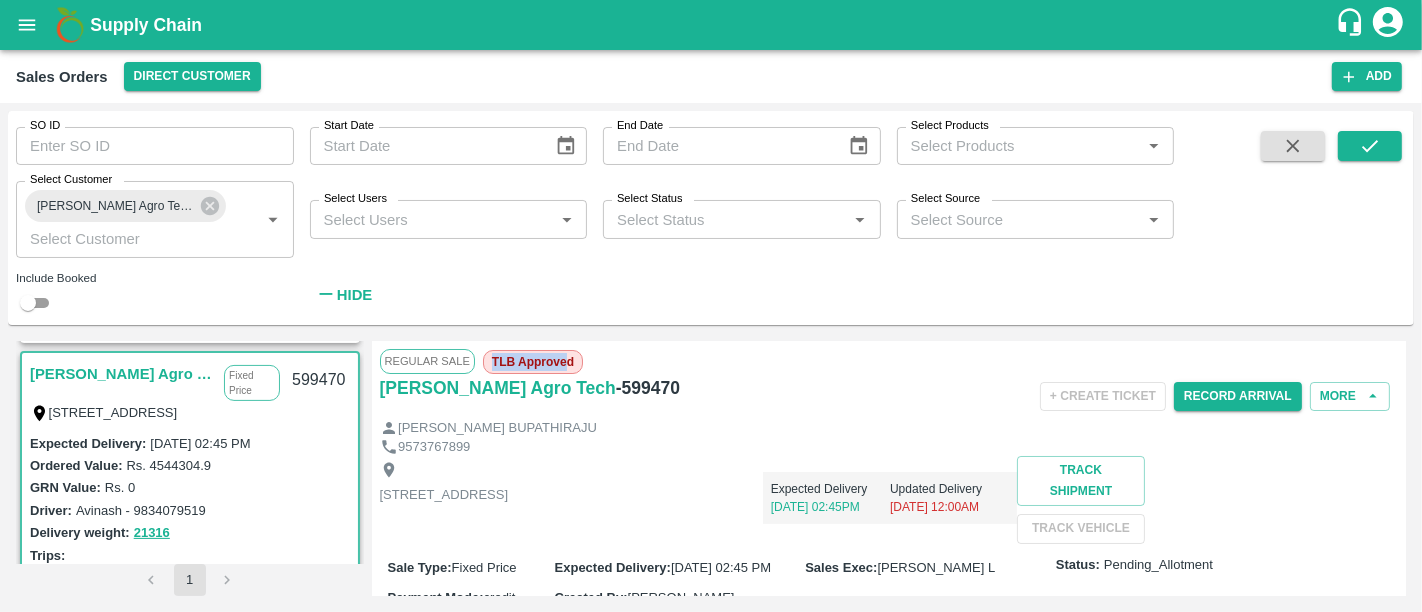 click on "TLB Approved" at bounding box center [533, 362] 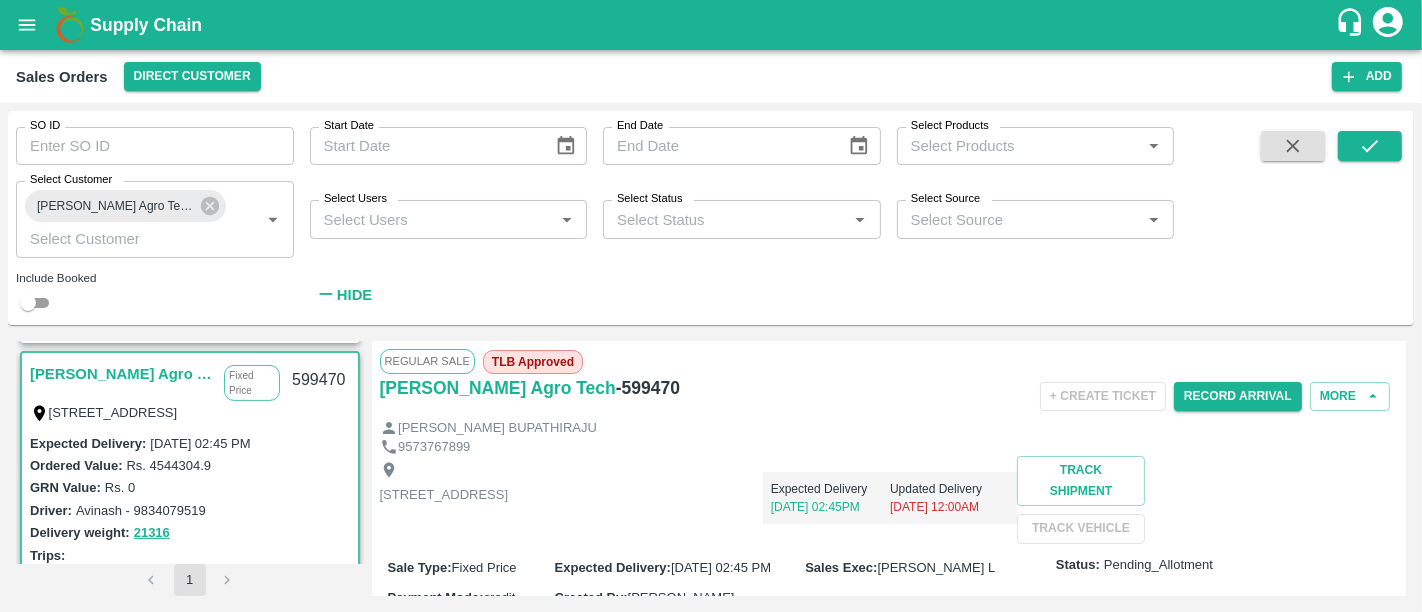 click on "Saradha Devi Agro Tech   - 599470" at bounding box center (550, 388) 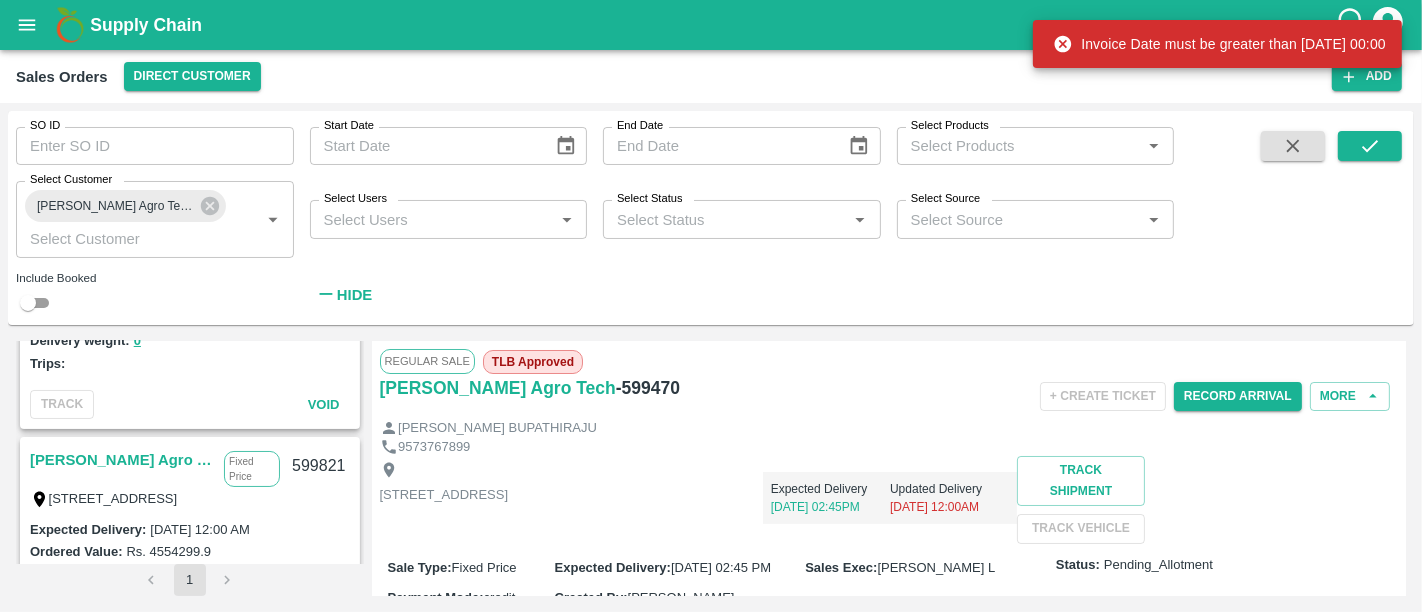 click on "[PERSON_NAME] Agro Tech" at bounding box center (122, 460) 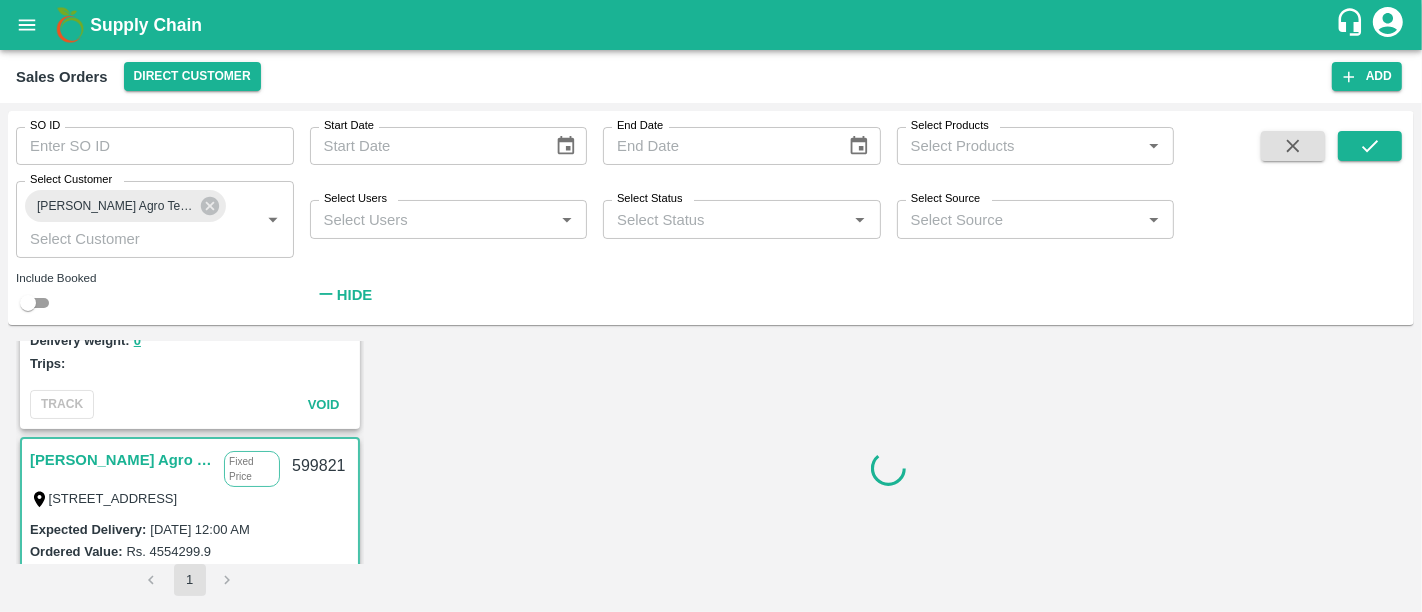 scroll, scrollTop: 471, scrollLeft: 0, axis: vertical 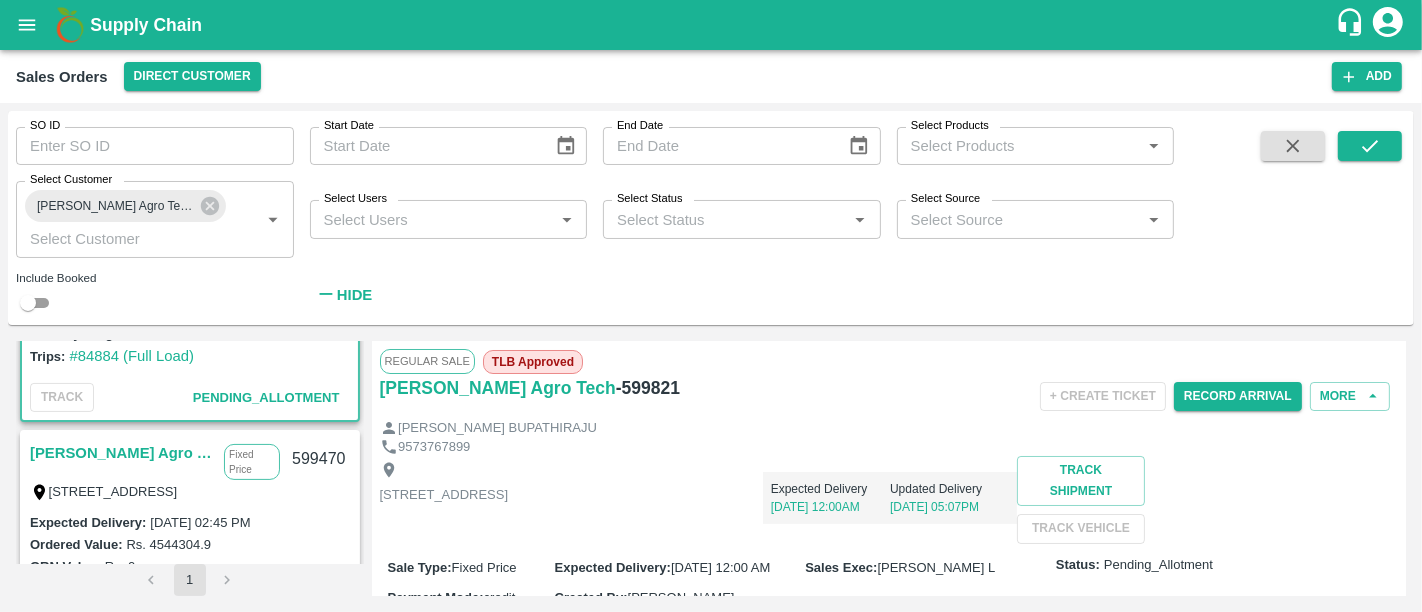 click on "[PERSON_NAME] Agro Tech" at bounding box center (122, 453) 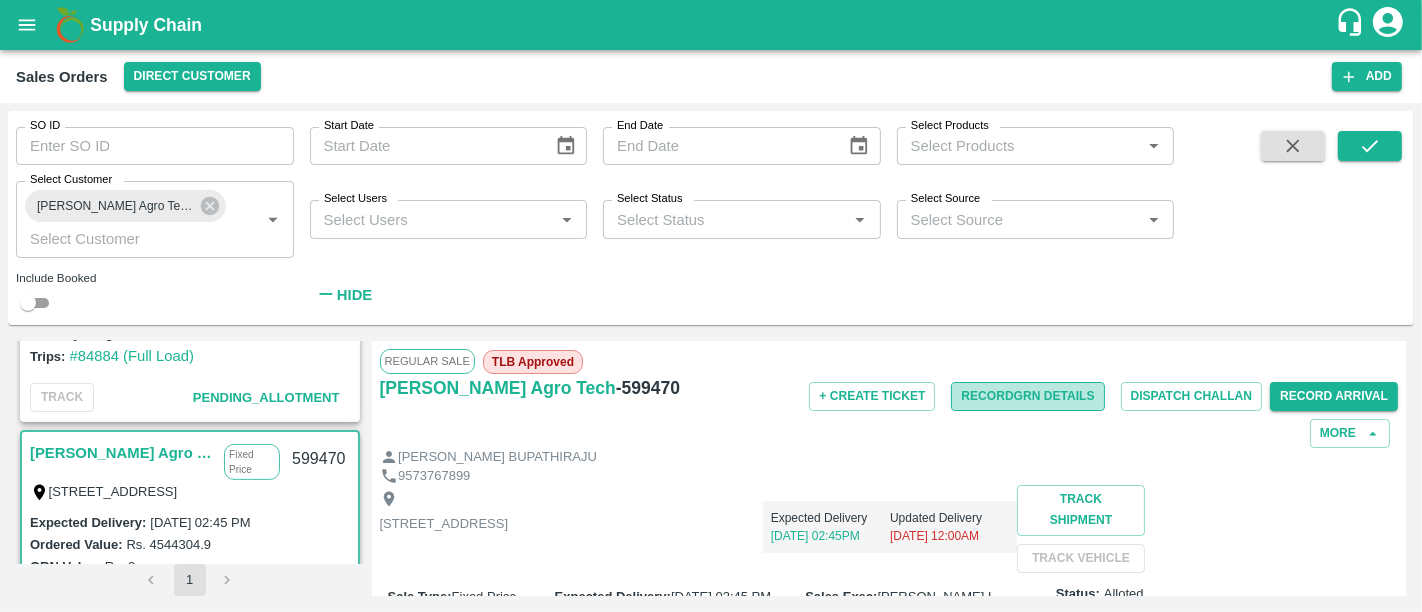 click on "Record  GRN Details" at bounding box center [1027, 396] 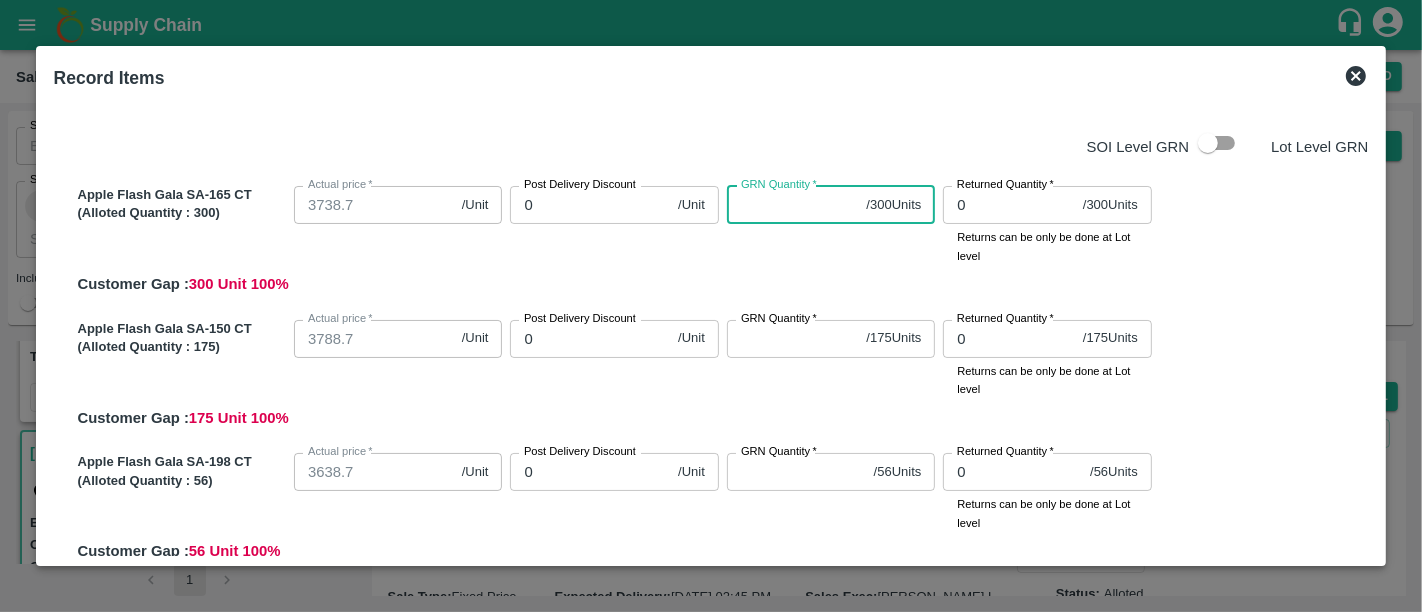 click on "GRN Quantity   *" at bounding box center [793, 205] 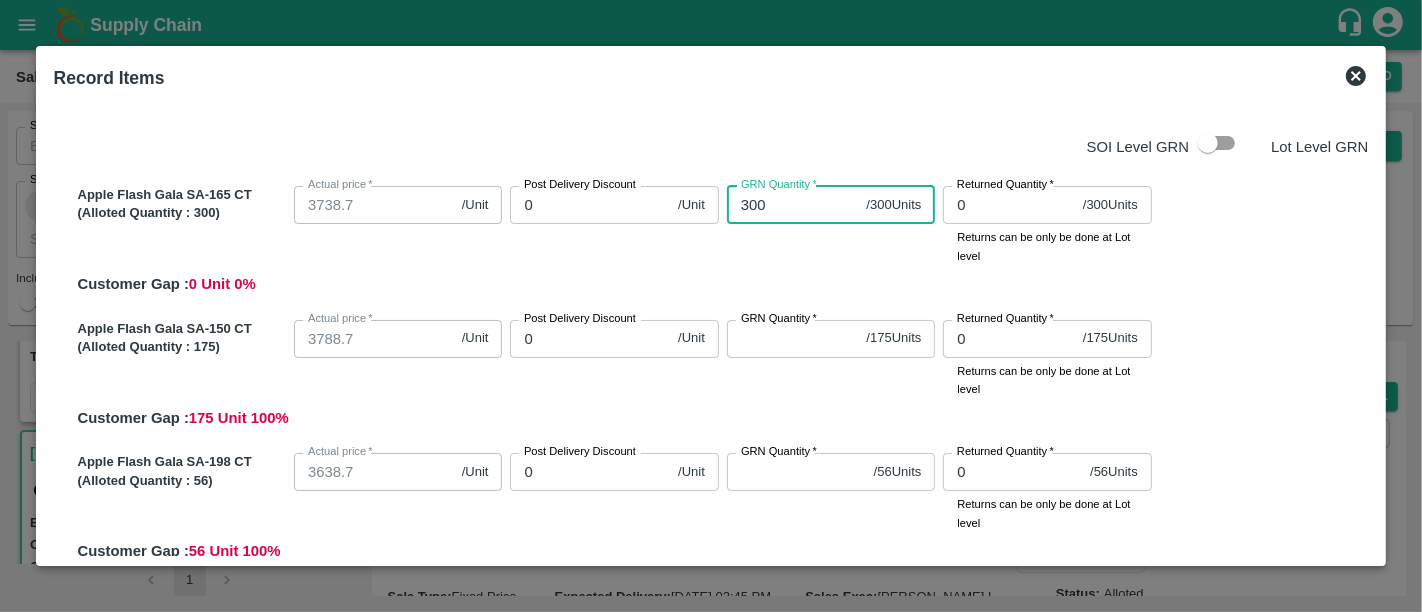 type on "300" 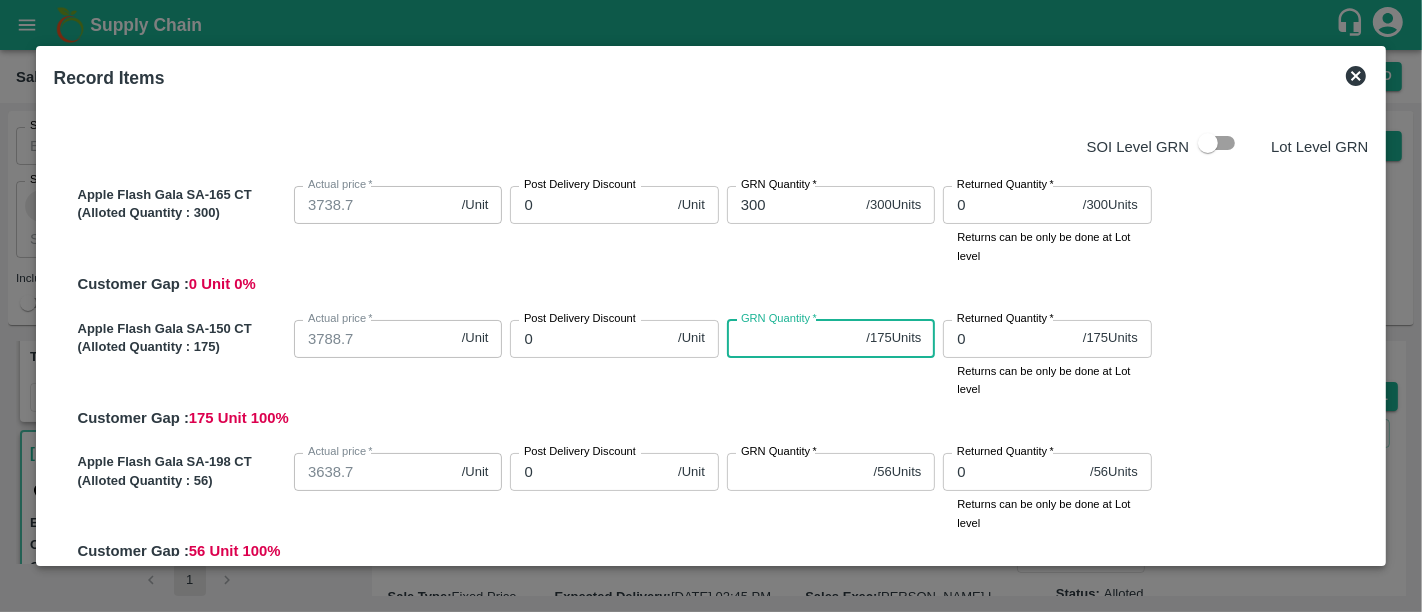 click on "GRN Quantity   *" at bounding box center [793, 339] 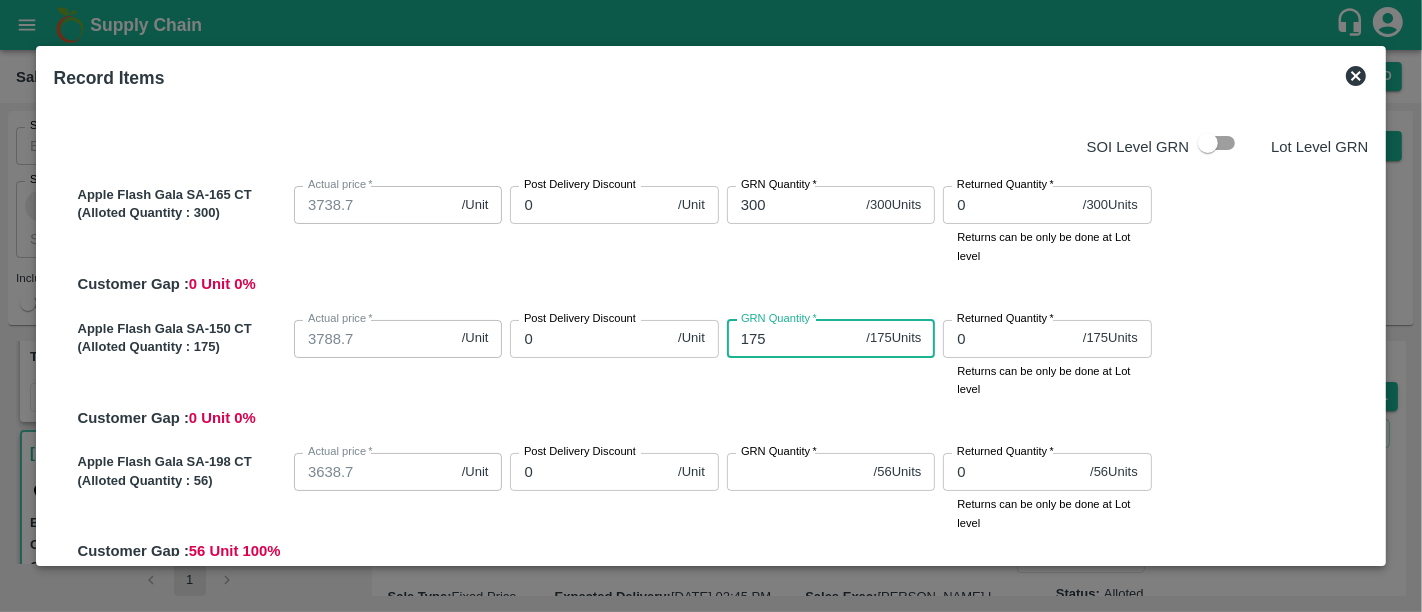 type on "175" 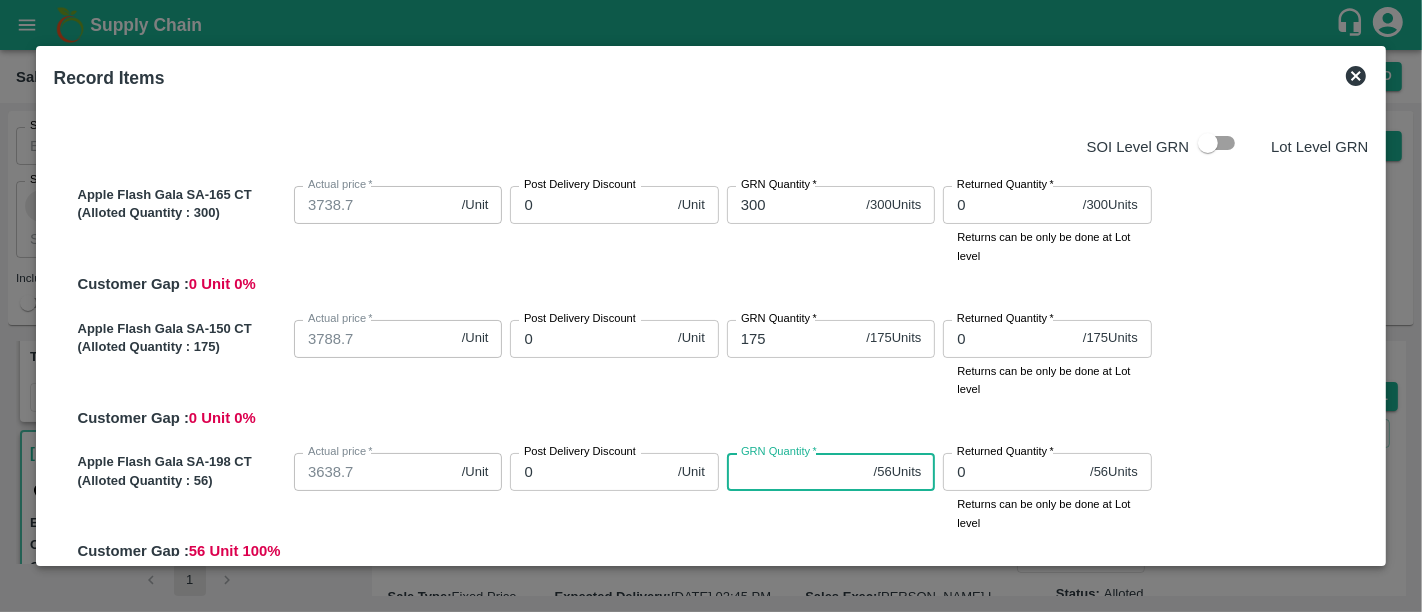 click on "GRN Quantity   *" at bounding box center (796, 472) 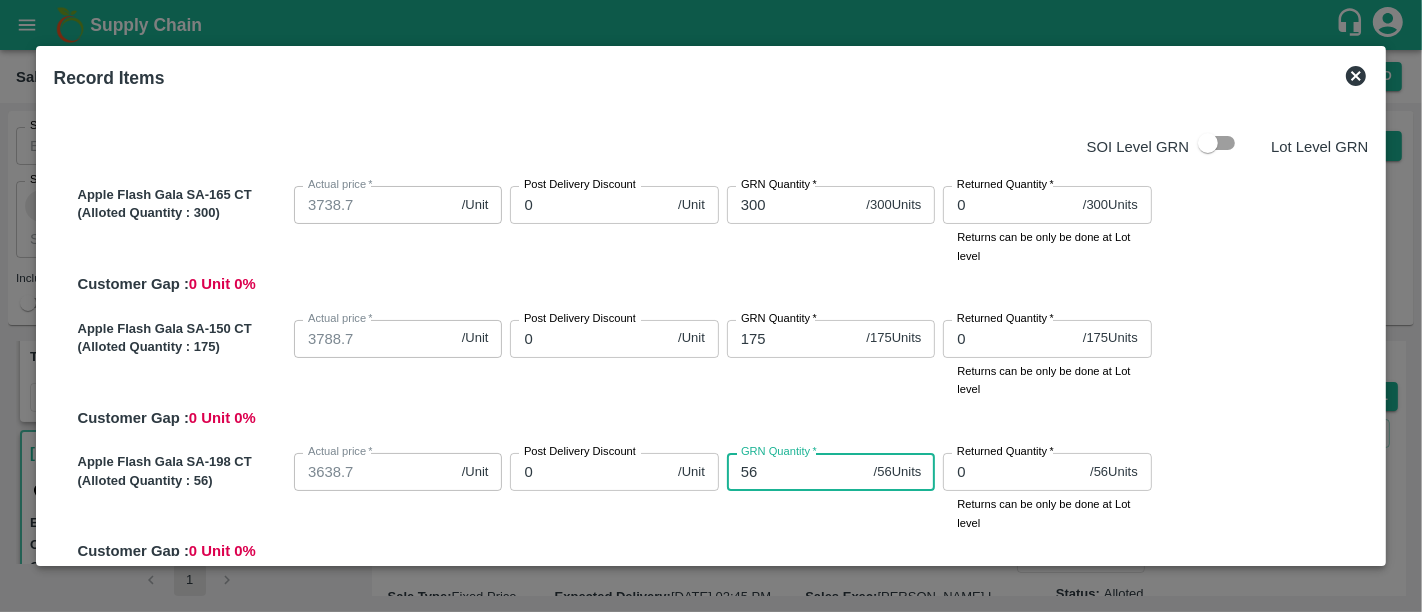 type on "56" 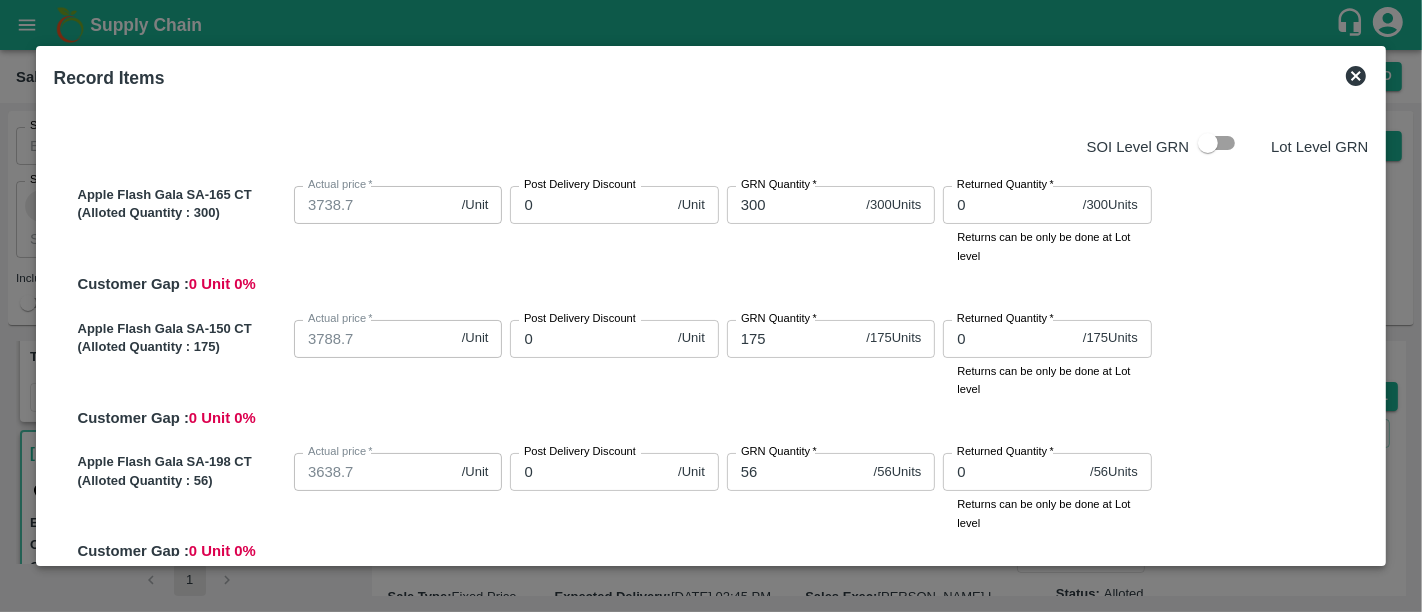 click on "GRN Quantity   * 56 /  56  Units GRN Quantity" at bounding box center (827, 488) 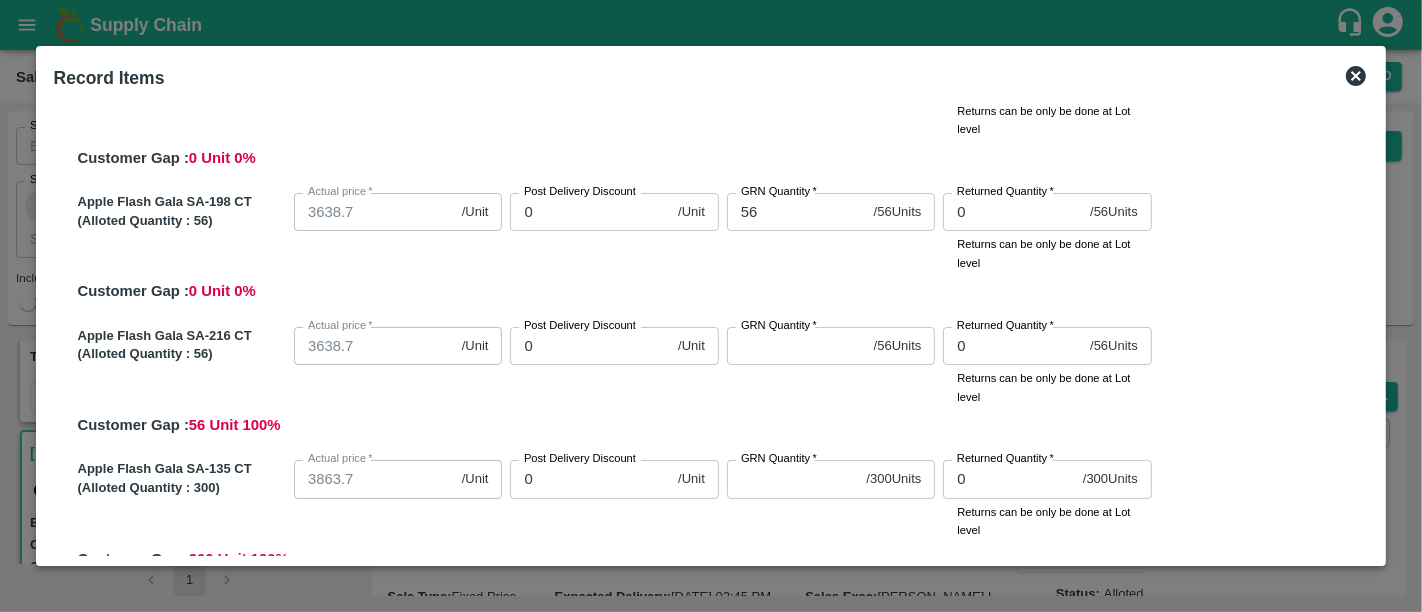 scroll, scrollTop: 264, scrollLeft: 0, axis: vertical 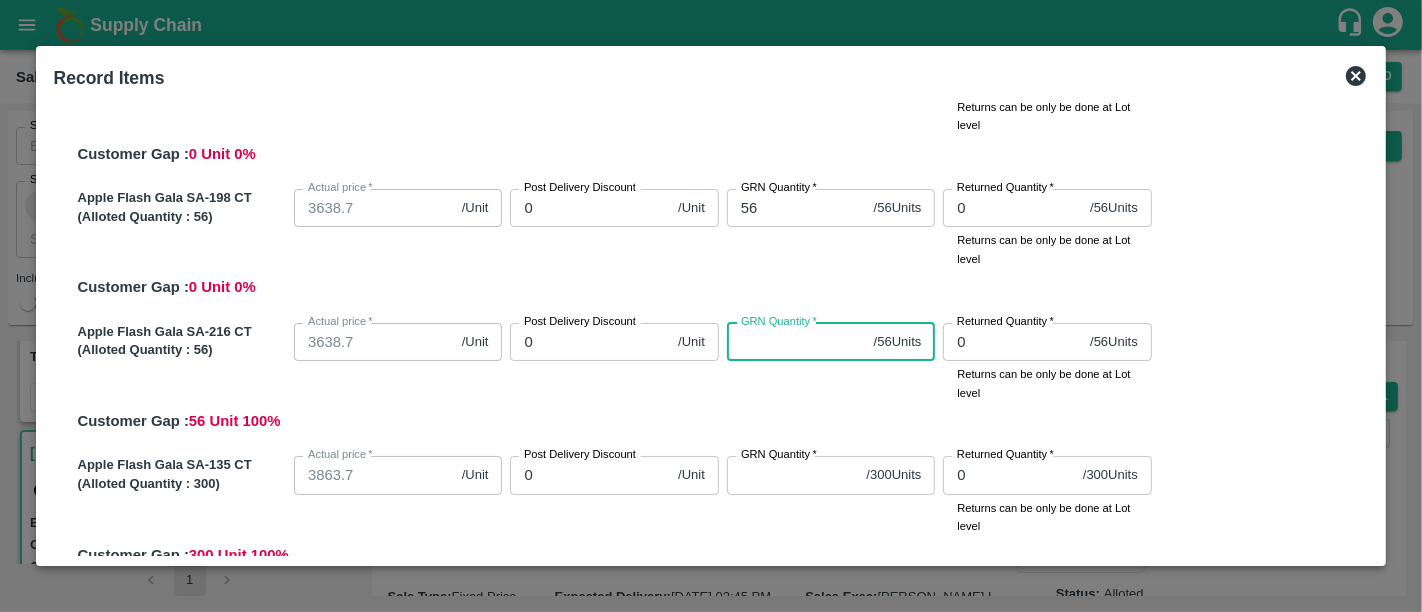 click on "GRN Quantity   *" at bounding box center [796, 342] 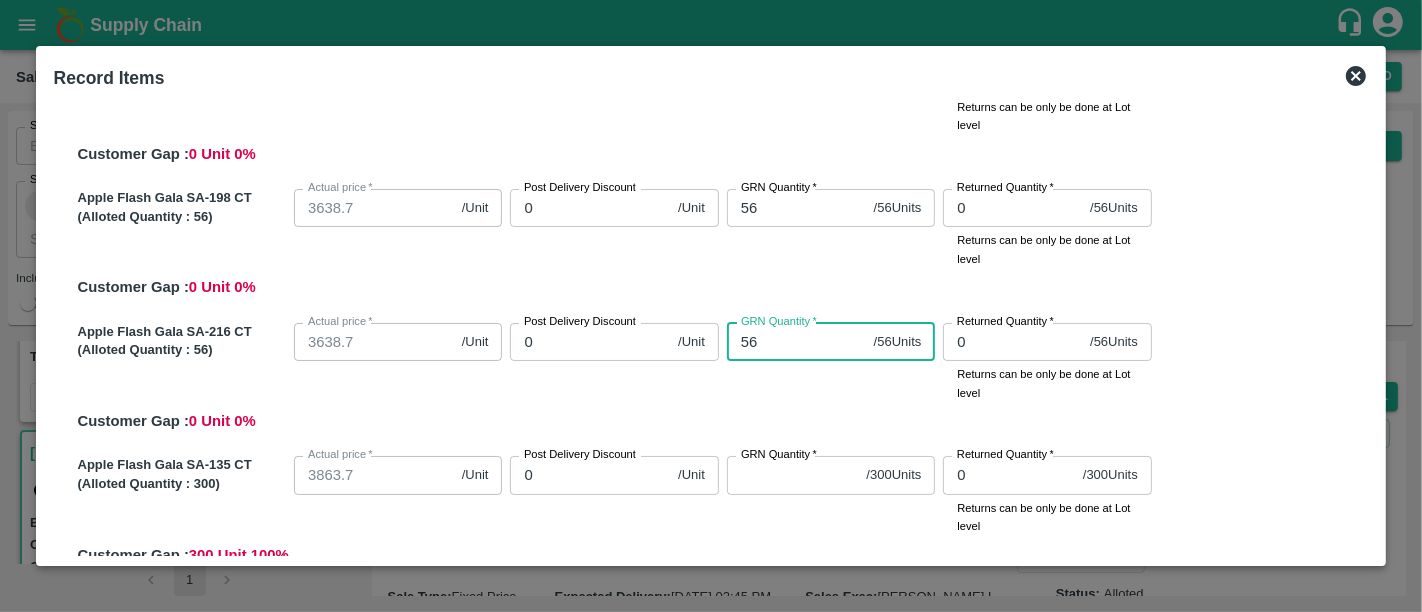 type on "56" 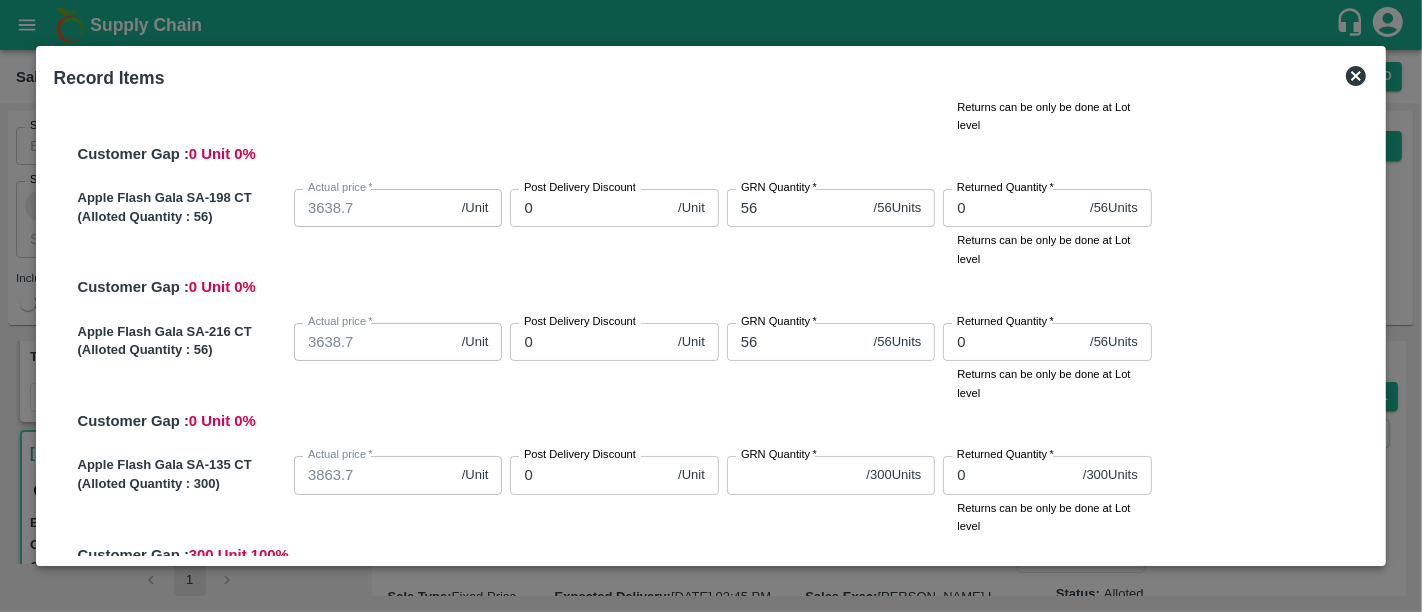drag, startPoint x: 769, startPoint y: 455, endPoint x: 765, endPoint y: 495, distance: 40.1995 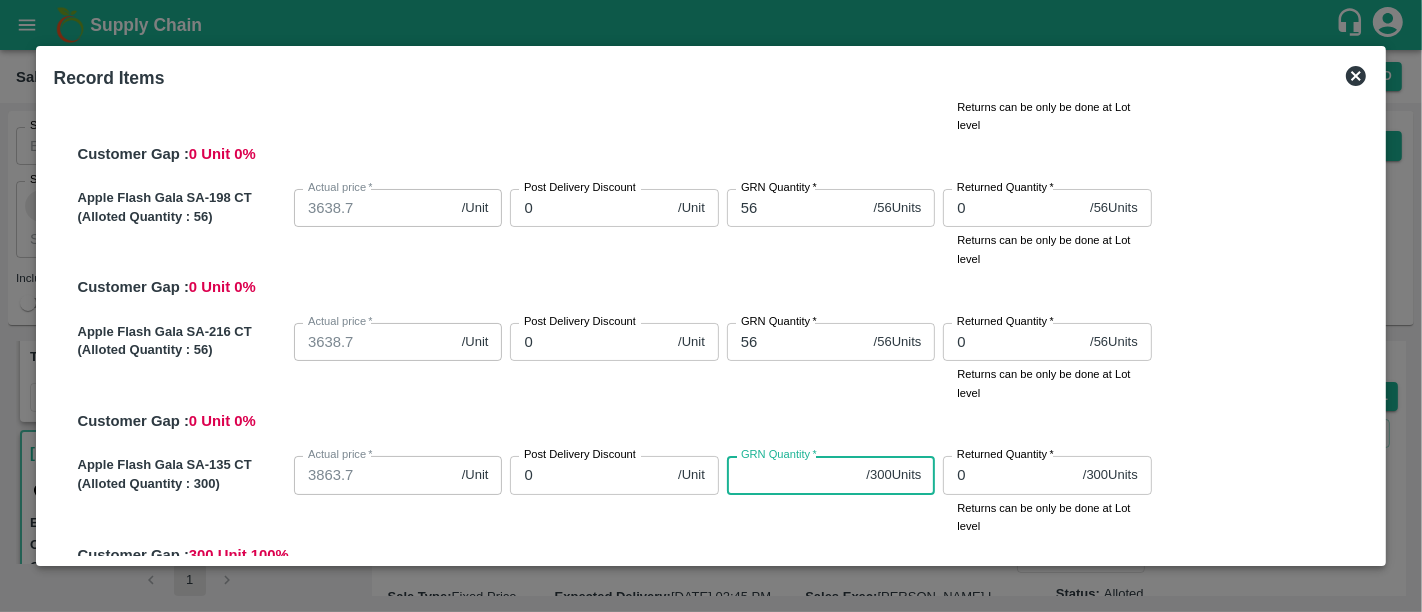 click on "GRN Quantity   *" at bounding box center (793, 475) 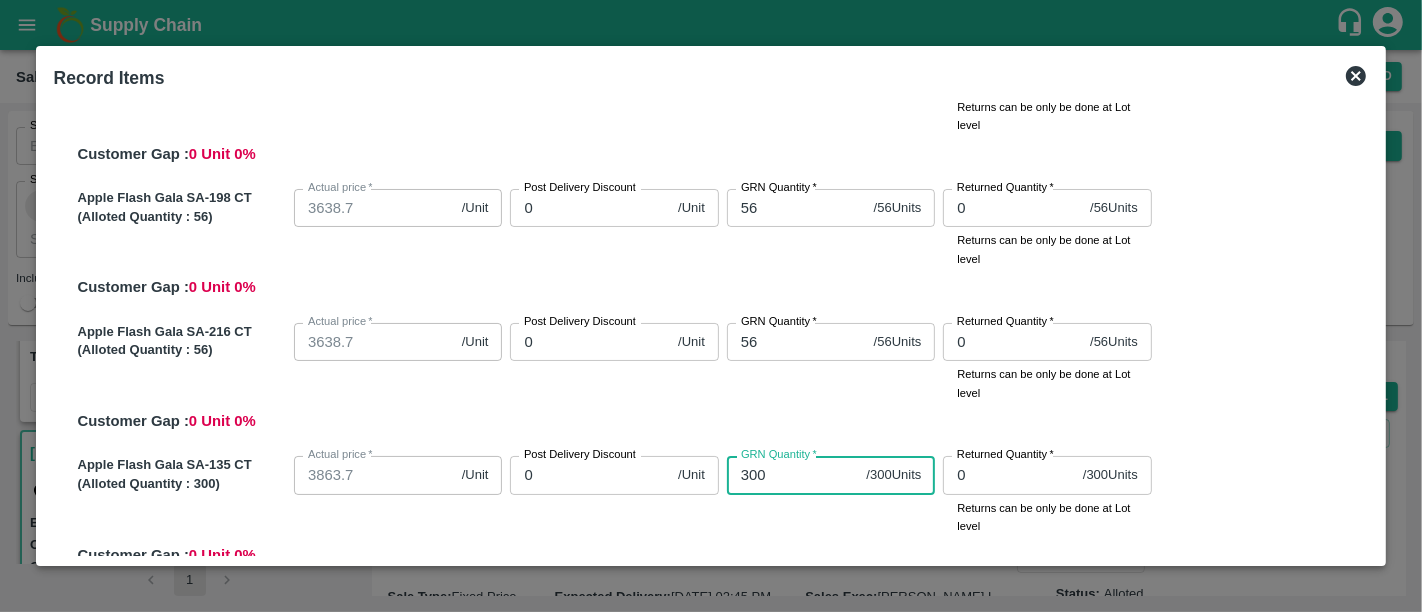 type on "300" 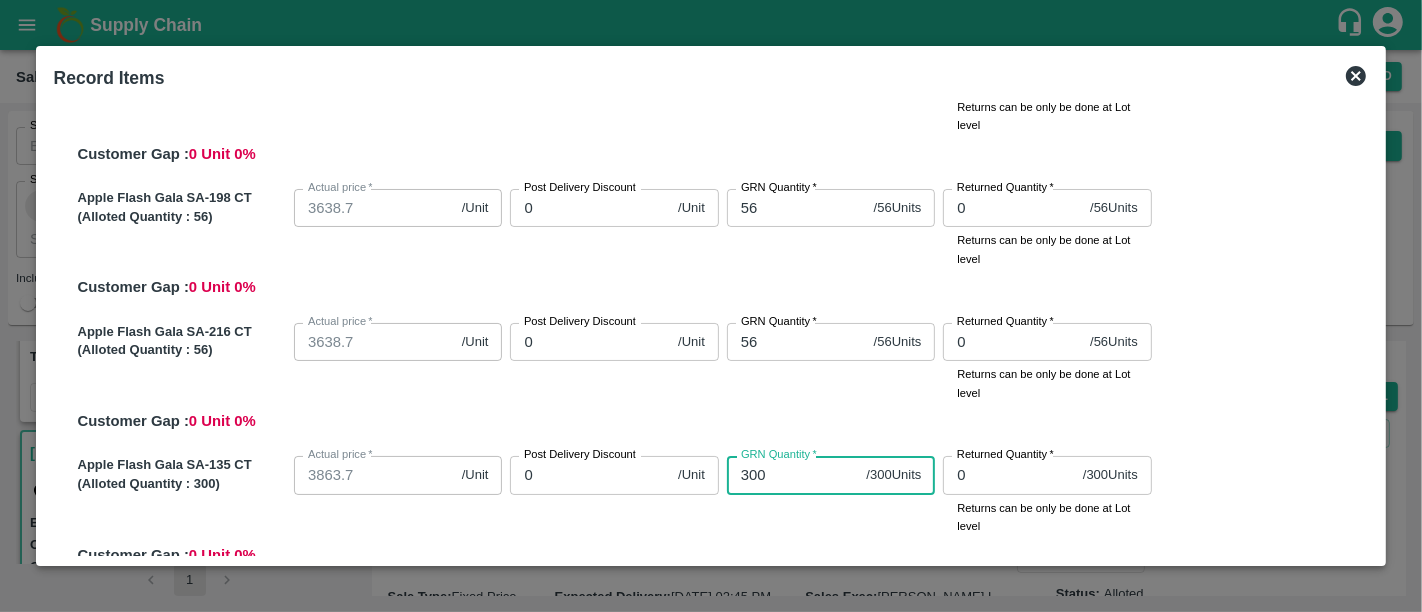 click on "GRN Quantity   * 300 /  300  Units GRN Quantity" at bounding box center [827, 491] 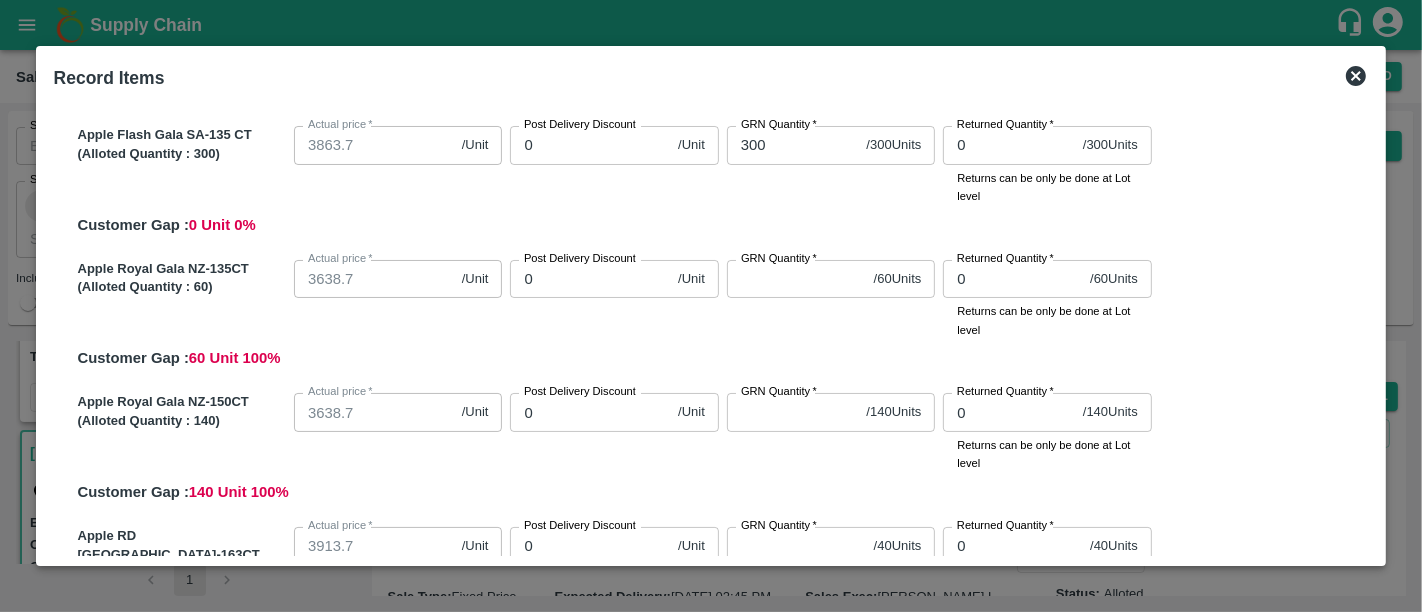 scroll, scrollTop: 595, scrollLeft: 0, axis: vertical 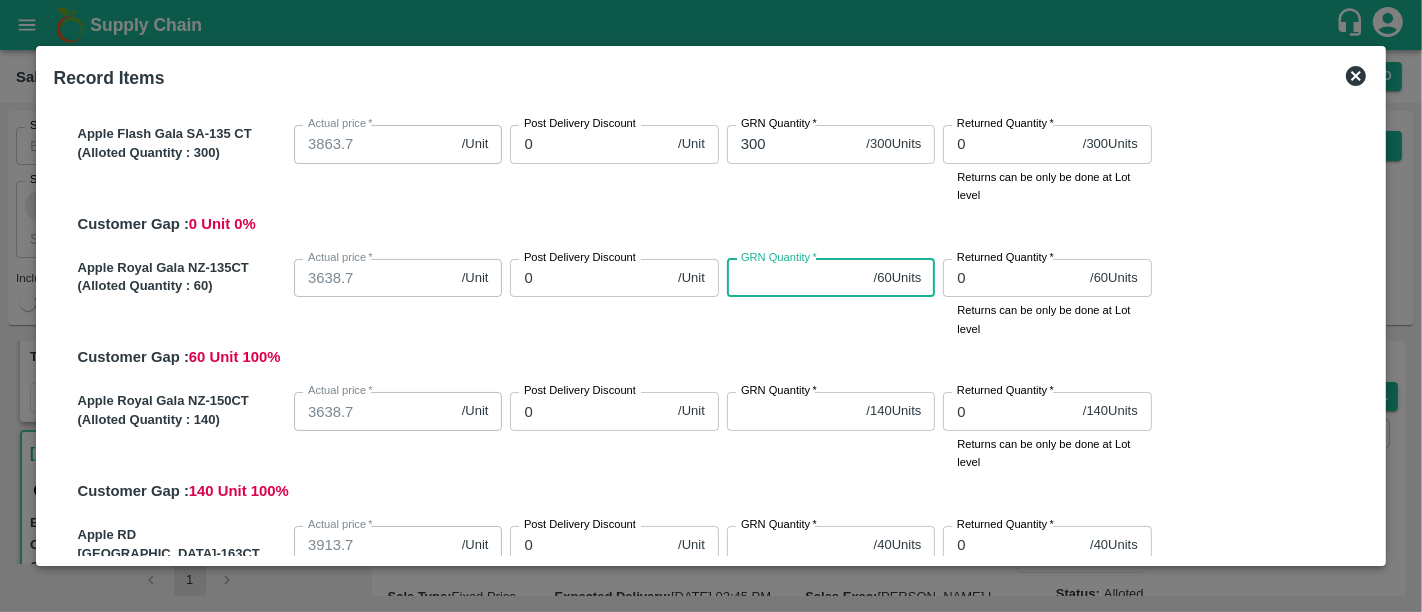 click on "GRN Quantity   *" at bounding box center [796, 278] 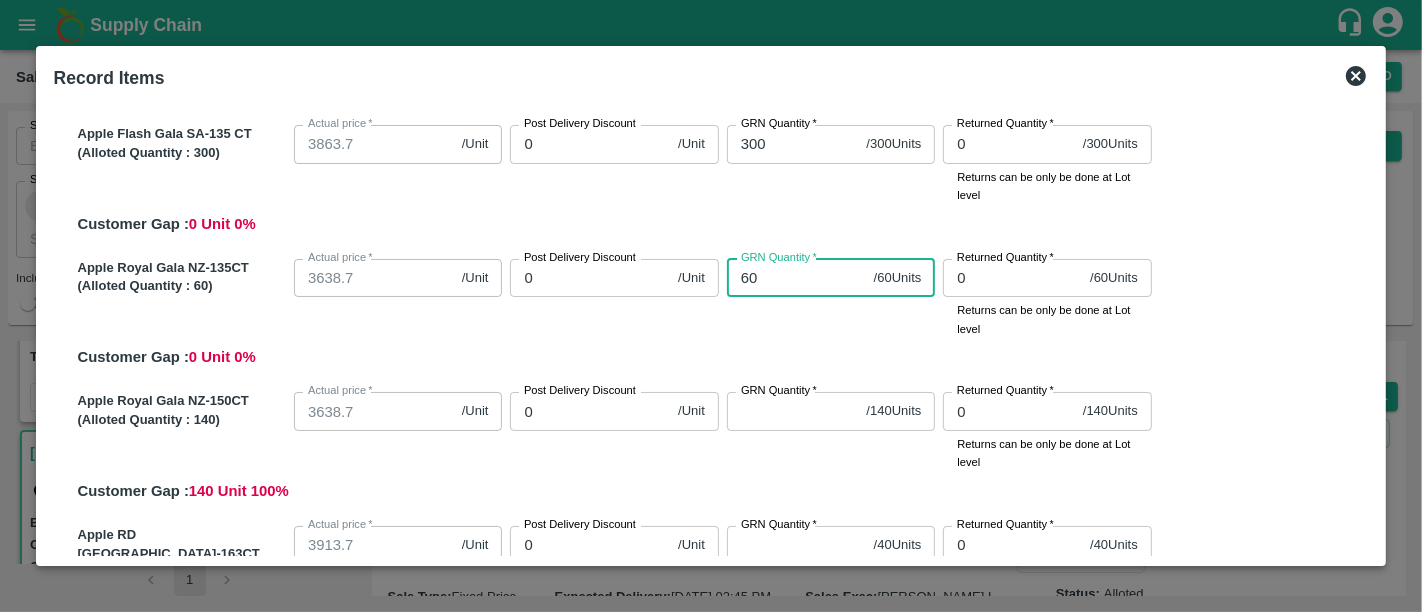 type on "60" 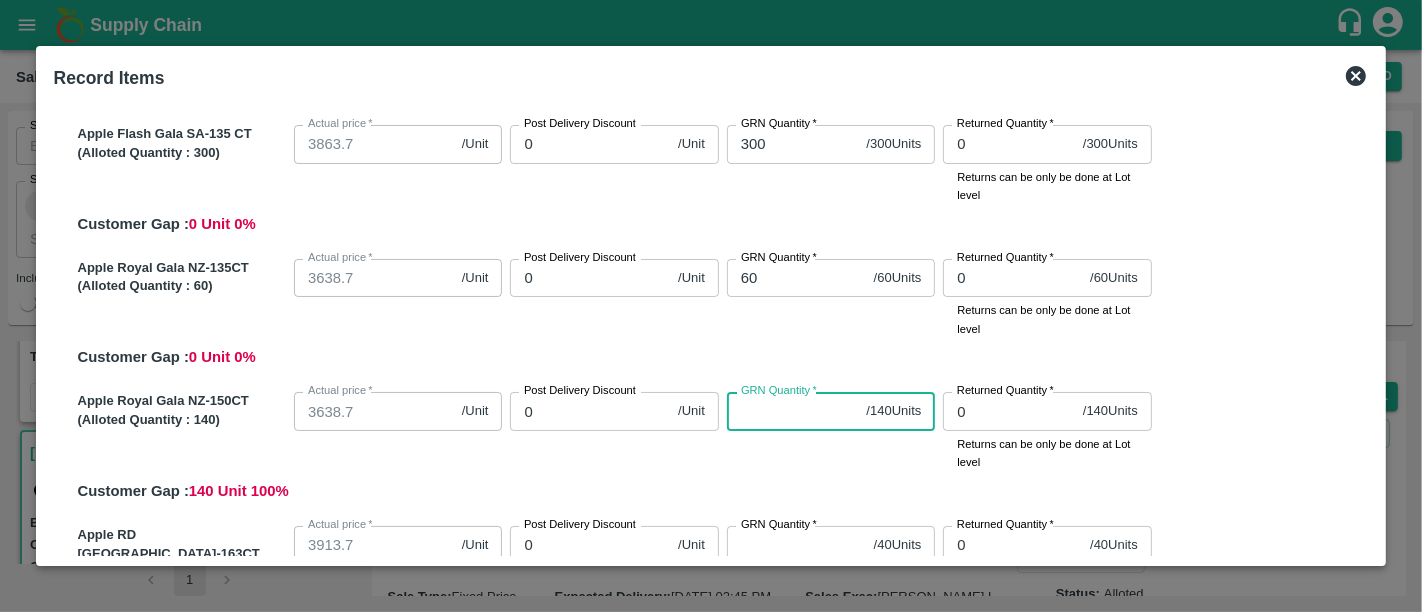 click on "GRN Quantity   *" at bounding box center (793, 411) 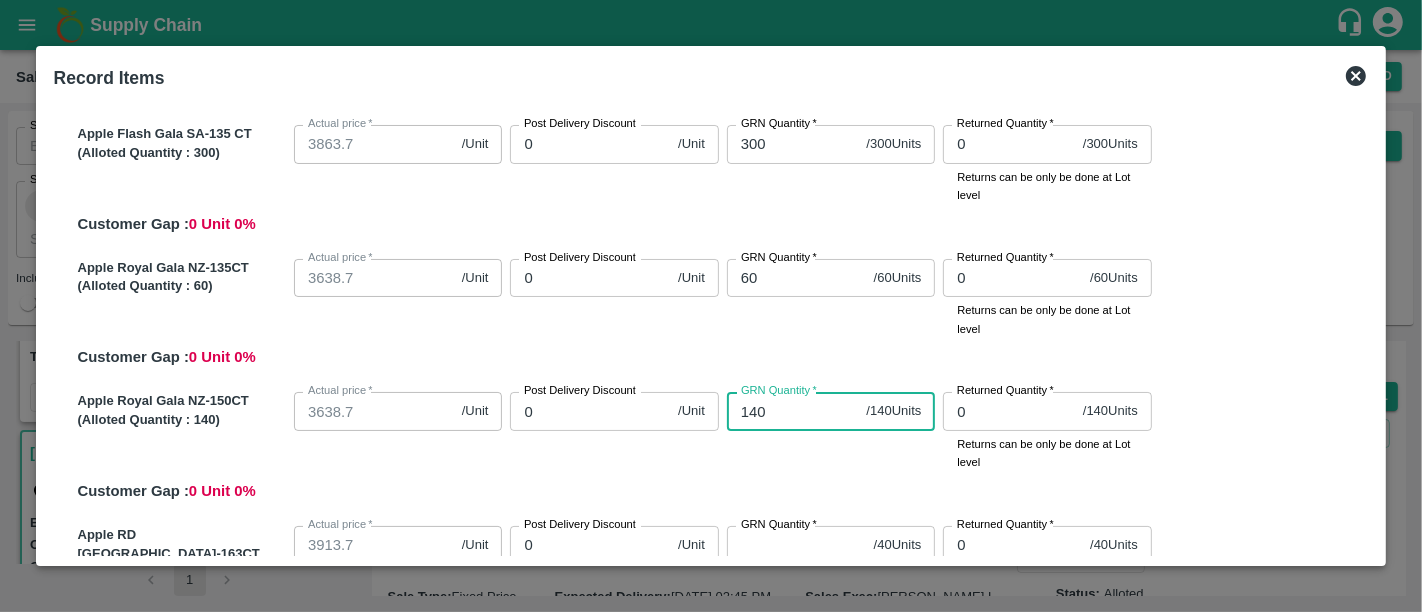 type on "140" 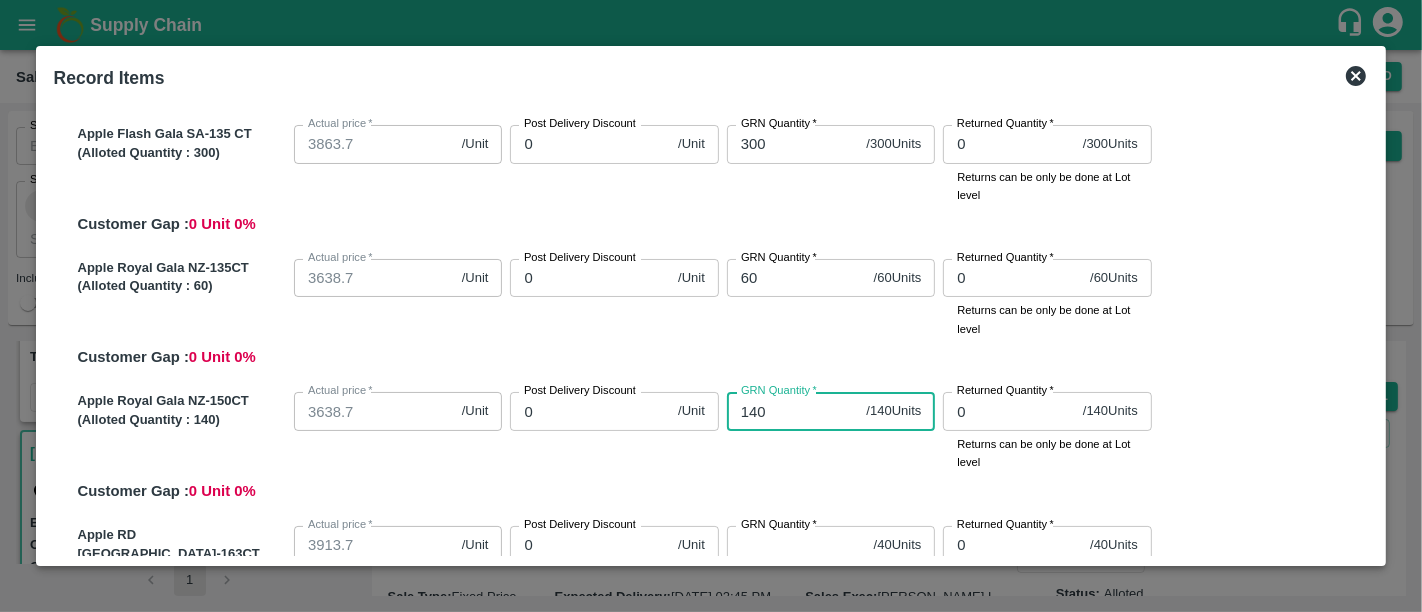 click on "GRN Quantity   * 140 /  140  Units GRN Quantity" at bounding box center [827, 427] 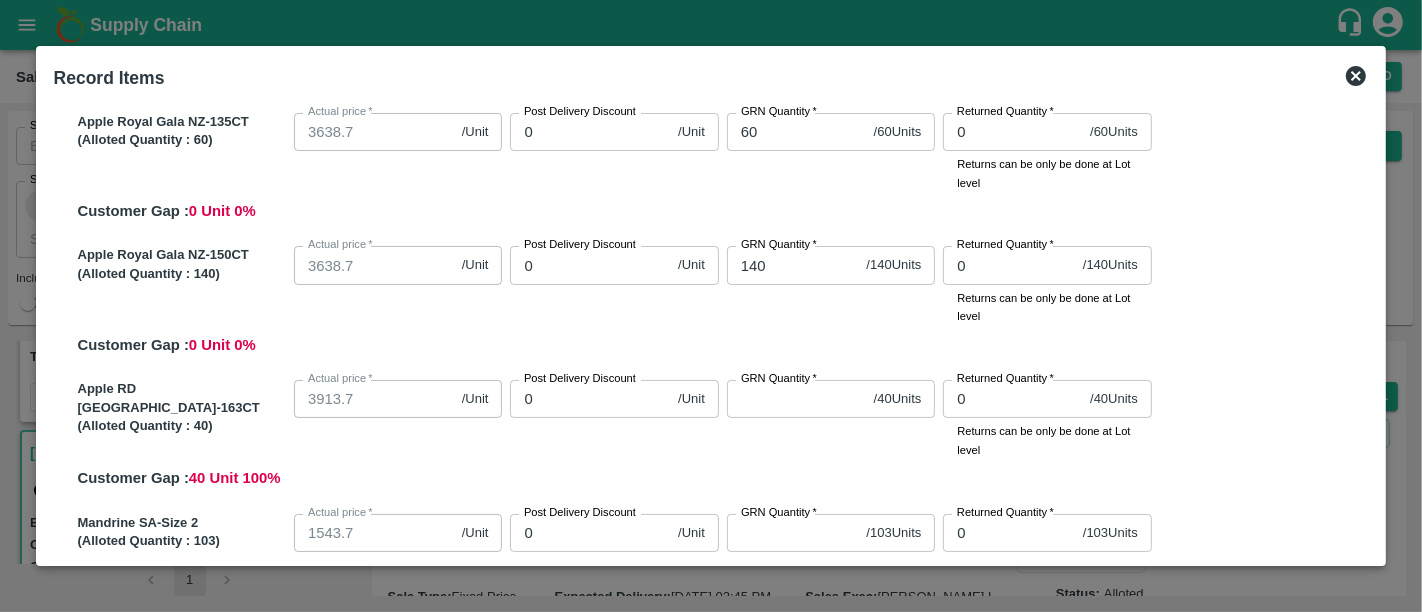 scroll, scrollTop: 742, scrollLeft: 0, axis: vertical 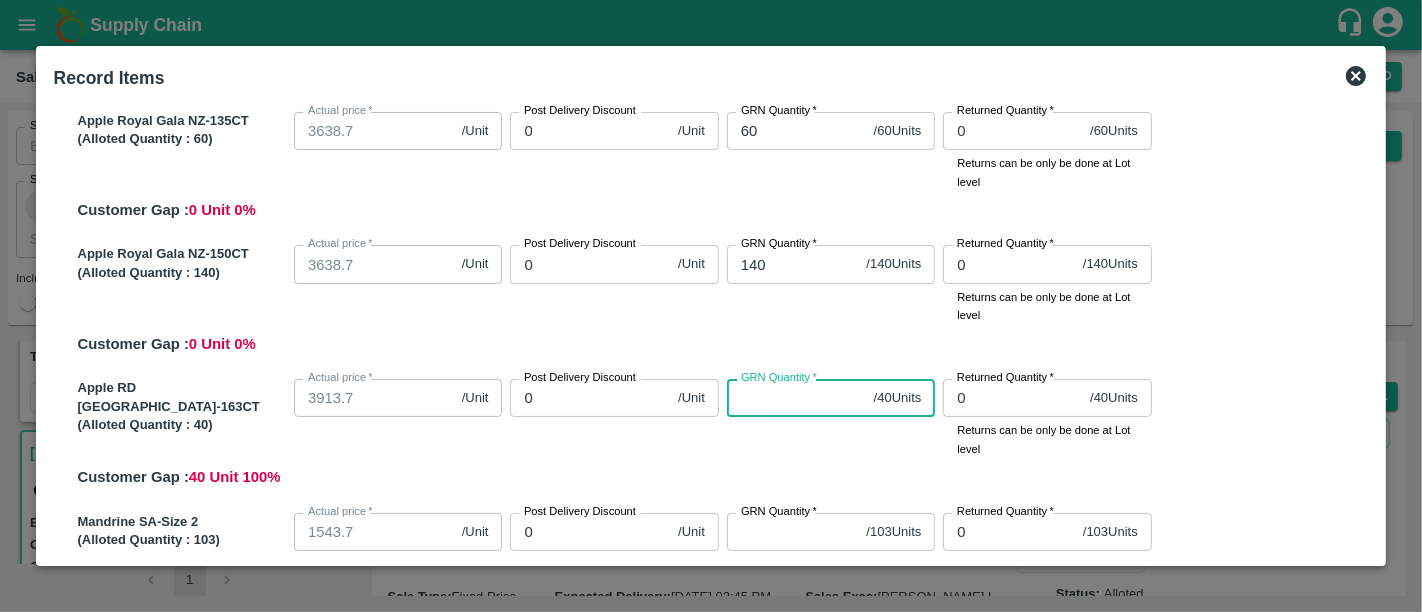 click on "GRN Quantity   *" at bounding box center [796, 398] 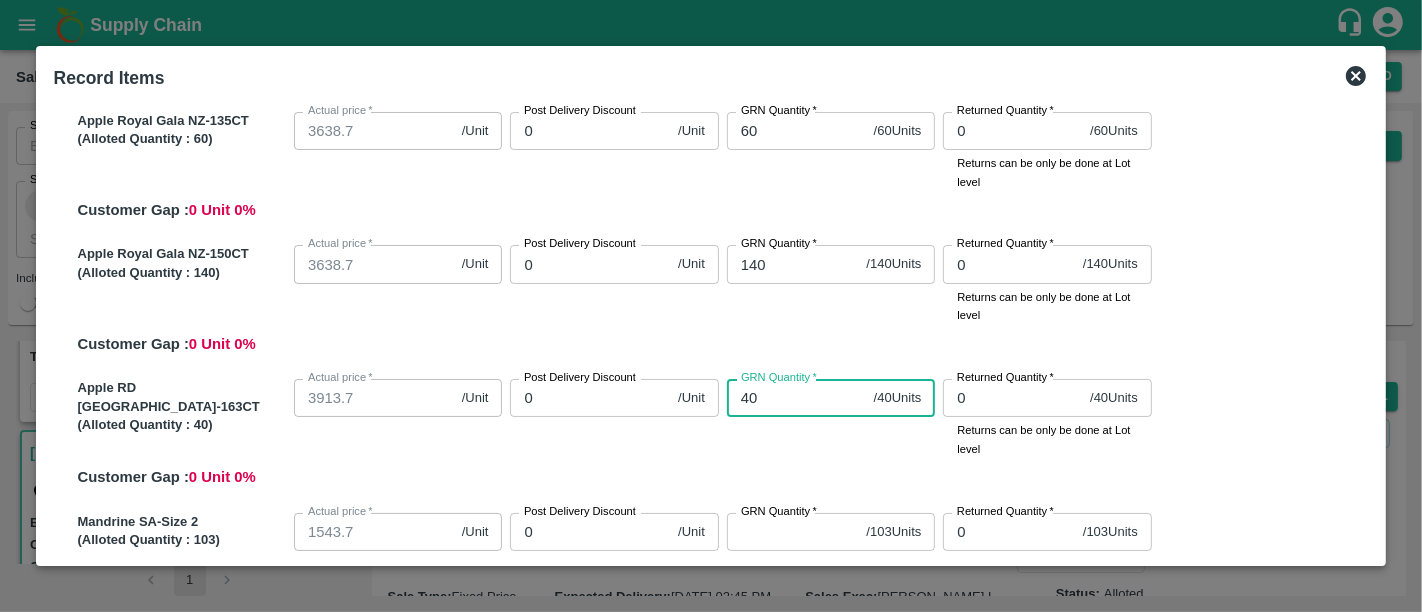 type on "40" 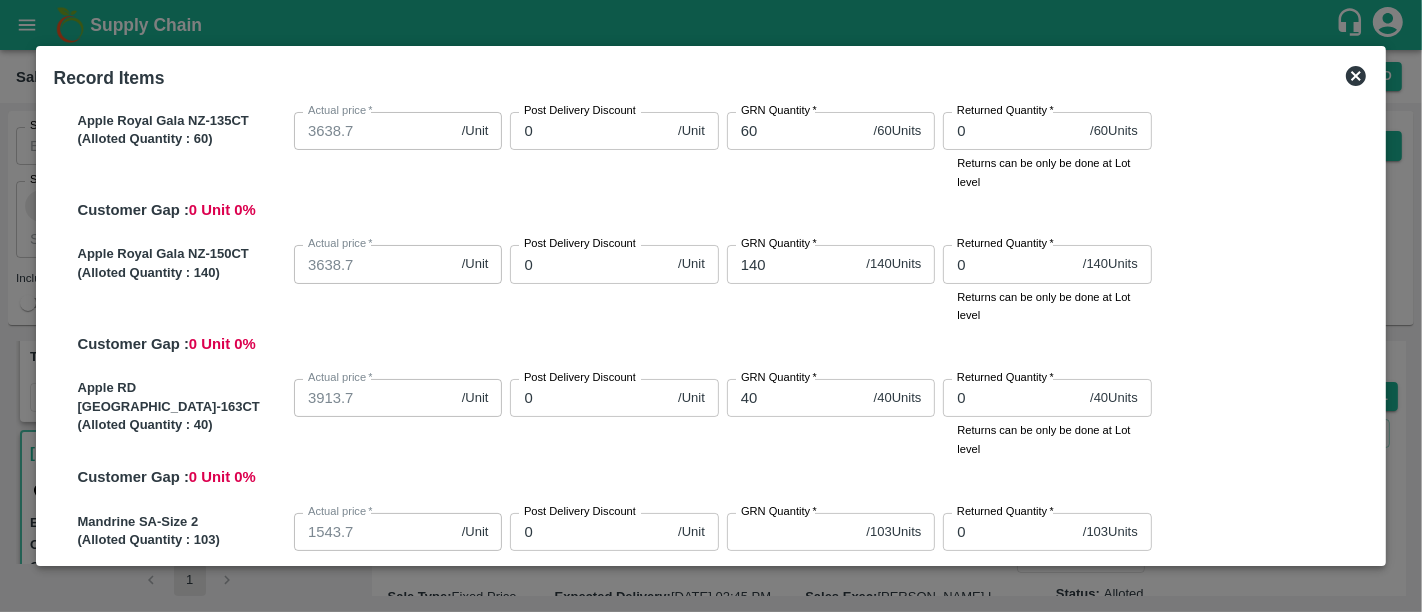 click on "GRN Quantity   * 40 /  40  Units GRN Quantity" at bounding box center [827, 414] 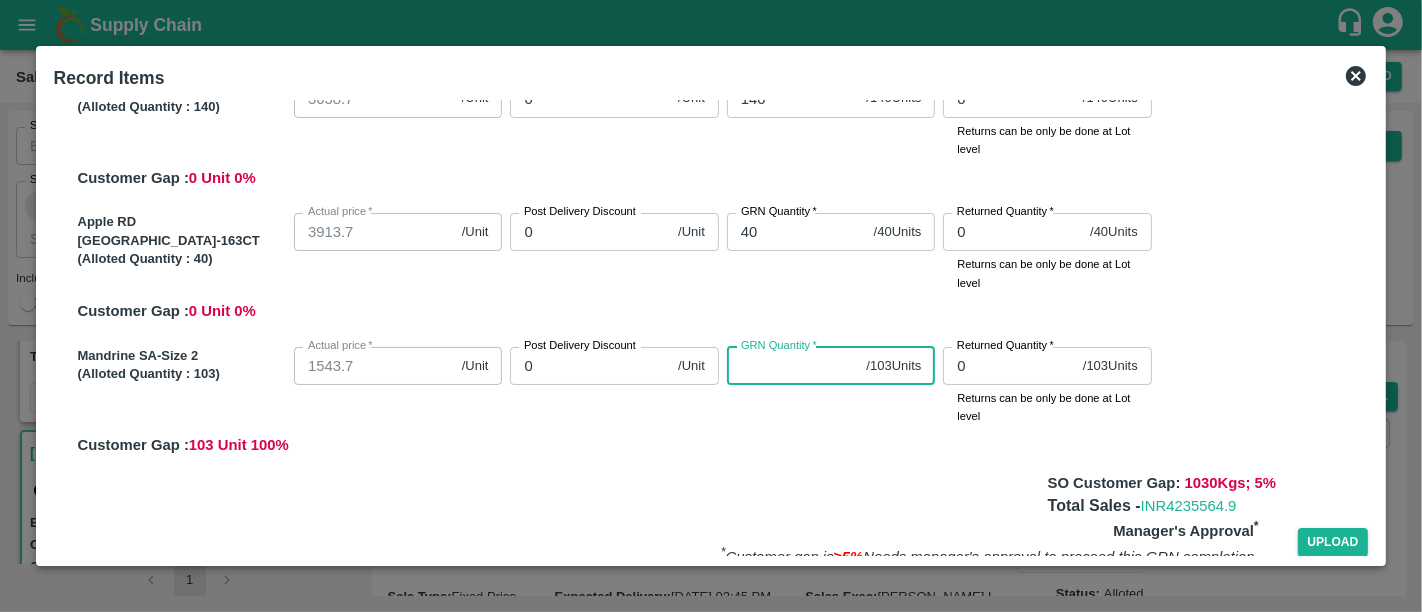 click on "GRN Quantity   *" at bounding box center (793, 366) 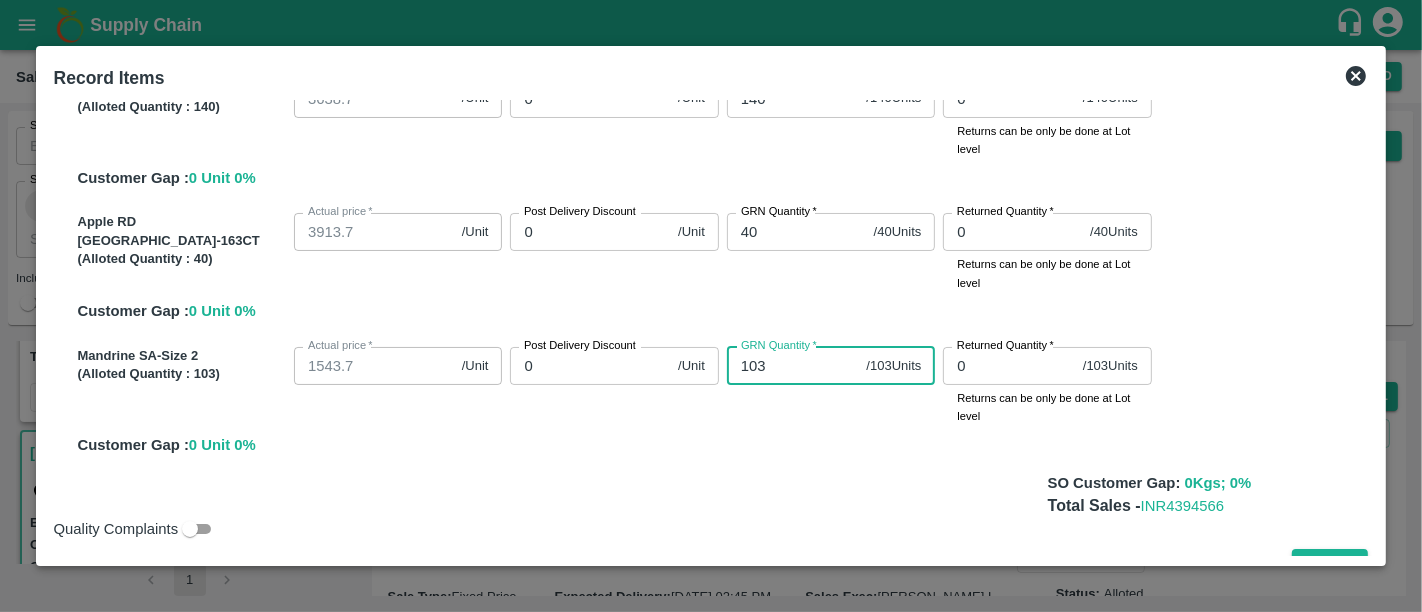 type on "103" 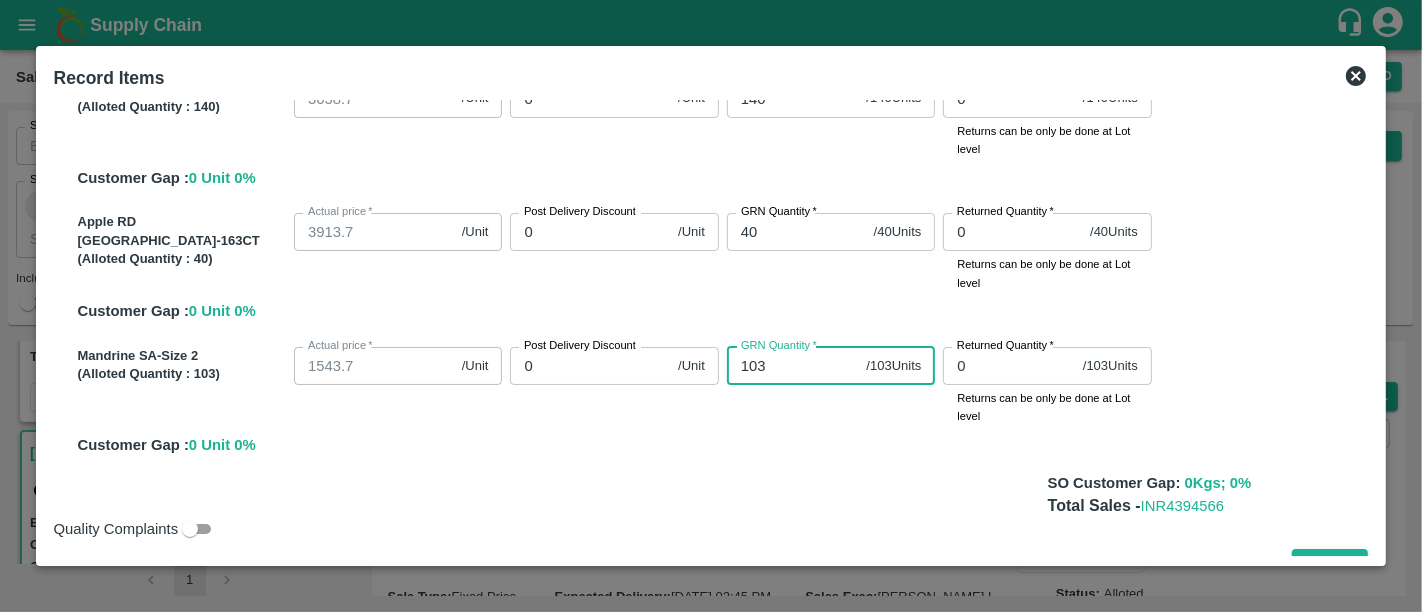 click on "Apple Flash Gala SA-165 CT (Alloted   Quantity : 300 ) Actual price   * 3738.7 /Unit Actual price Post Delivery Discount 0 /Unit Post Delivery Discount GRN Quantity   * 300 /  300  Units GRN Quantity Returned Quantity   * 0 /  300  Units Returned Quantity Returns can be only be done at Lot level Customer Gap : 0 Unit   0 % Apple Flash Gala SA-150 CT (Alloted   Quantity : 175 ) Actual price   * 3788.7 /Unit Actual price Post Delivery Discount 0 /Unit Post Delivery Discount GRN Quantity   * 175 /  175  Units GRN Quantity Returned Quantity   * 0 /  175  Units Returned Quantity Returns can be only be done at Lot level Customer Gap : 0 Unit   0 % Apple Flash Gala SA-198 CT (Alloted   Quantity : 56 ) Actual price   * 3638.7 /Unit Actual price Post Delivery Discount 0 /Unit Post Delivery Discount GRN Quantity   * 56 /  56  Units GRN Quantity Returned Quantity   * 0 /  56  Units Returned Quantity Returns can be only be done at Lot level Customer Gap : 0 Unit   0 % Apple Flash Gala SA-216 CT (Alloted" at bounding box center (711, -137) 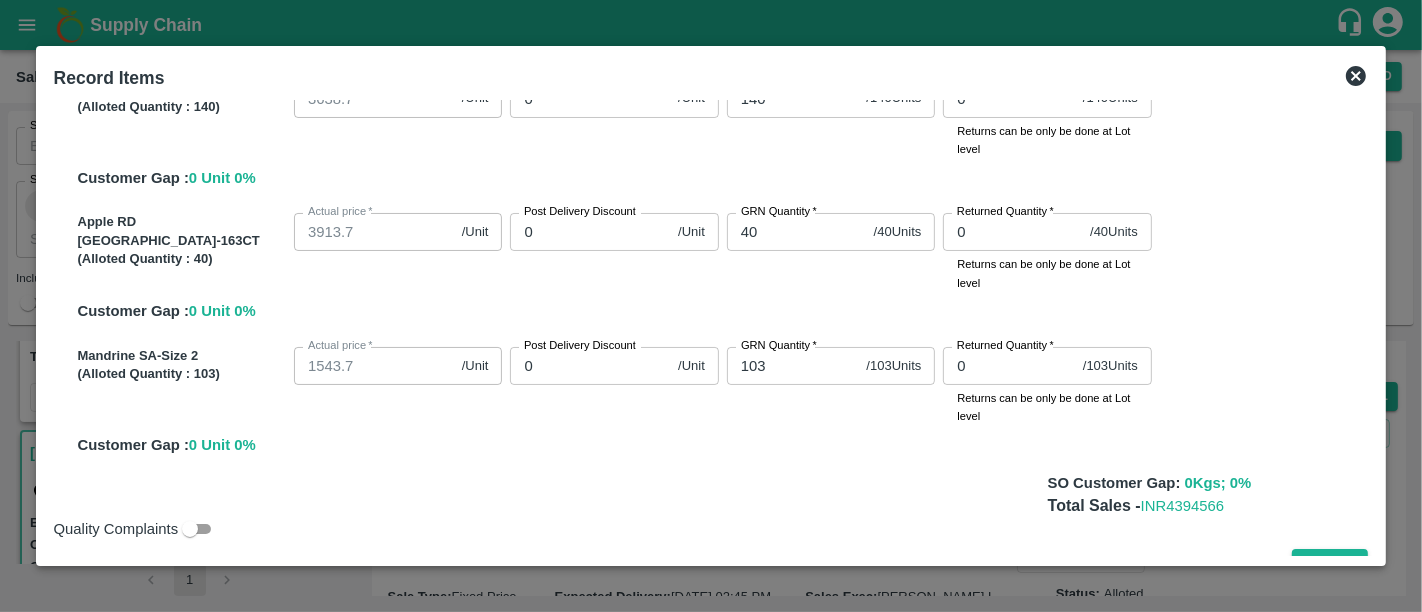 scroll, scrollTop: 945, scrollLeft: 0, axis: vertical 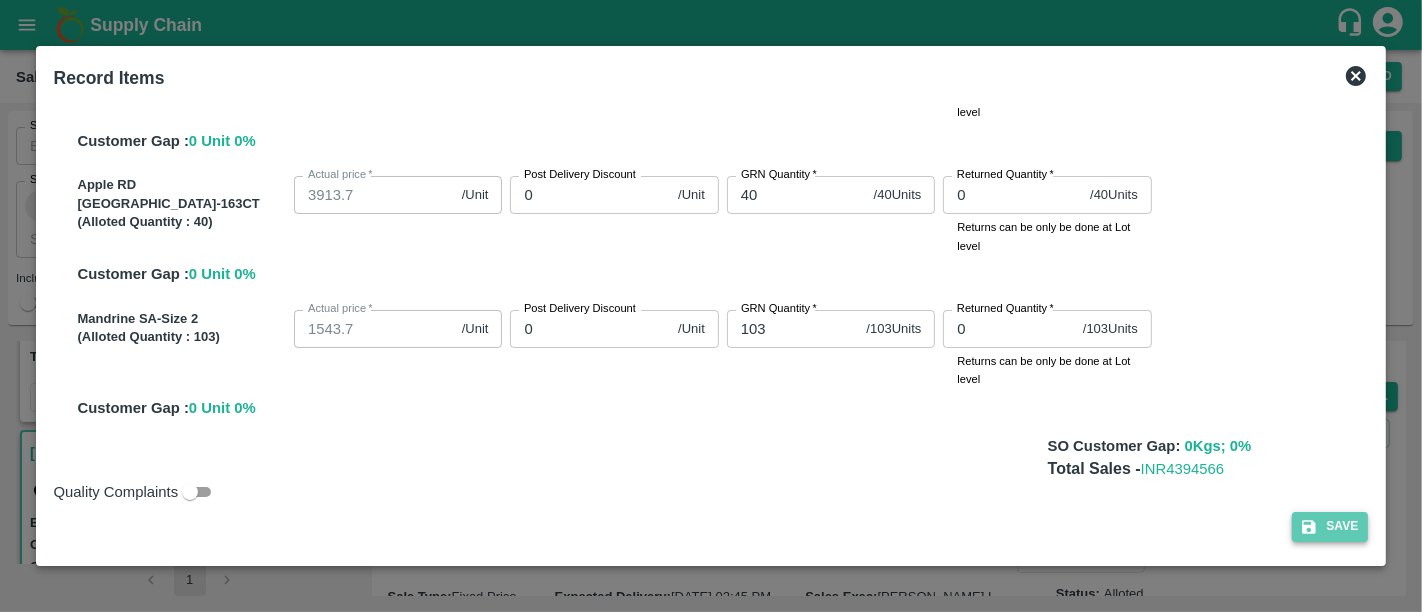 click 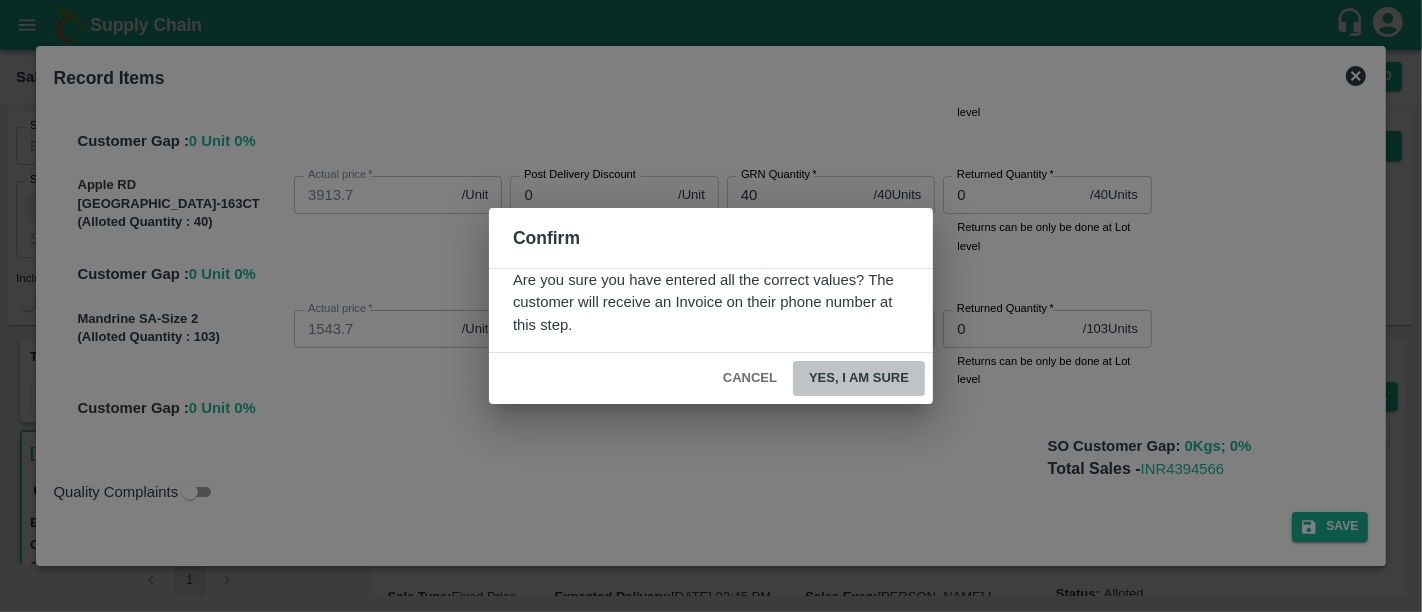 click on "Yes, I am sure" at bounding box center (859, 378) 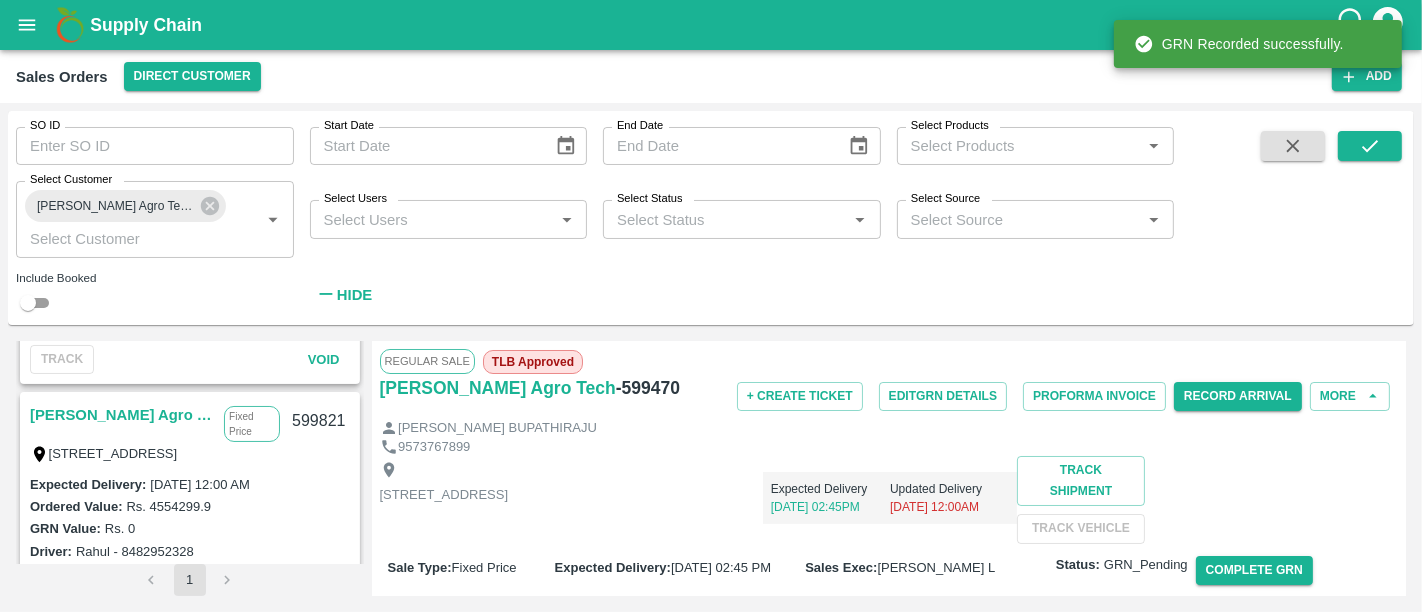 scroll, scrollTop: 232, scrollLeft: 0, axis: vertical 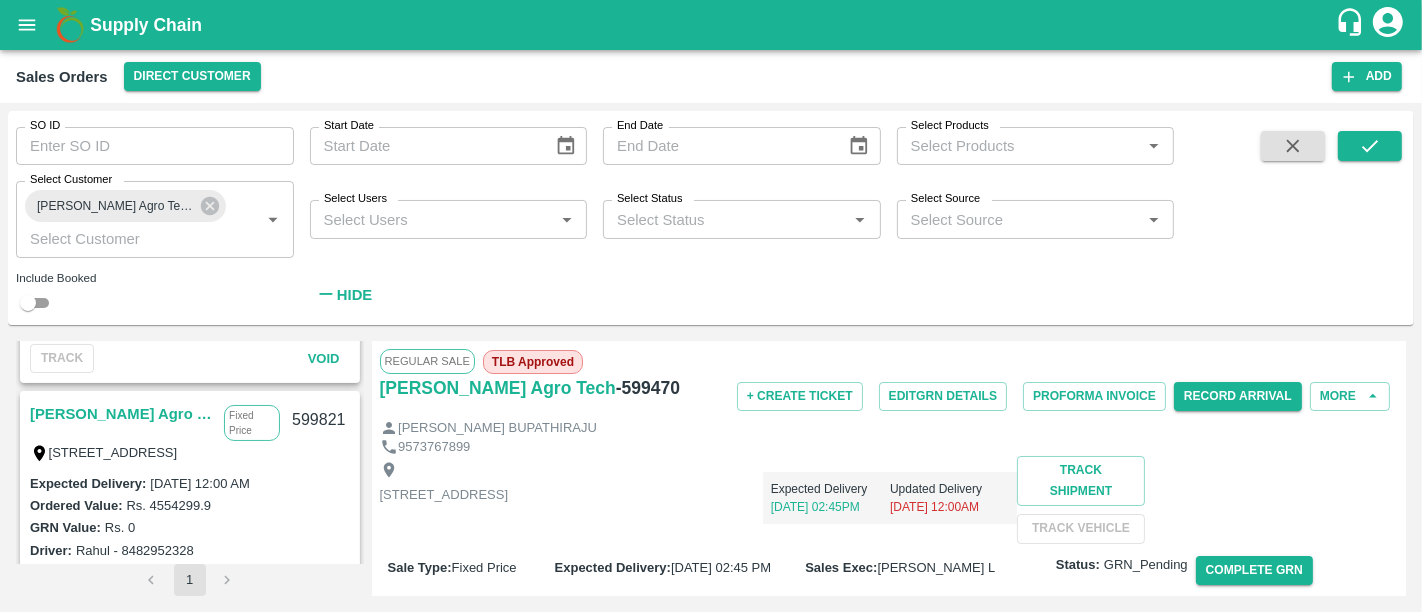 click on "Saradha Devi Agro Tech" at bounding box center (122, 414) 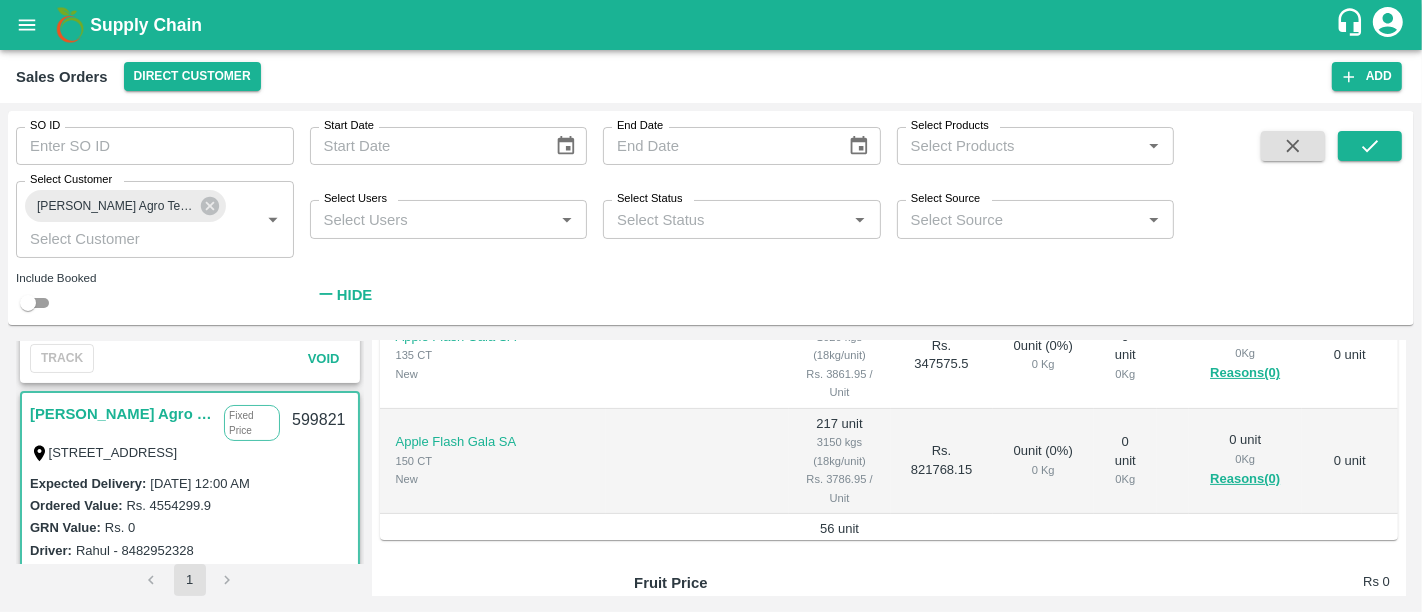 scroll, scrollTop: 571, scrollLeft: 0, axis: vertical 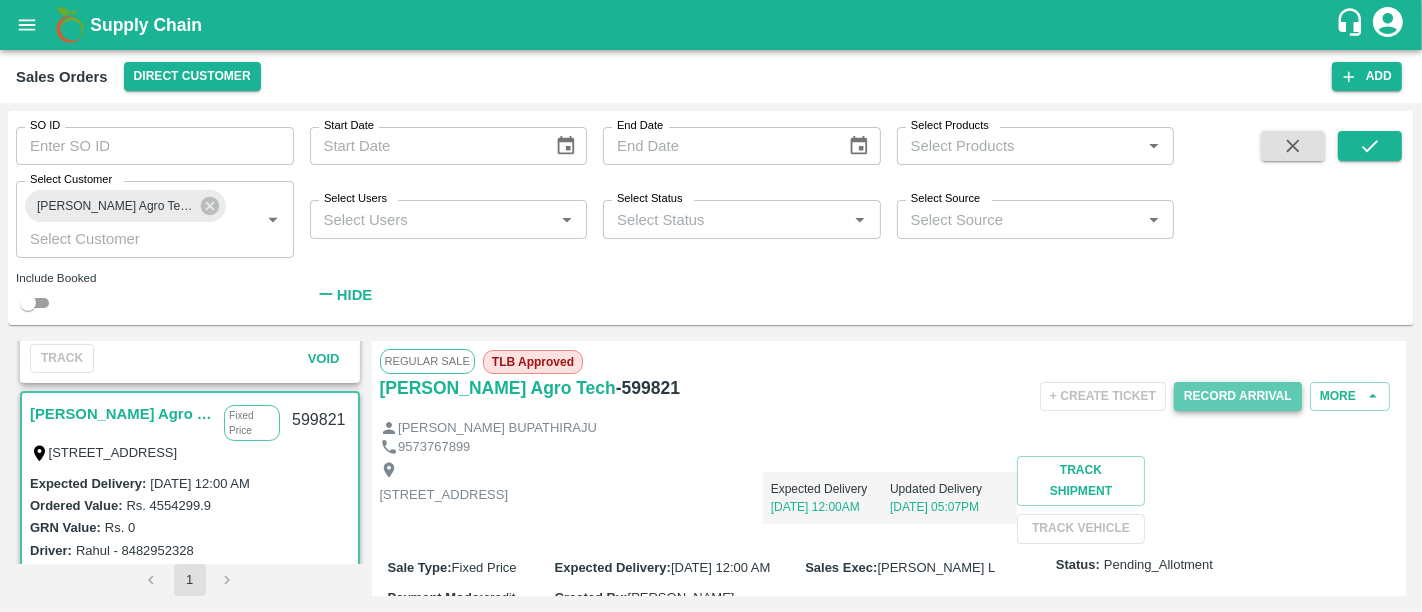 click on "Record Arrival" at bounding box center [1238, 396] 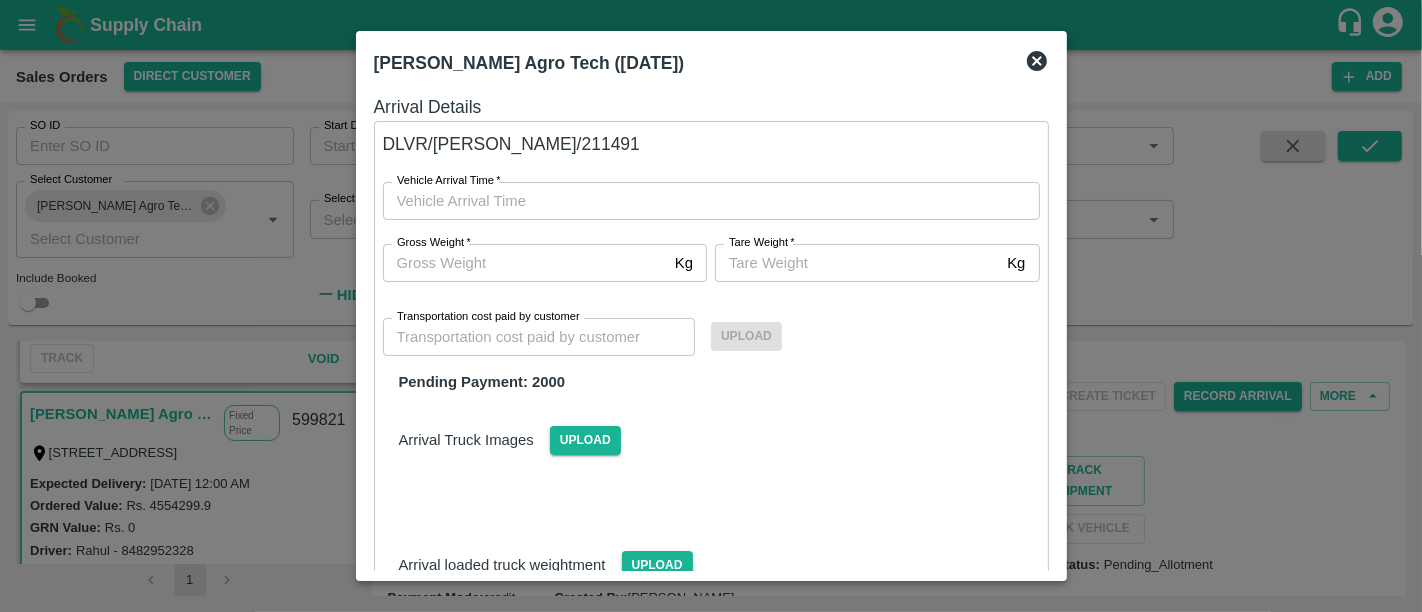 type on "DD/MM/YYYY hh:mm aa" 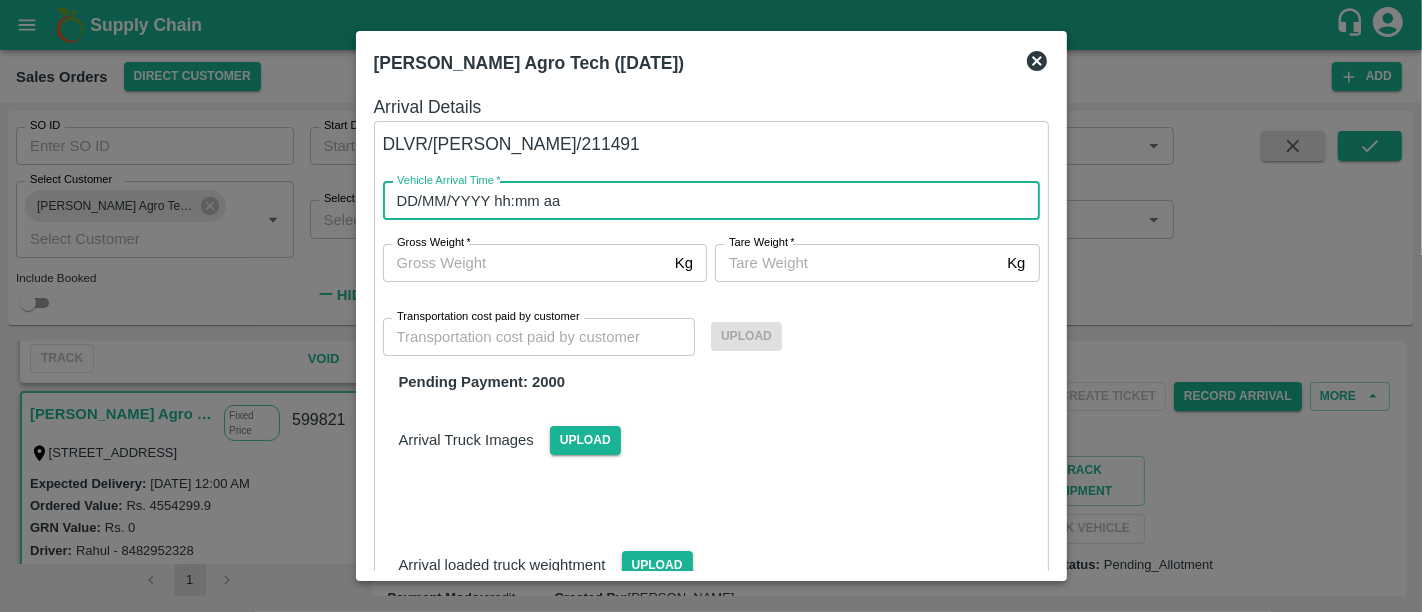 click on "DD/MM/YYYY hh:mm aa" at bounding box center (704, 201) 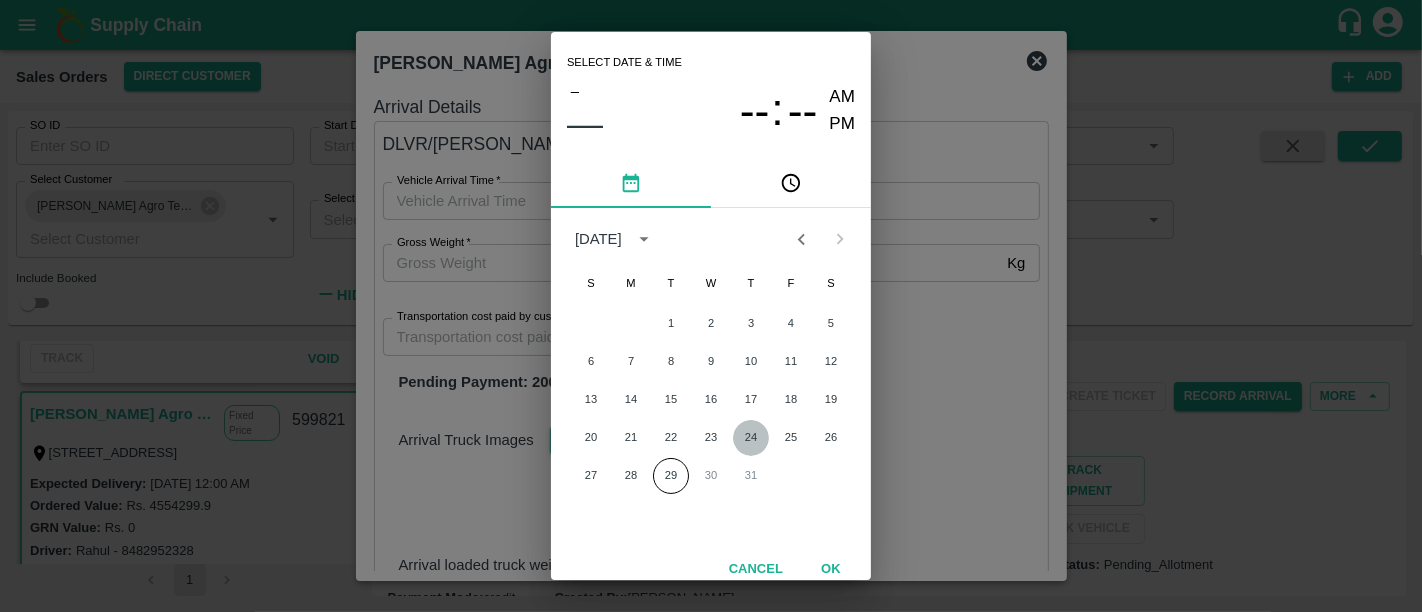 click on "24" at bounding box center (751, 438) 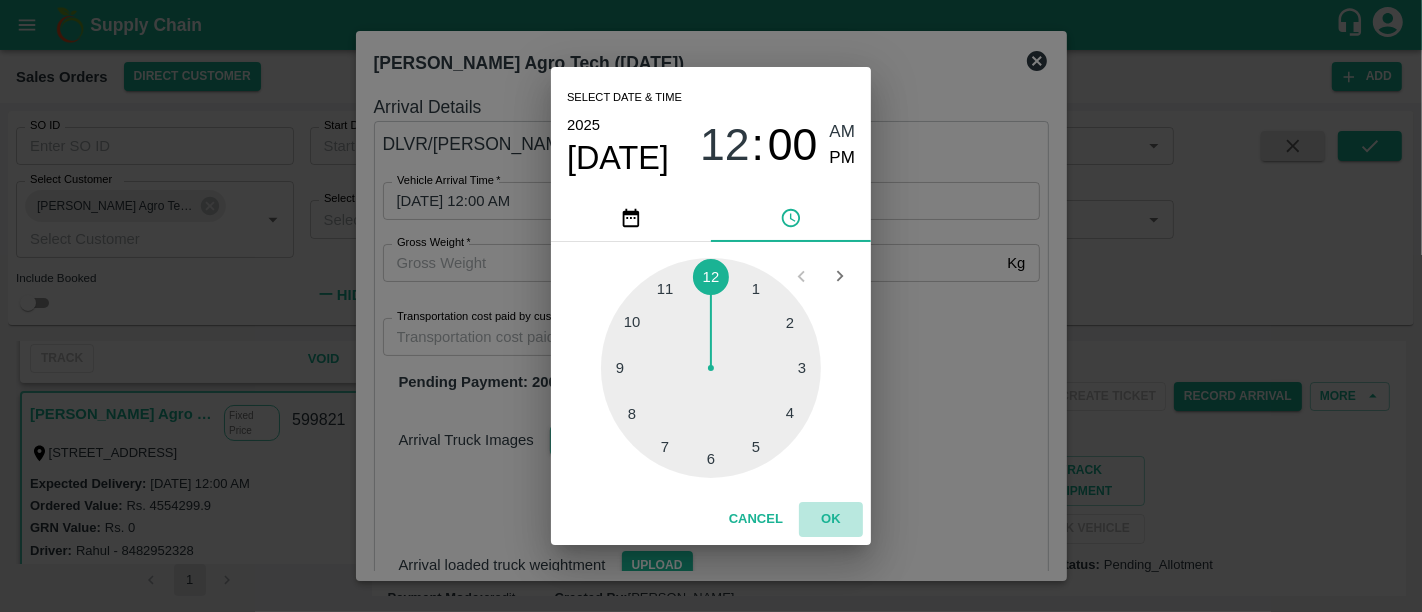 click on "OK" at bounding box center [831, 519] 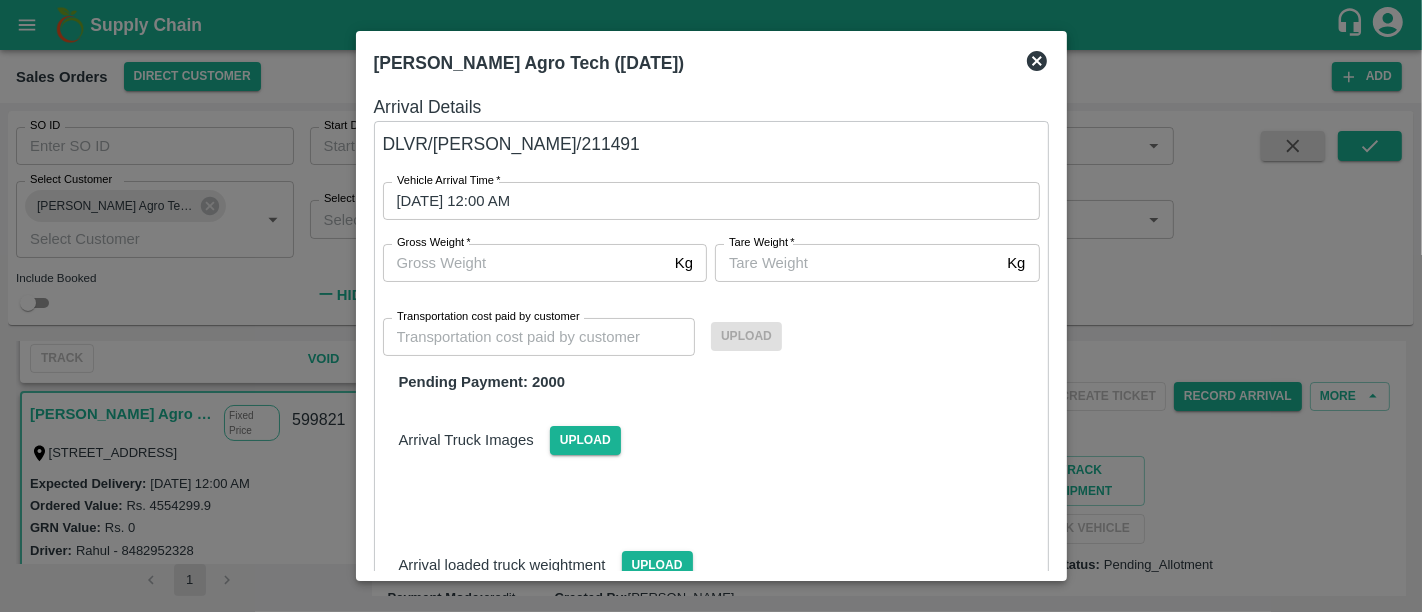 click at bounding box center [703, 495] 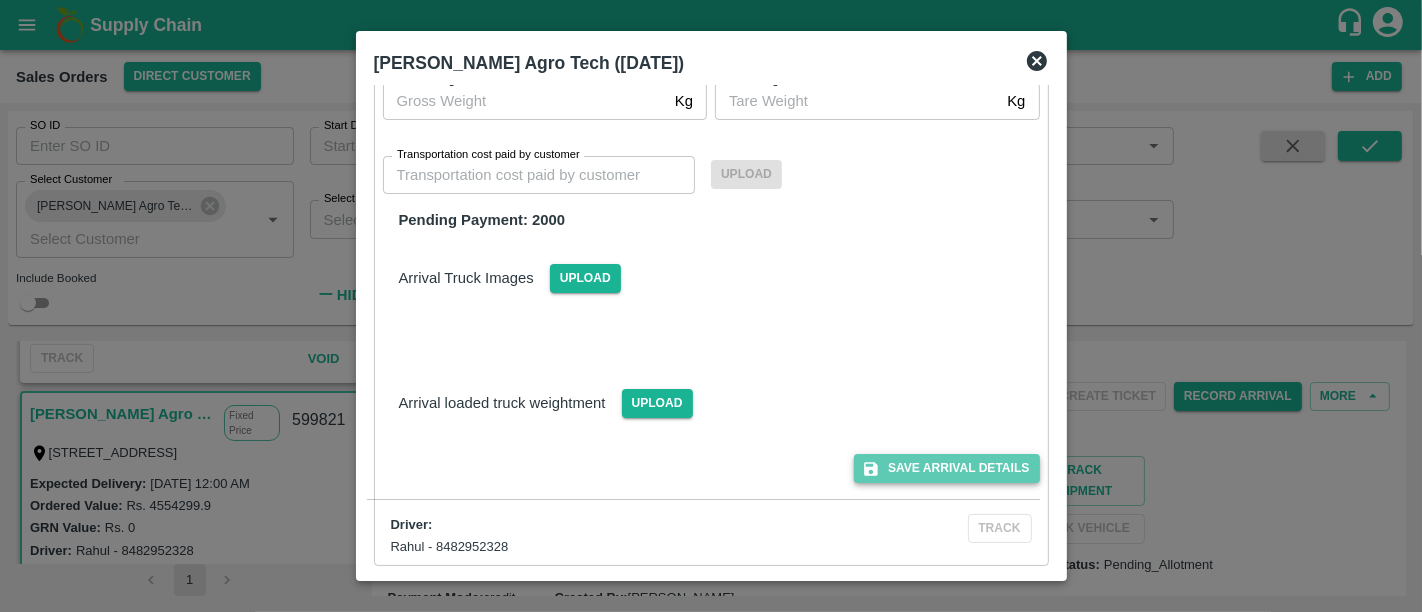 click 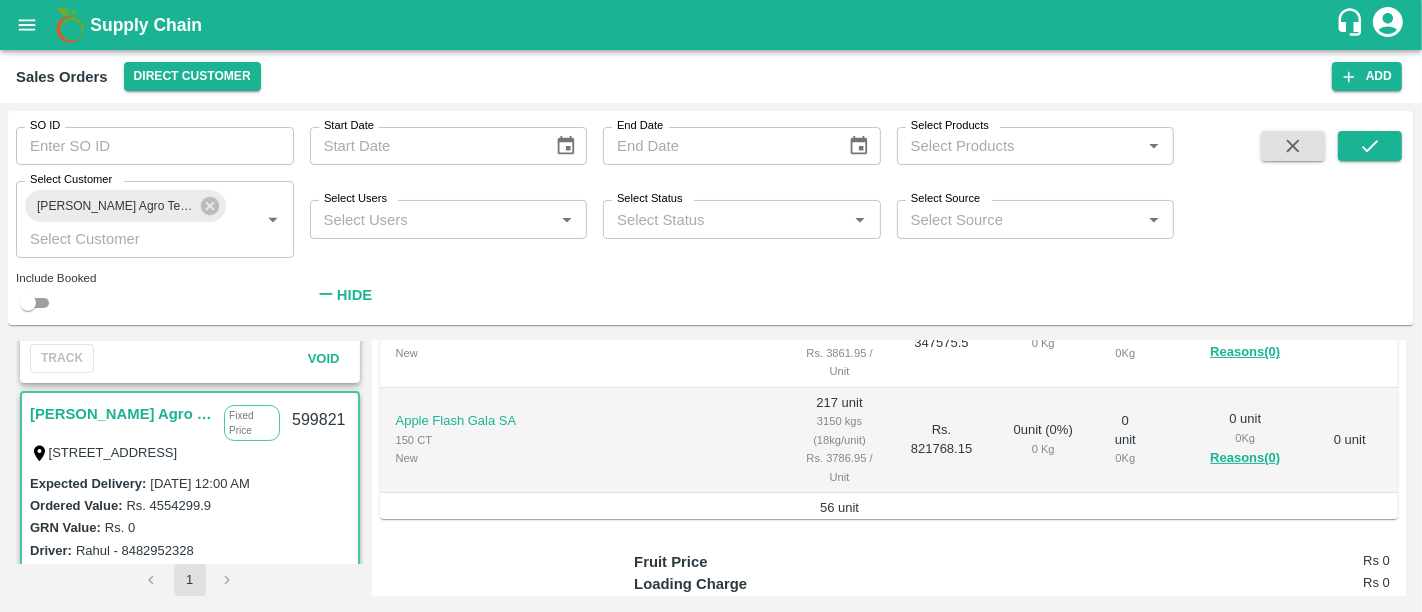 scroll, scrollTop: 785, scrollLeft: 0, axis: vertical 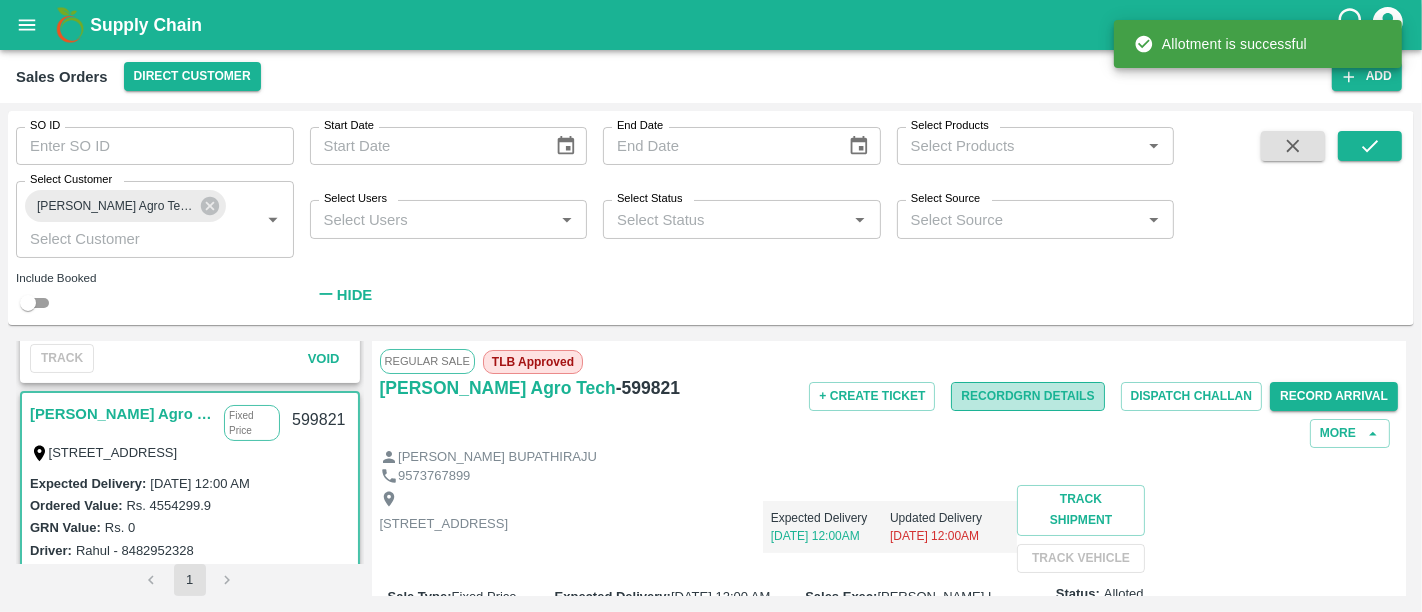 click on "Record  GRN Details" at bounding box center [1027, 396] 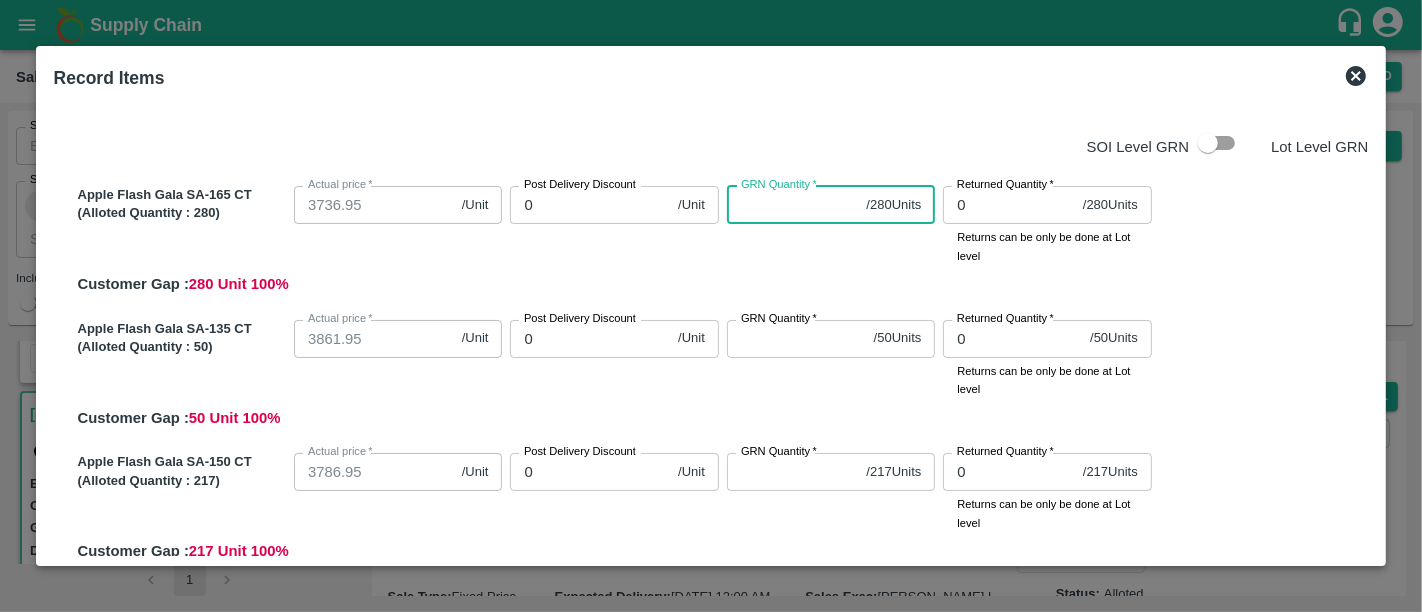 click on "GRN Quantity   *" at bounding box center (793, 205) 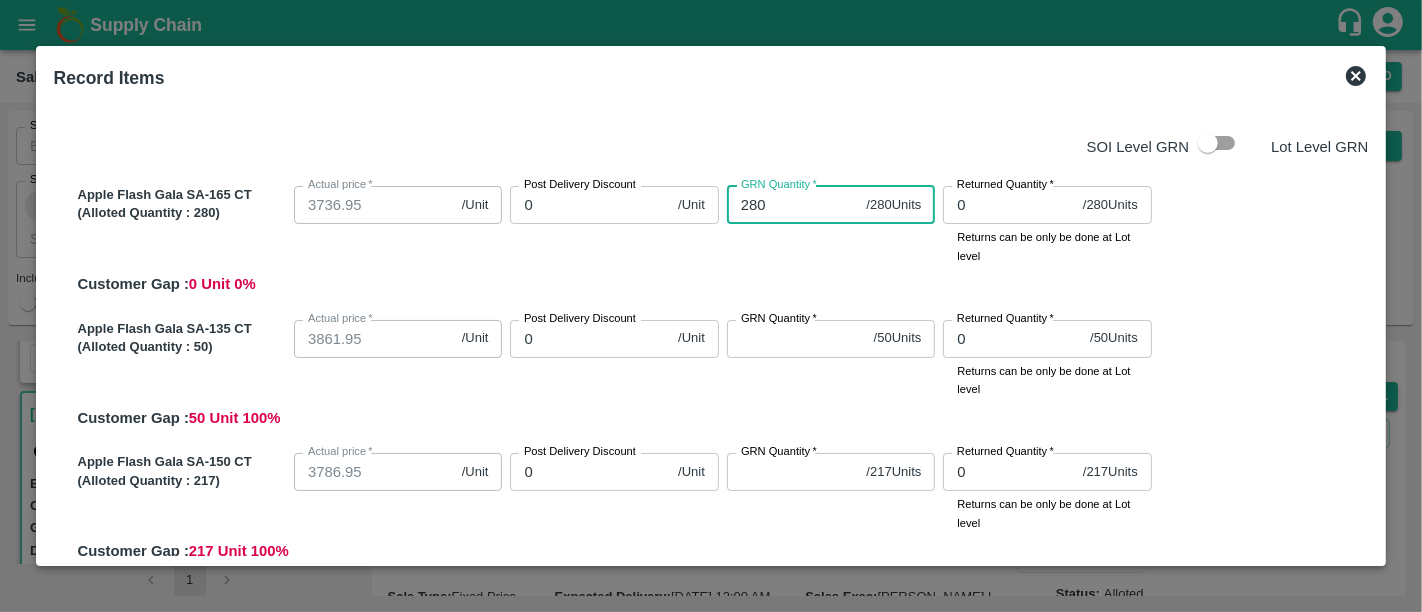 type on "280" 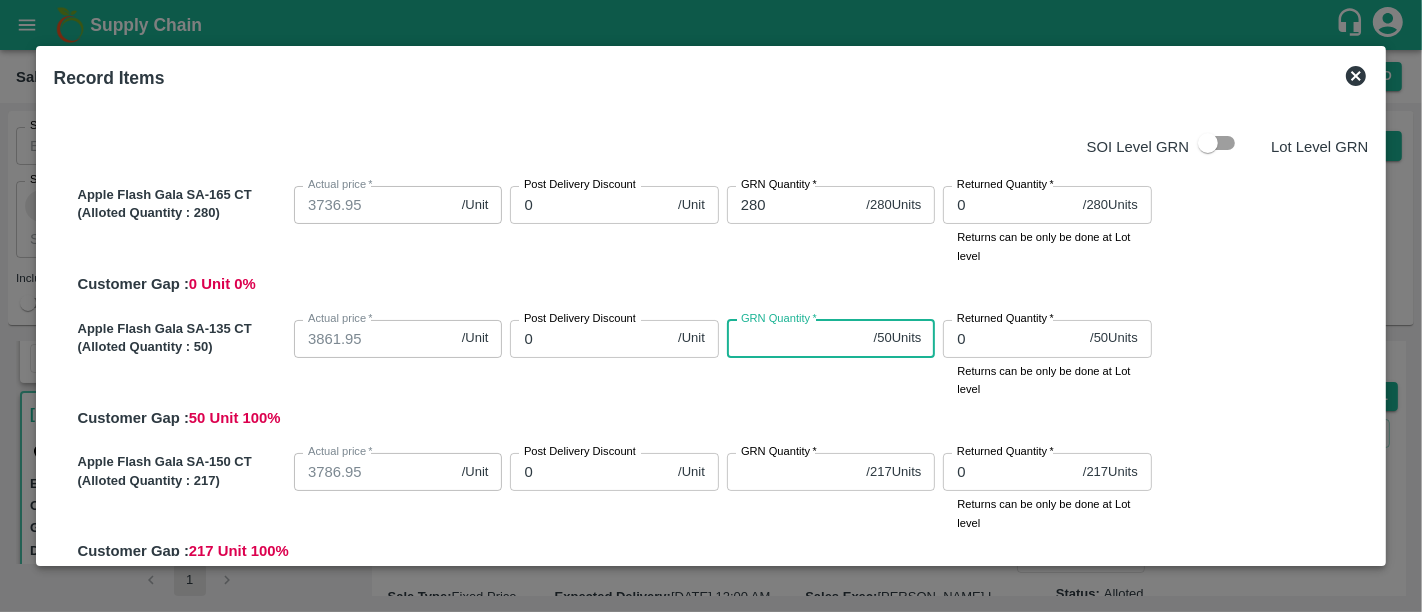 click on "GRN Quantity   *" at bounding box center [796, 339] 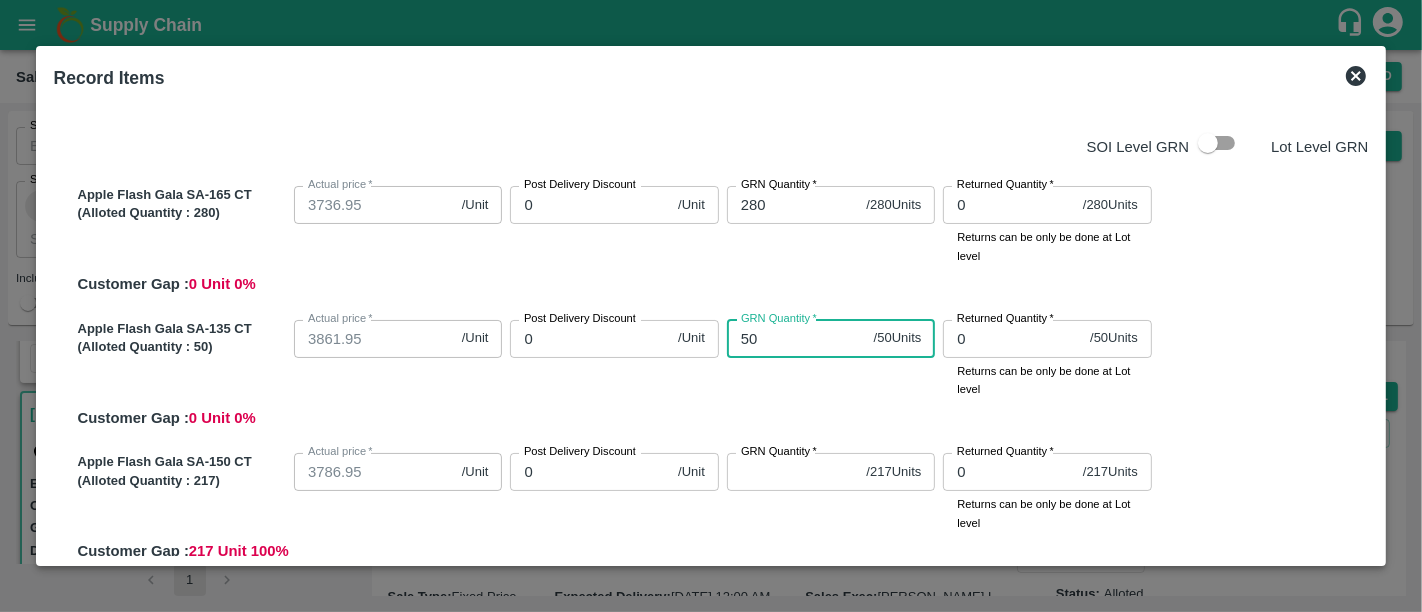 type on "50" 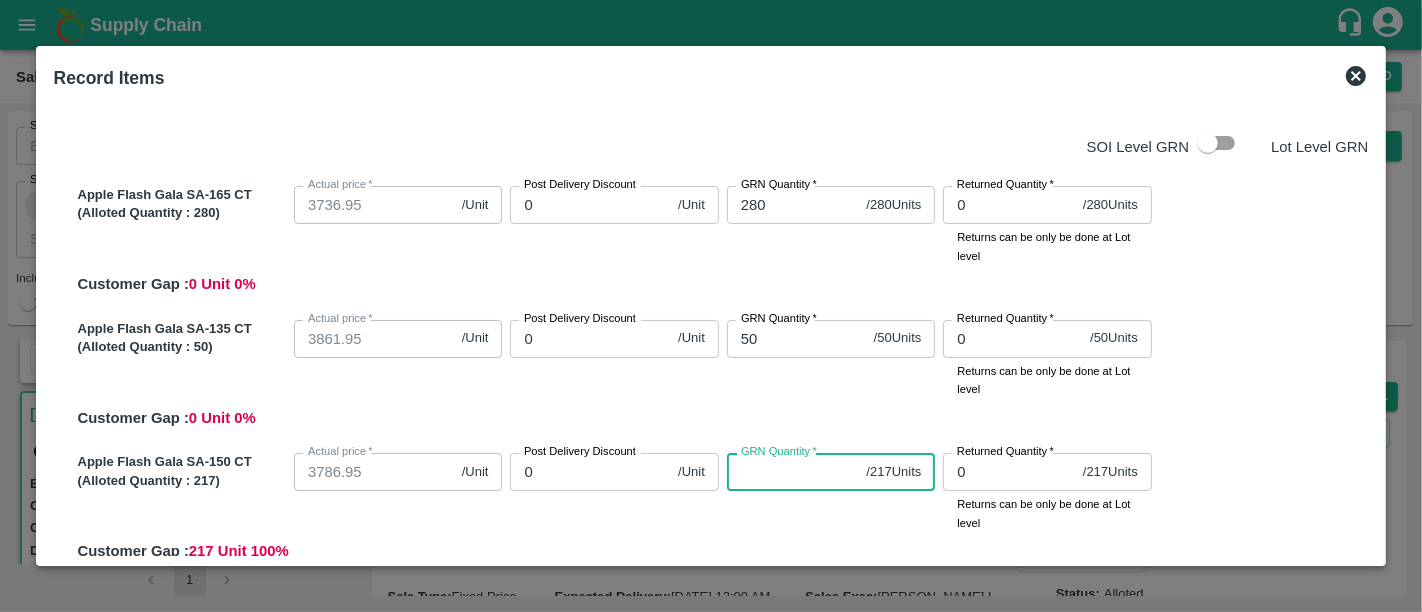 click on "GRN Quantity   *" at bounding box center [793, 472] 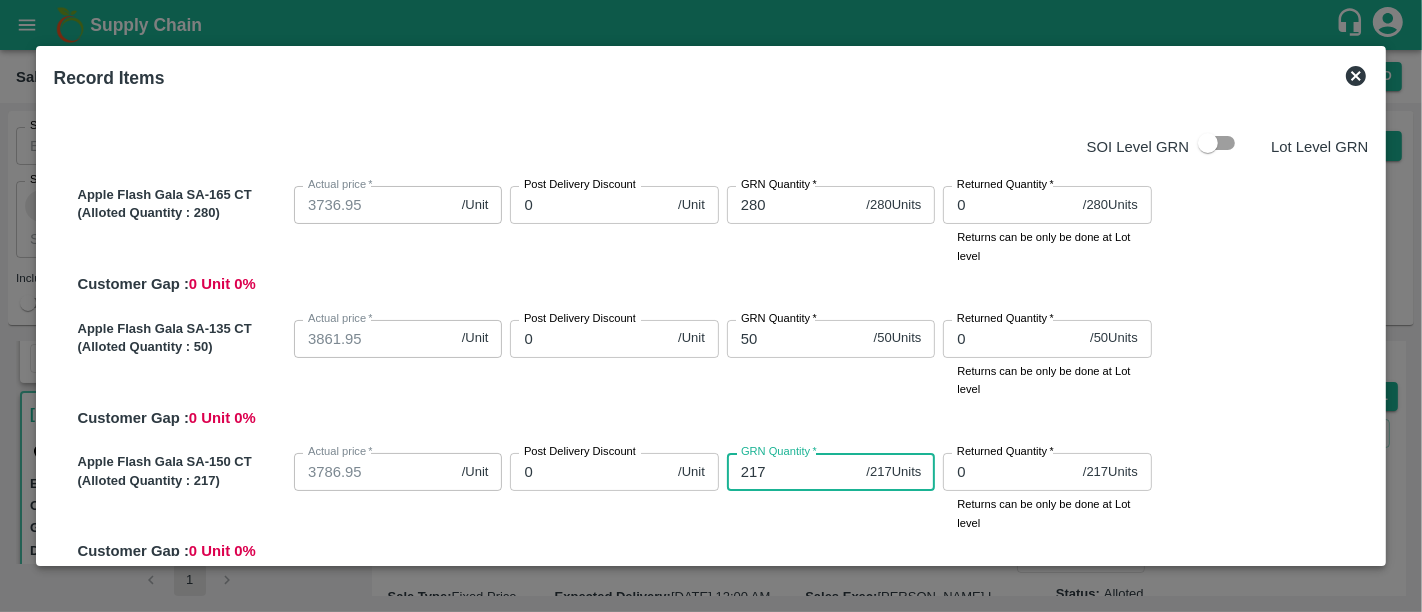 type on "217" 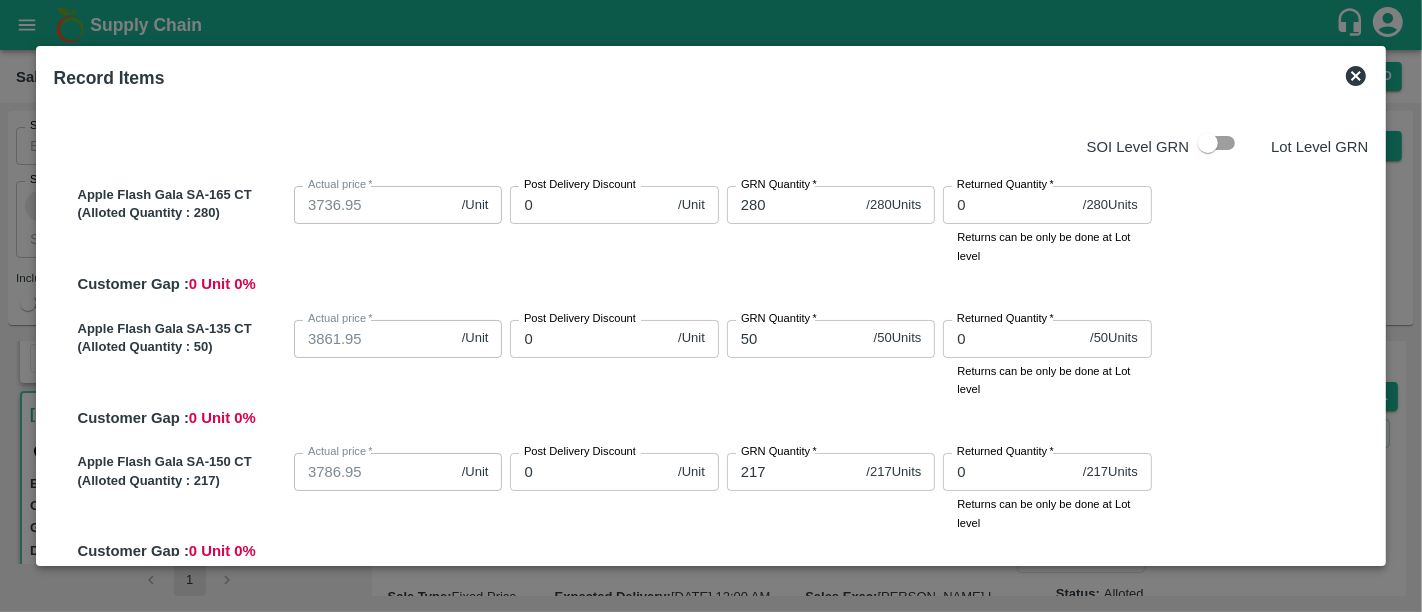 click on "GRN Quantity   * 217 /  217  Units GRN Quantity" at bounding box center [827, 488] 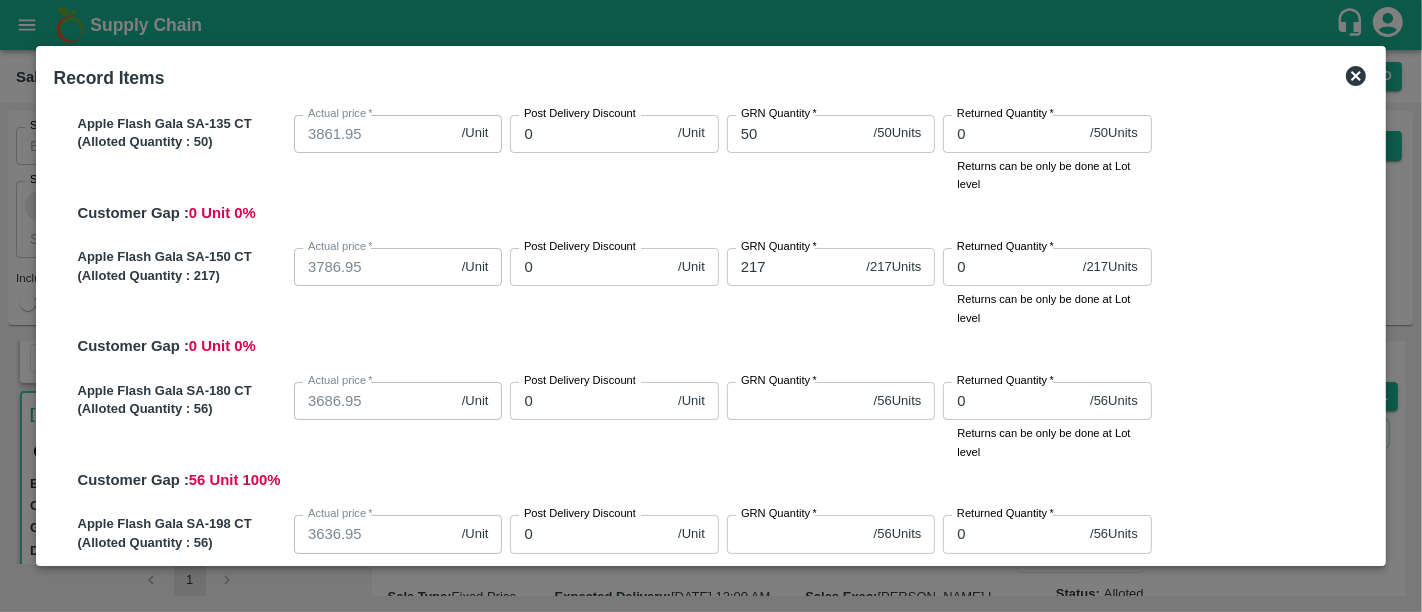 scroll, scrollTop: 211, scrollLeft: 0, axis: vertical 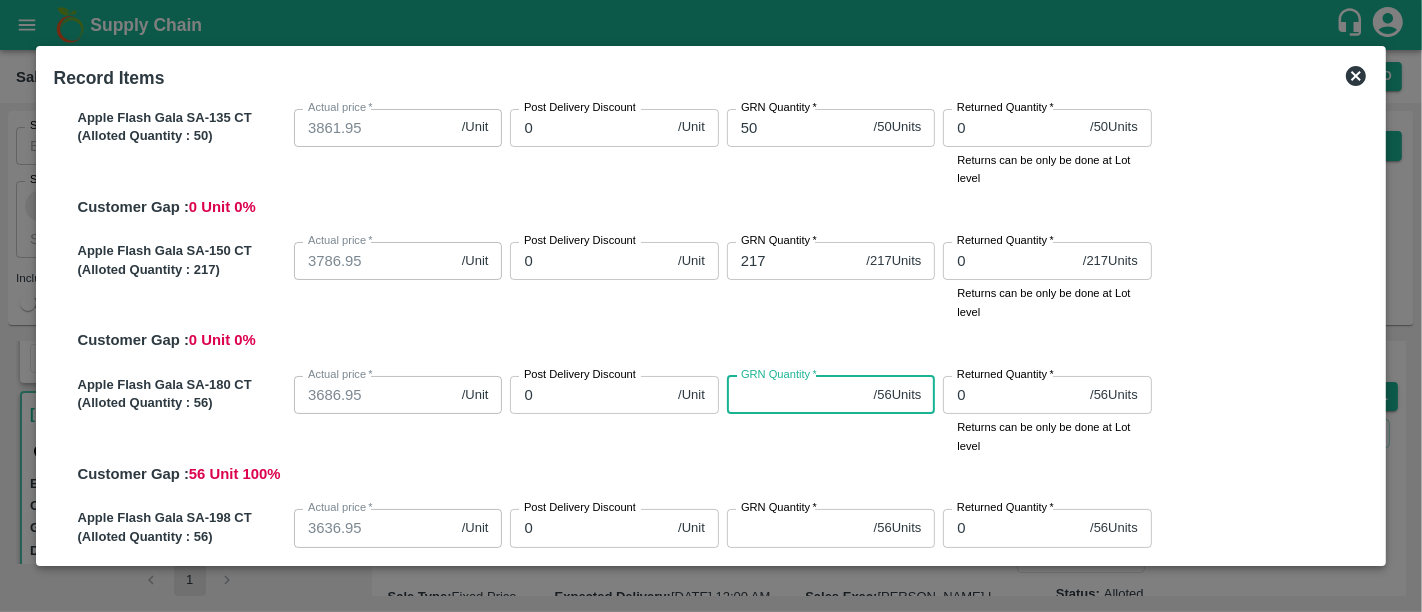 click on "GRN Quantity   *" at bounding box center (796, 395) 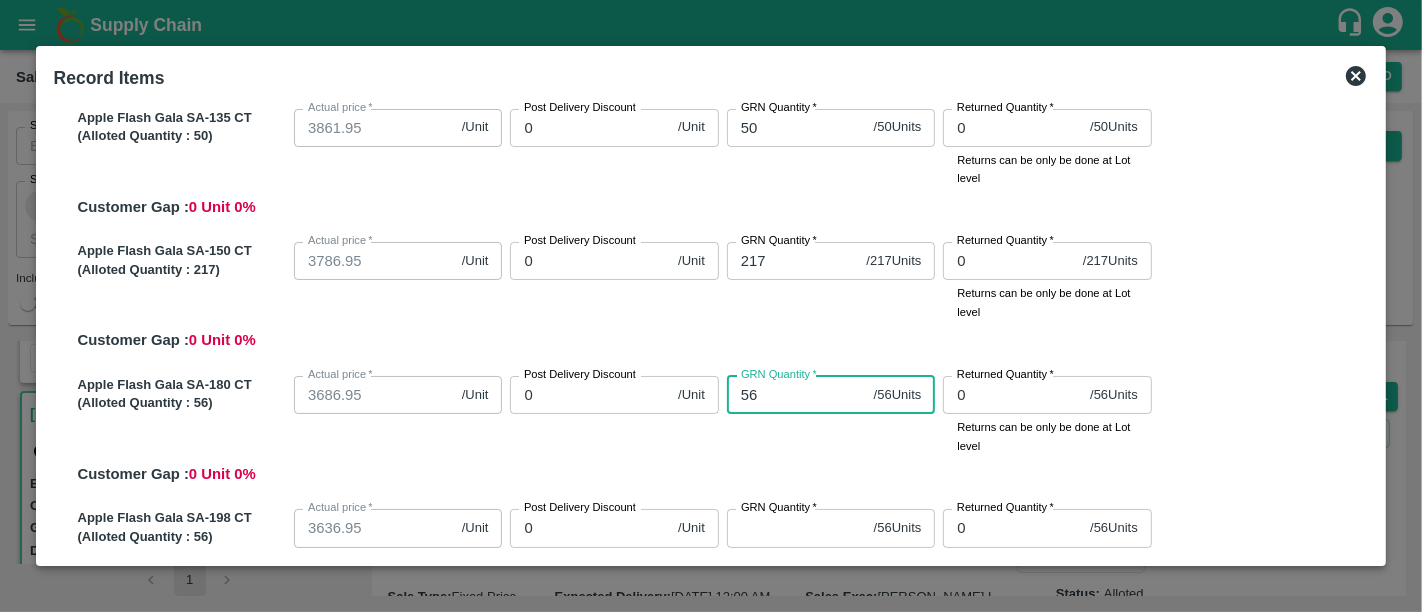 type on "56" 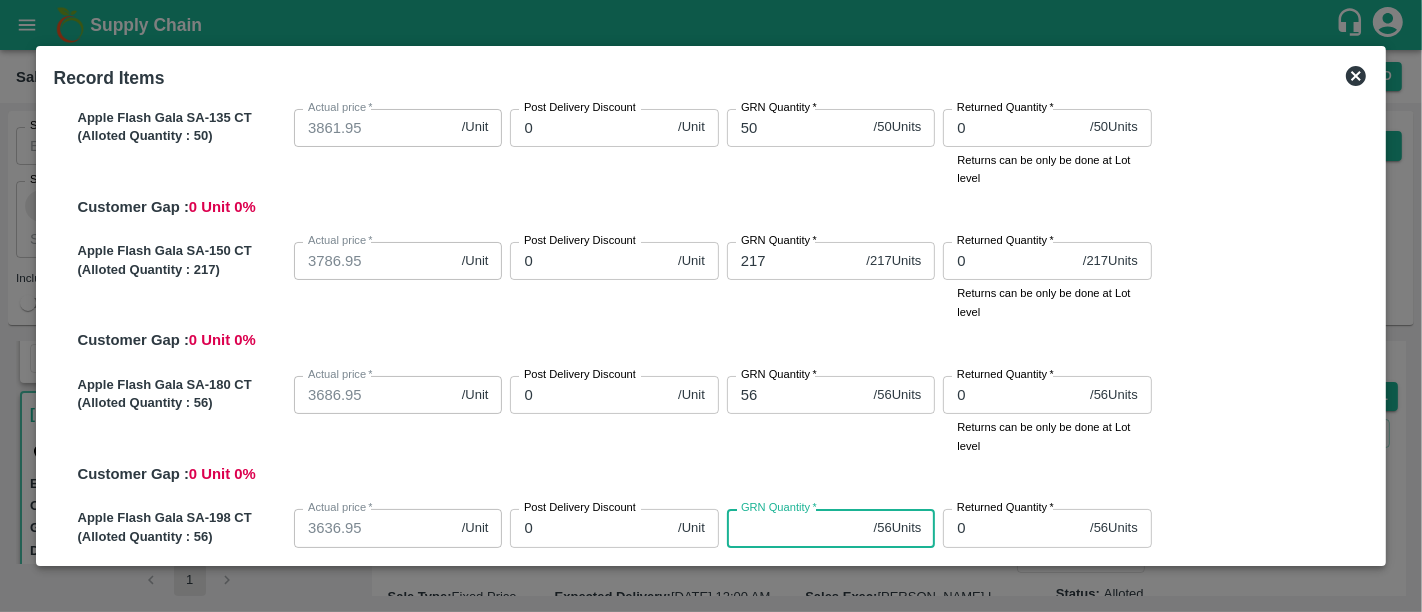 click on "GRN Quantity   *" at bounding box center [796, 528] 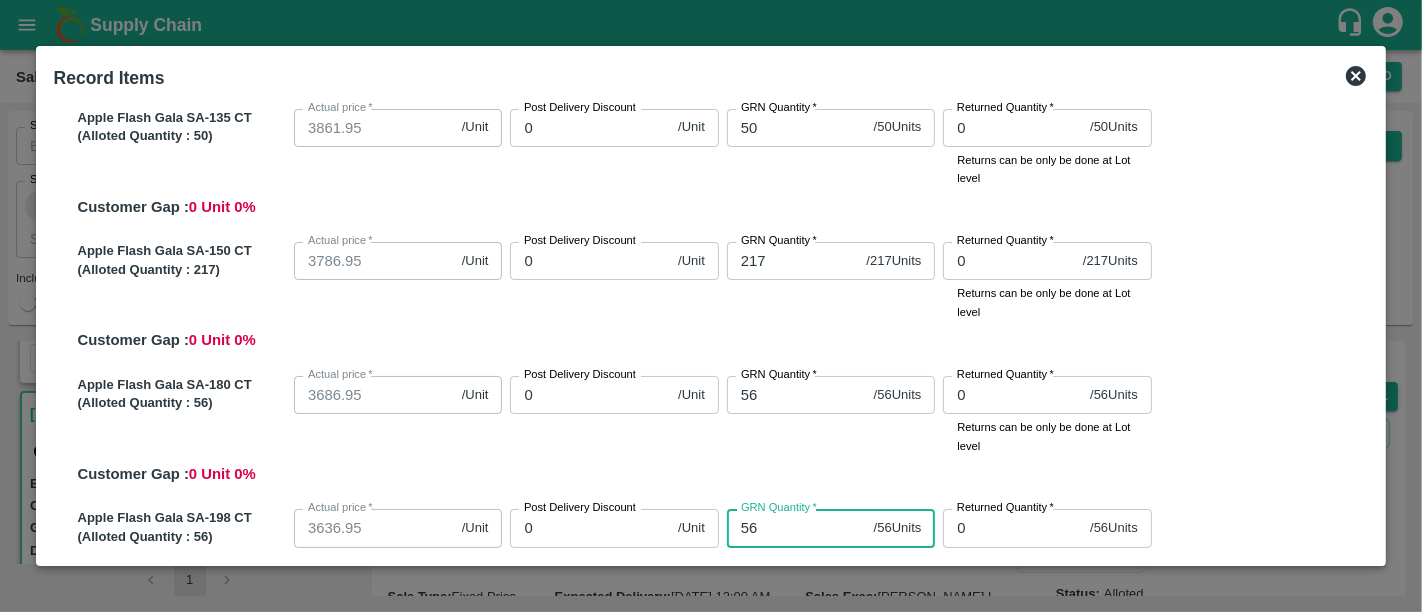 type on "56" 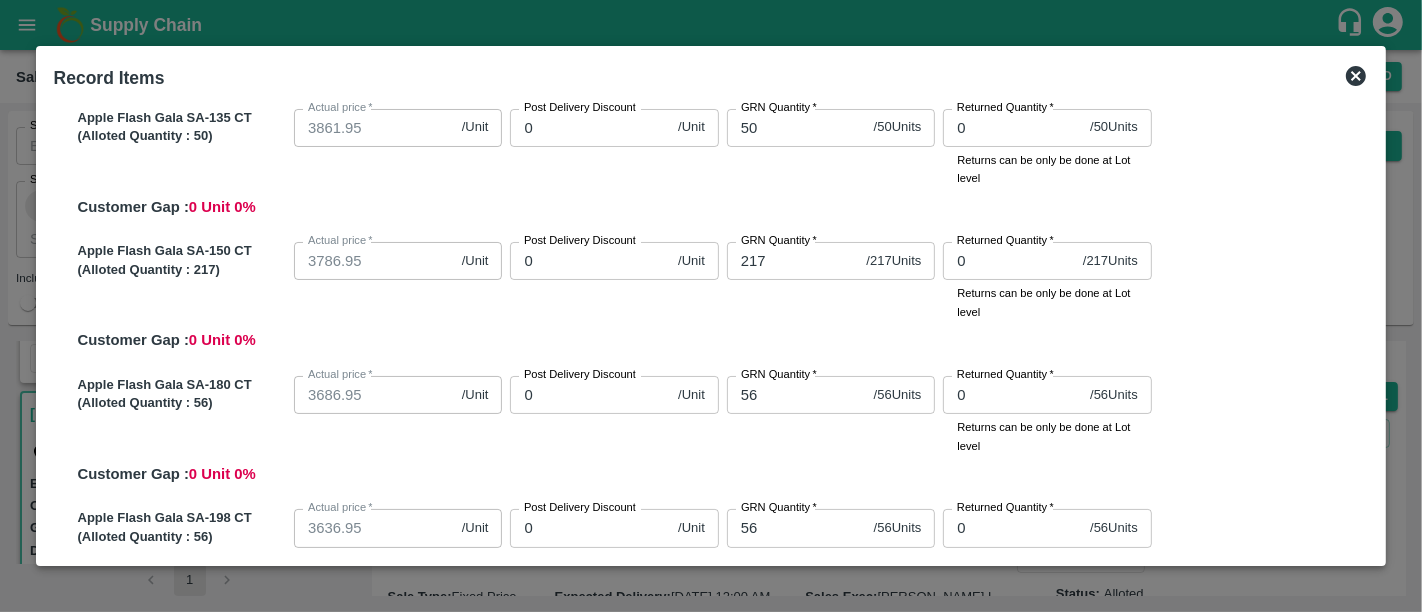 click on "Apple Flash Gala SA-180 CT (Alloted   Quantity : 56 ) Actual price   * 3686.95 /Unit Actual price Post Delivery Discount 0 /Unit Post Delivery Discount GRN Quantity   * 56 /  56  Units GRN Quantity Returned Quantity   * 0 /  56  Units Returned Quantity Returns can be only be done at Lot level Customer Gap : 0 Unit   0 %" at bounding box center [719, 427] 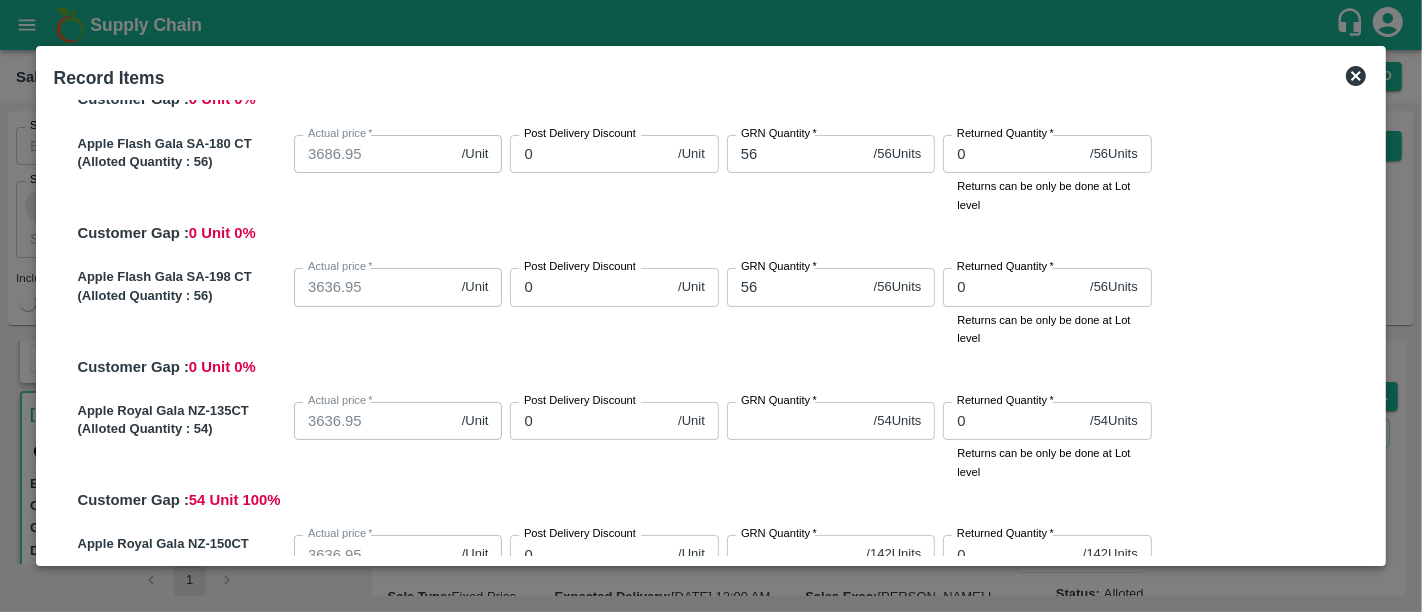 scroll, scrollTop: 513, scrollLeft: 0, axis: vertical 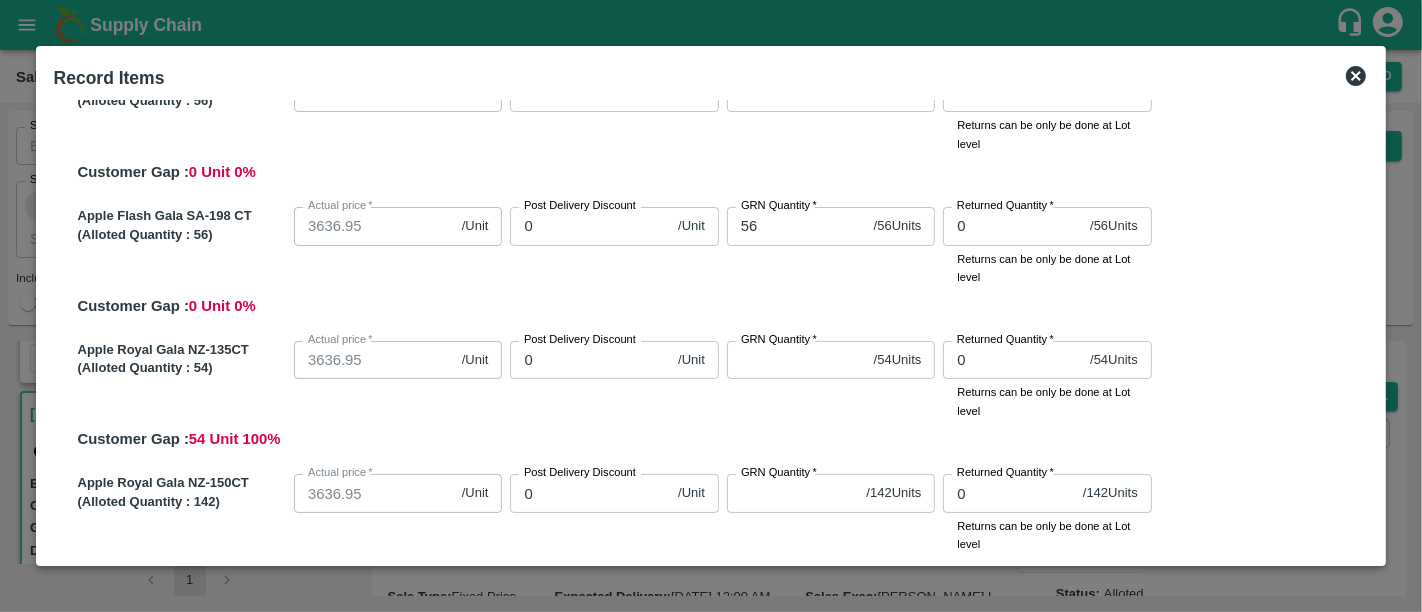 click on "GRN Quantity   *" at bounding box center [796, 360] 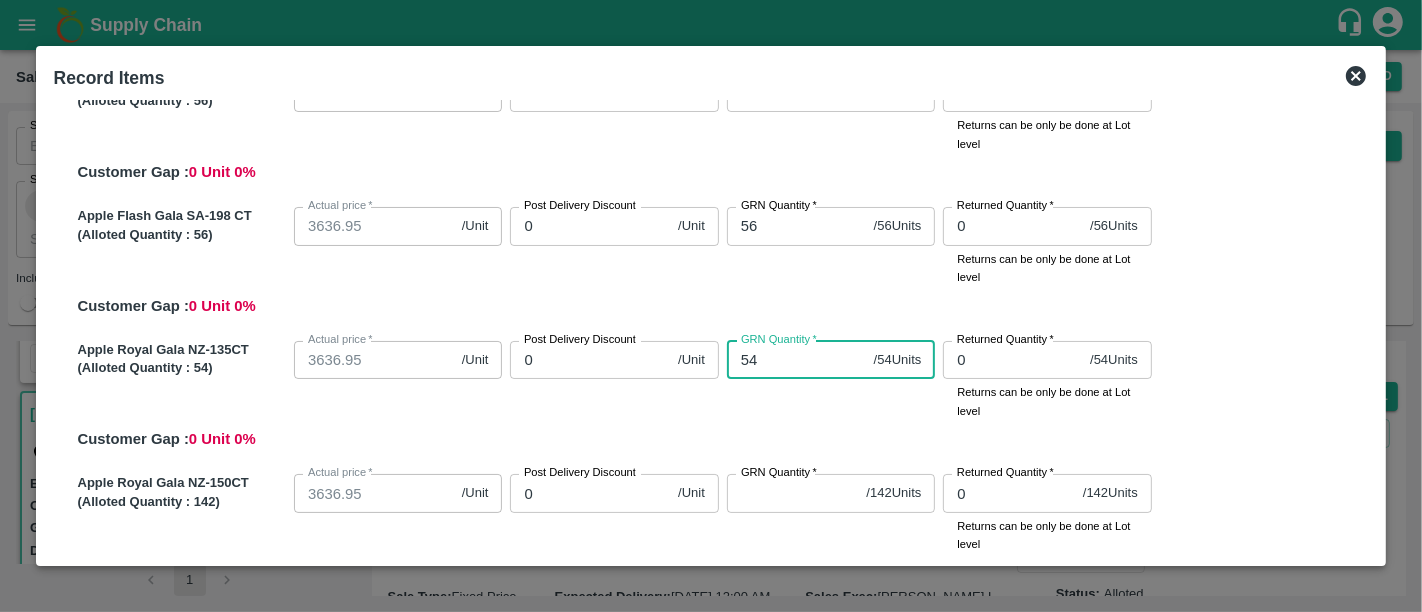 type on "54" 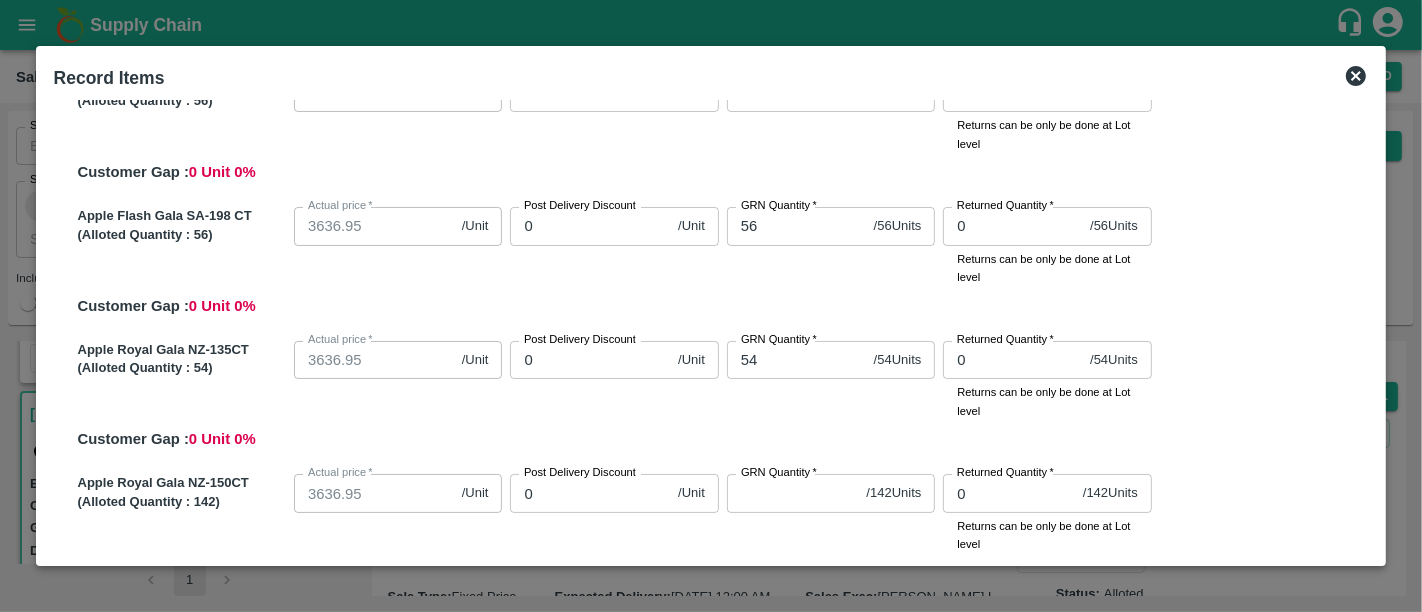 click on "GRN Quantity   *" at bounding box center (779, 473) 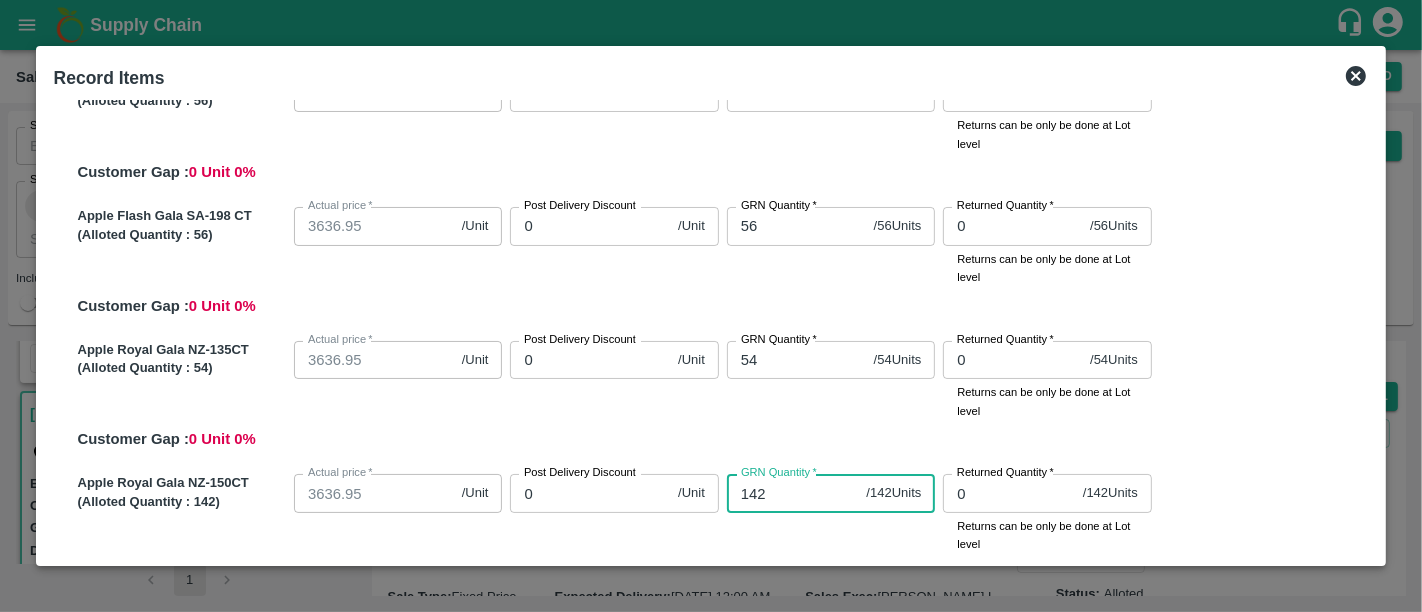 type on "142" 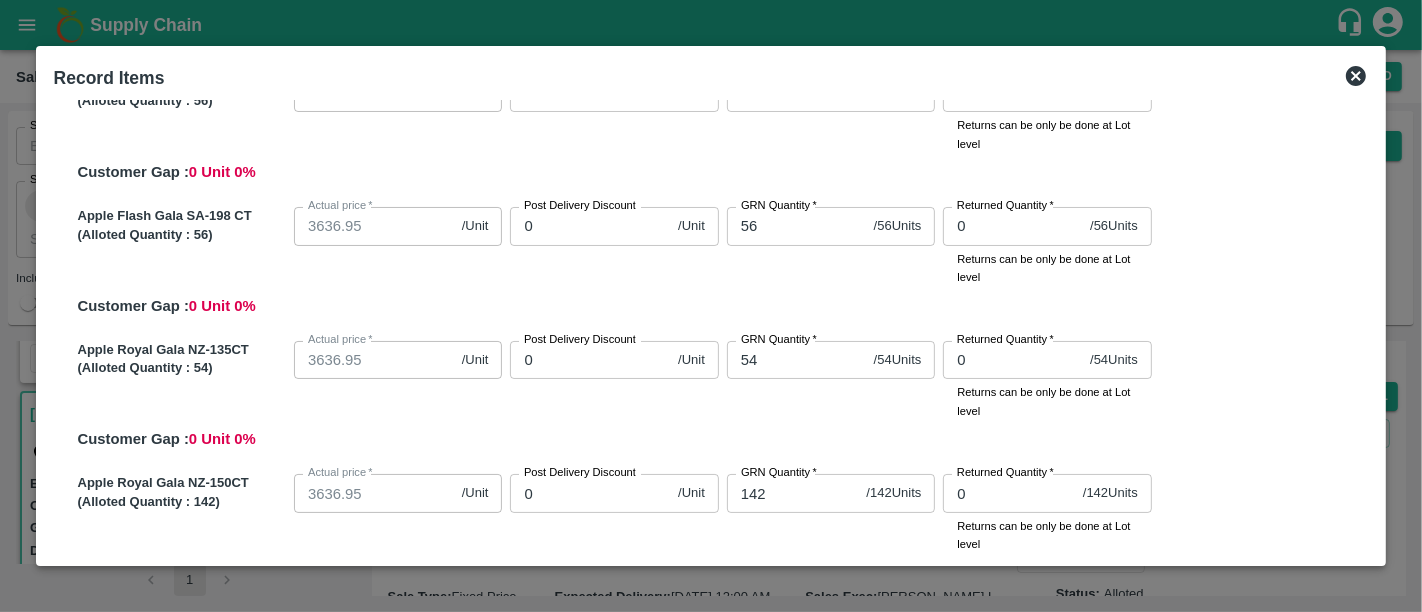 click on "GRN Quantity   * 54 /  54  Units GRN Quantity" at bounding box center (827, 376) 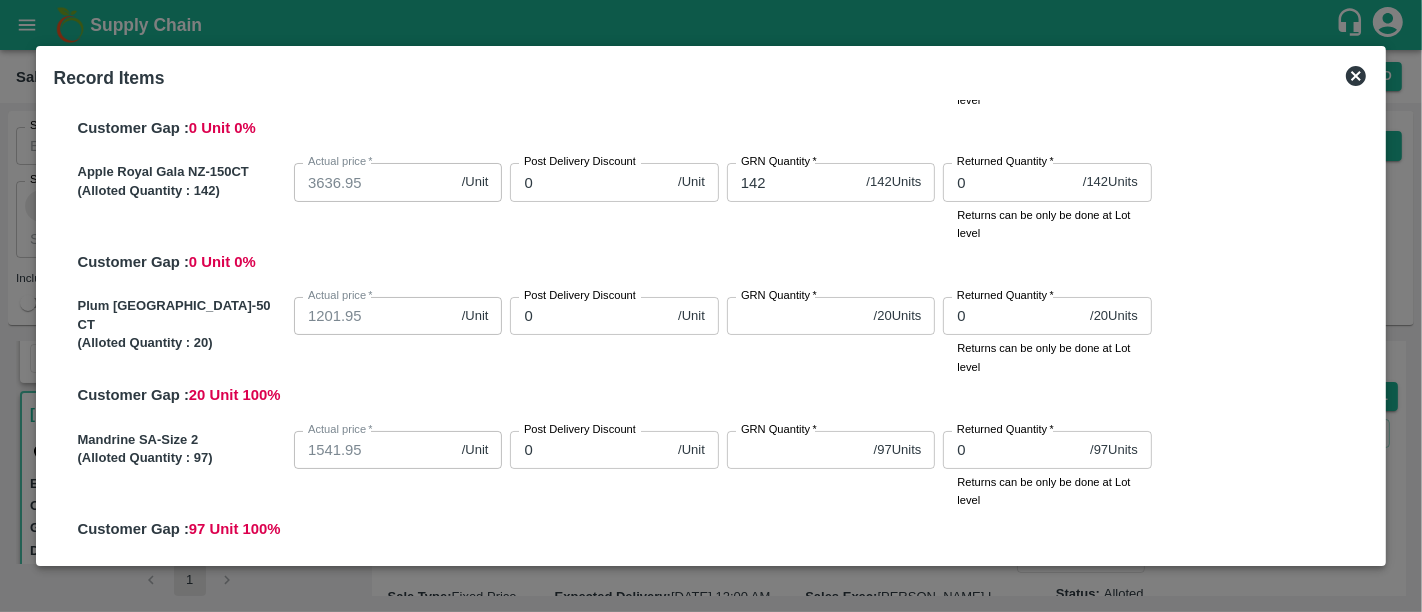 scroll, scrollTop: 853, scrollLeft: 0, axis: vertical 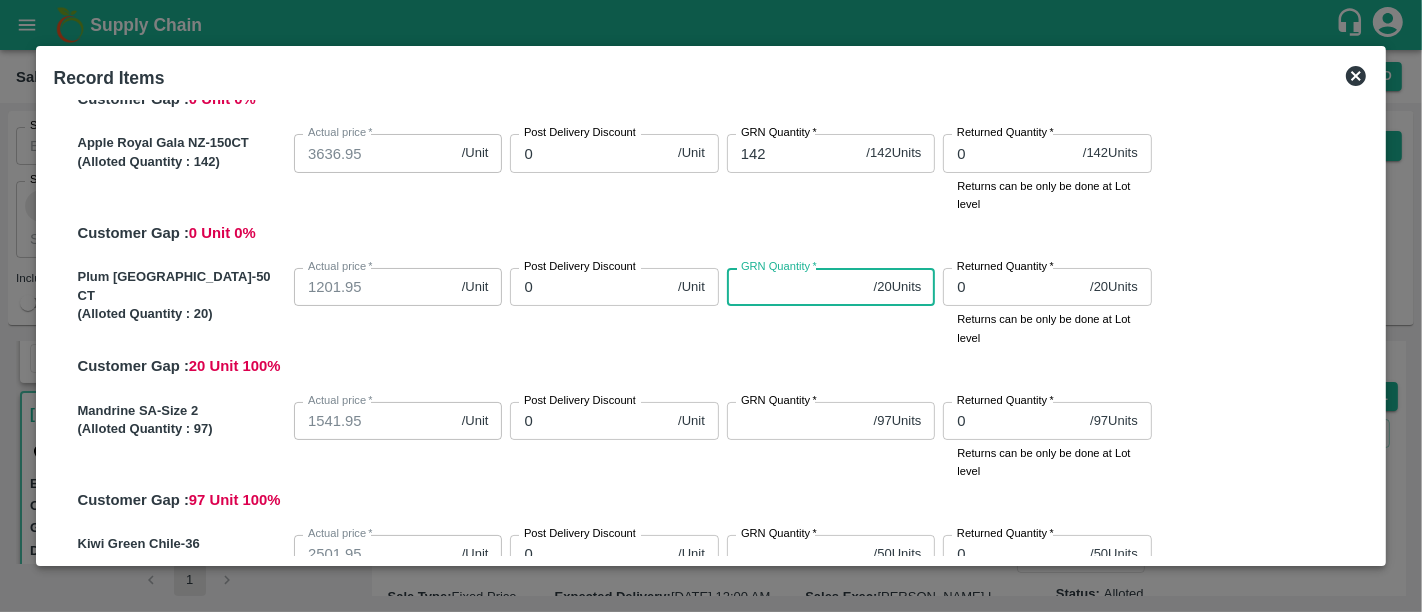 click on "GRN Quantity   *" at bounding box center (796, 287) 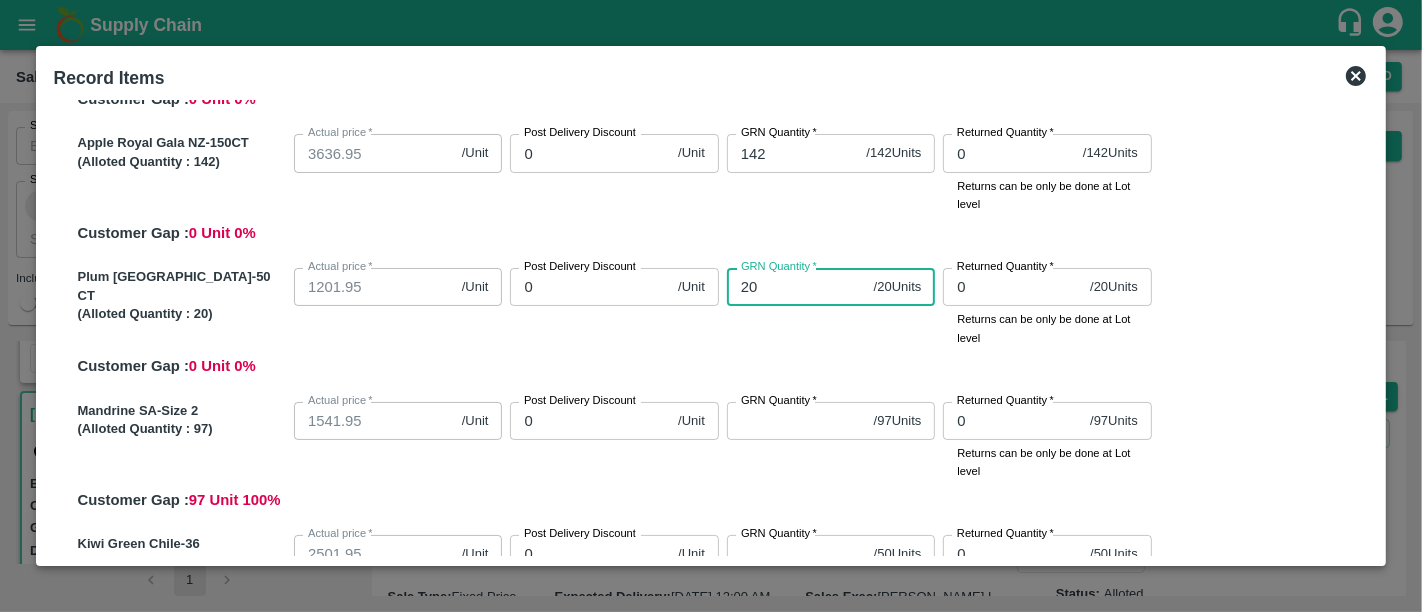 type on "20" 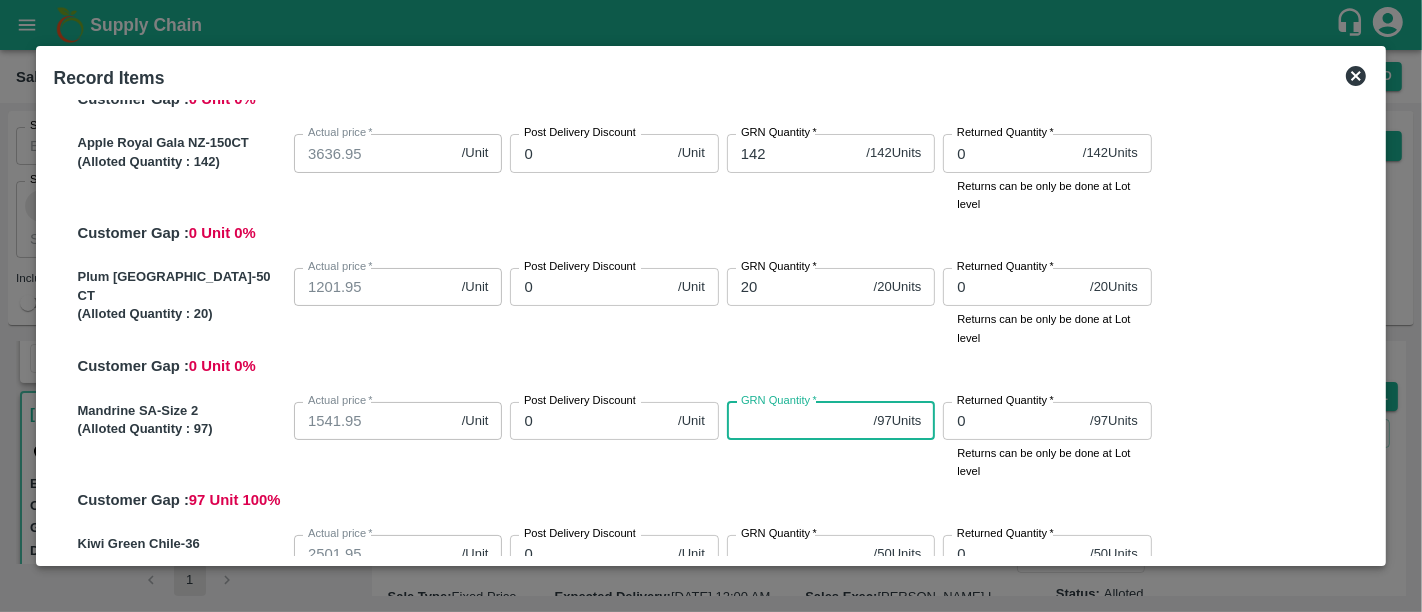 click on "GRN Quantity   *" at bounding box center [796, 421] 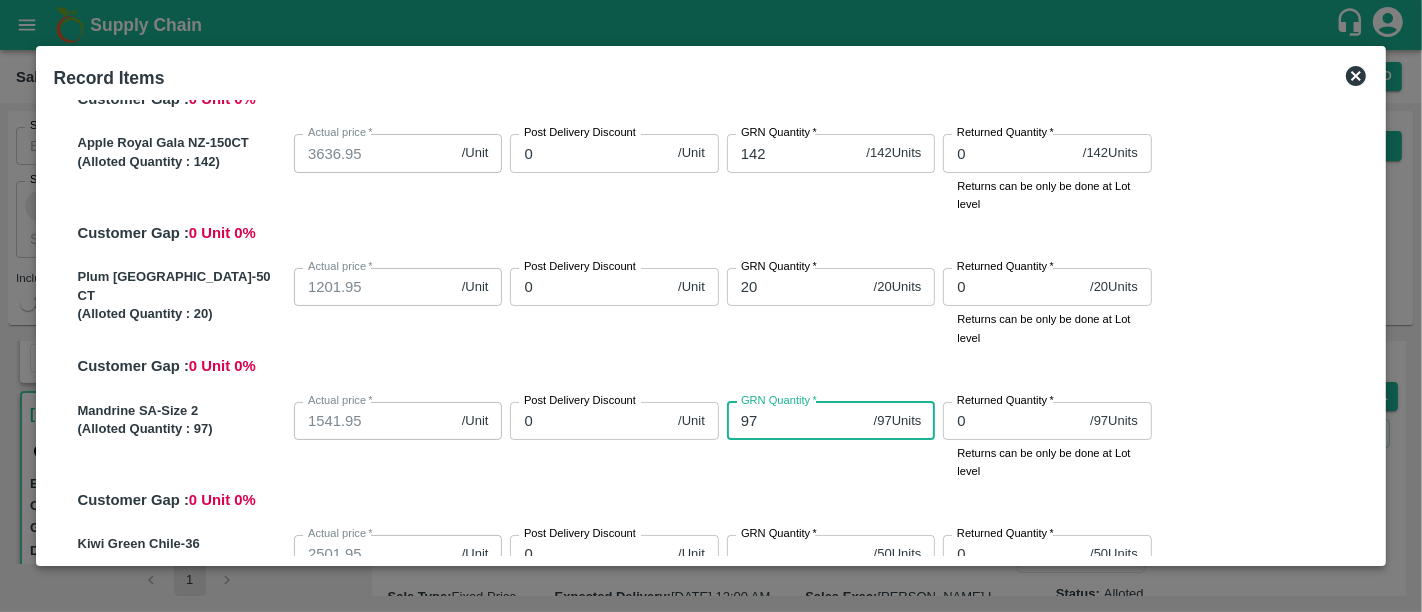 type on "97" 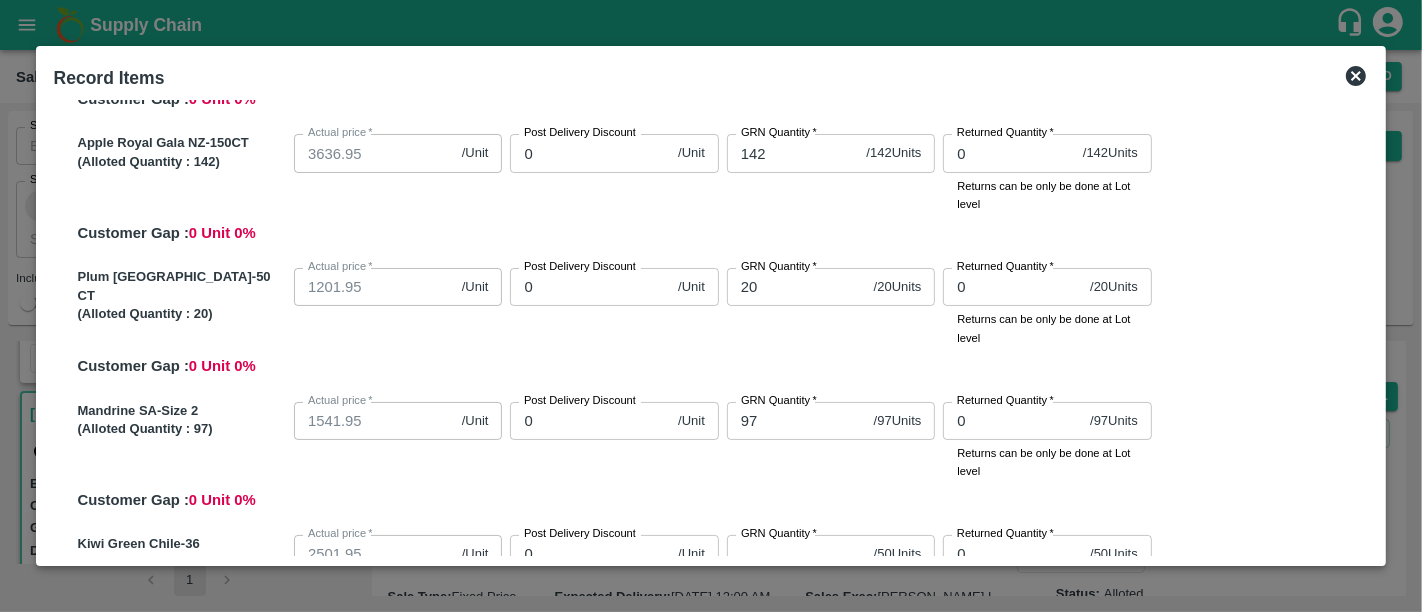 click on "GRN Quantity   * 97 /  97  Units GRN Quantity" at bounding box center [827, 437] 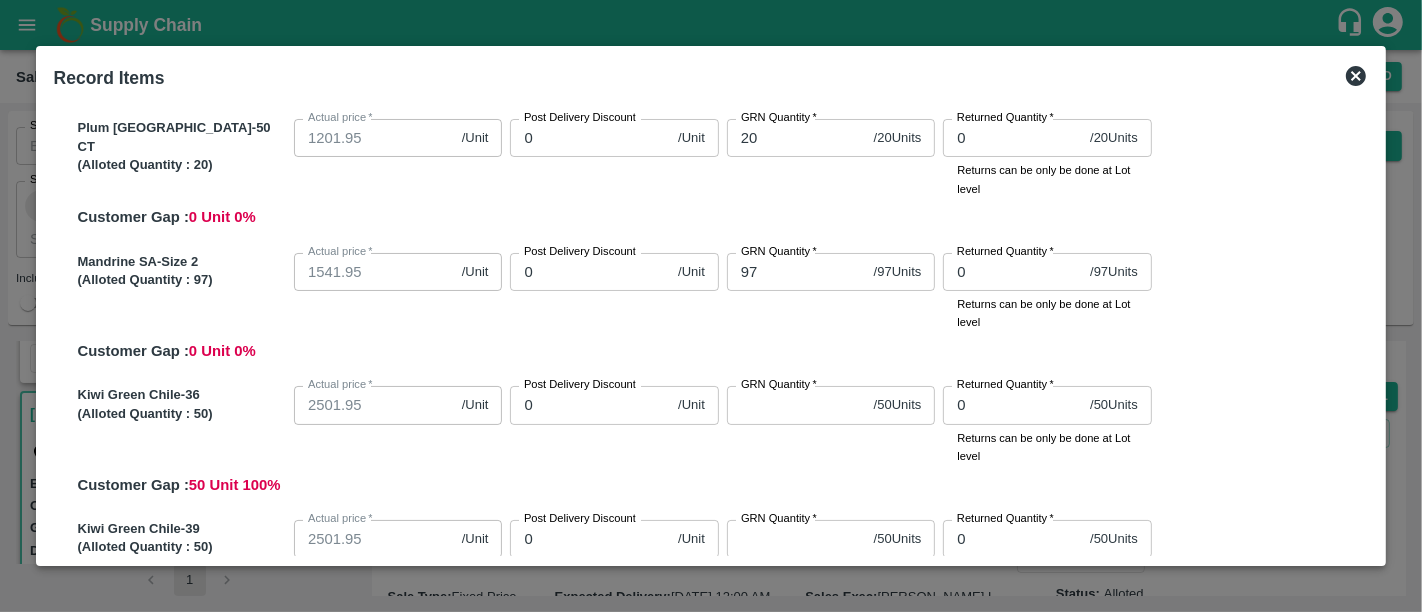 scroll, scrollTop: 1006, scrollLeft: 0, axis: vertical 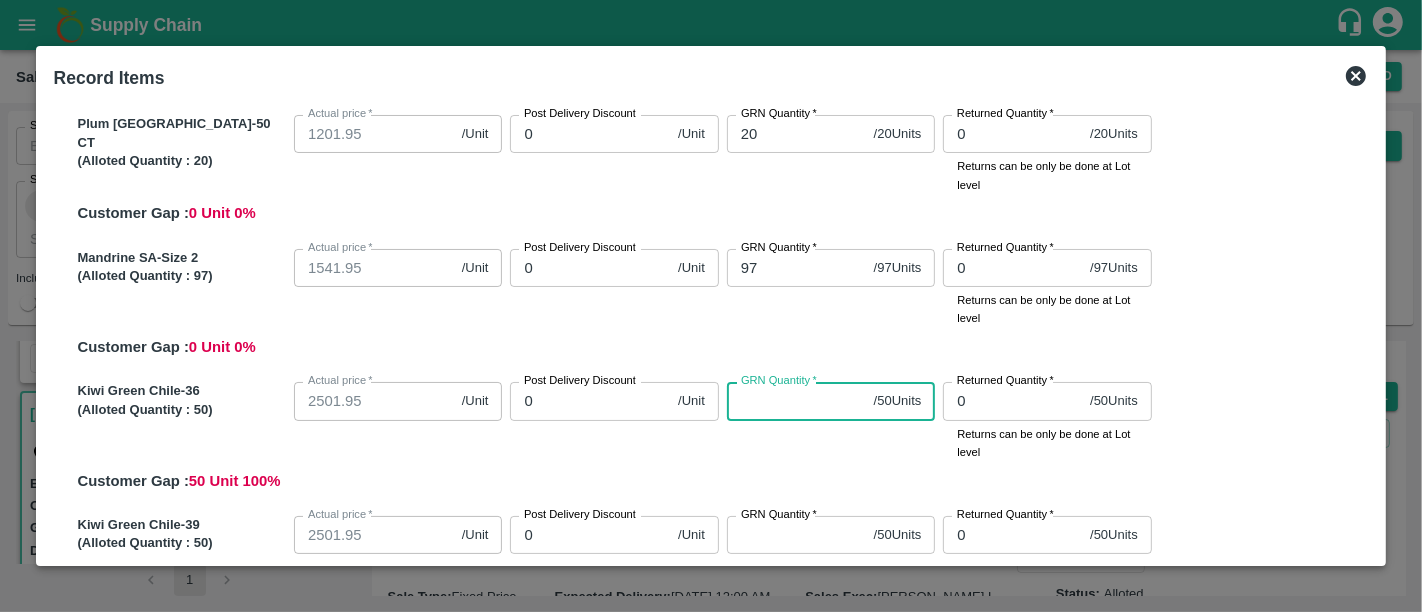 click on "GRN Quantity   *" at bounding box center (796, 401) 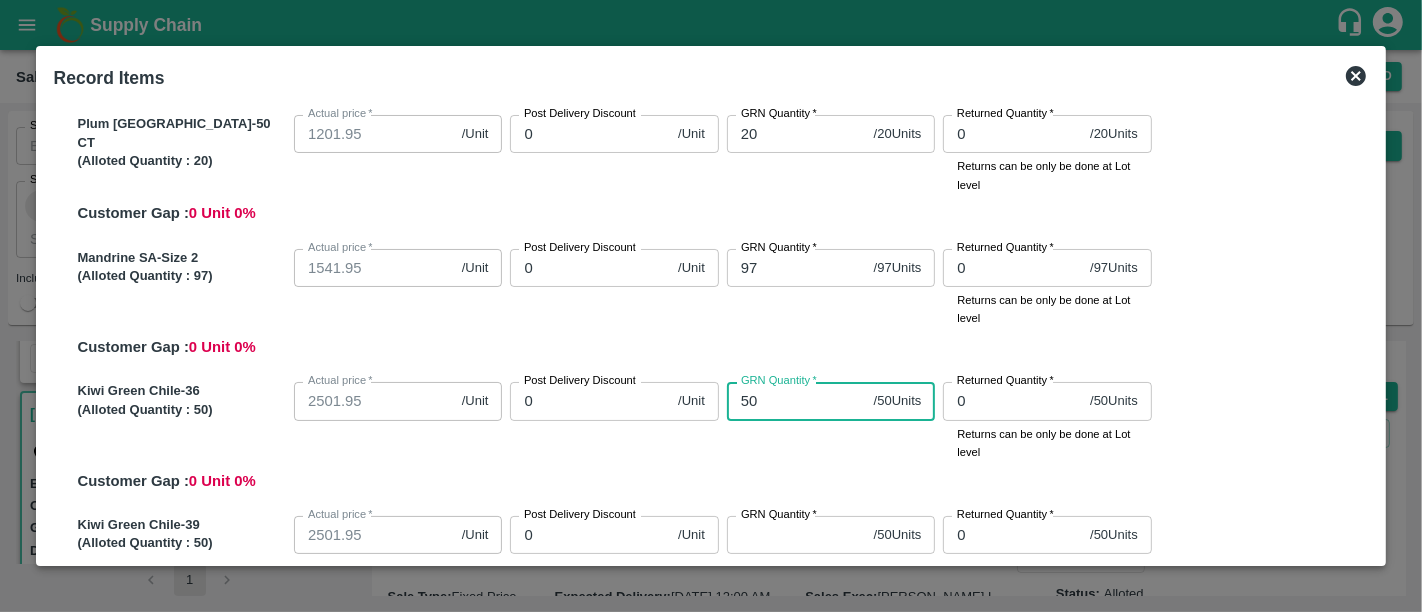 type on "50" 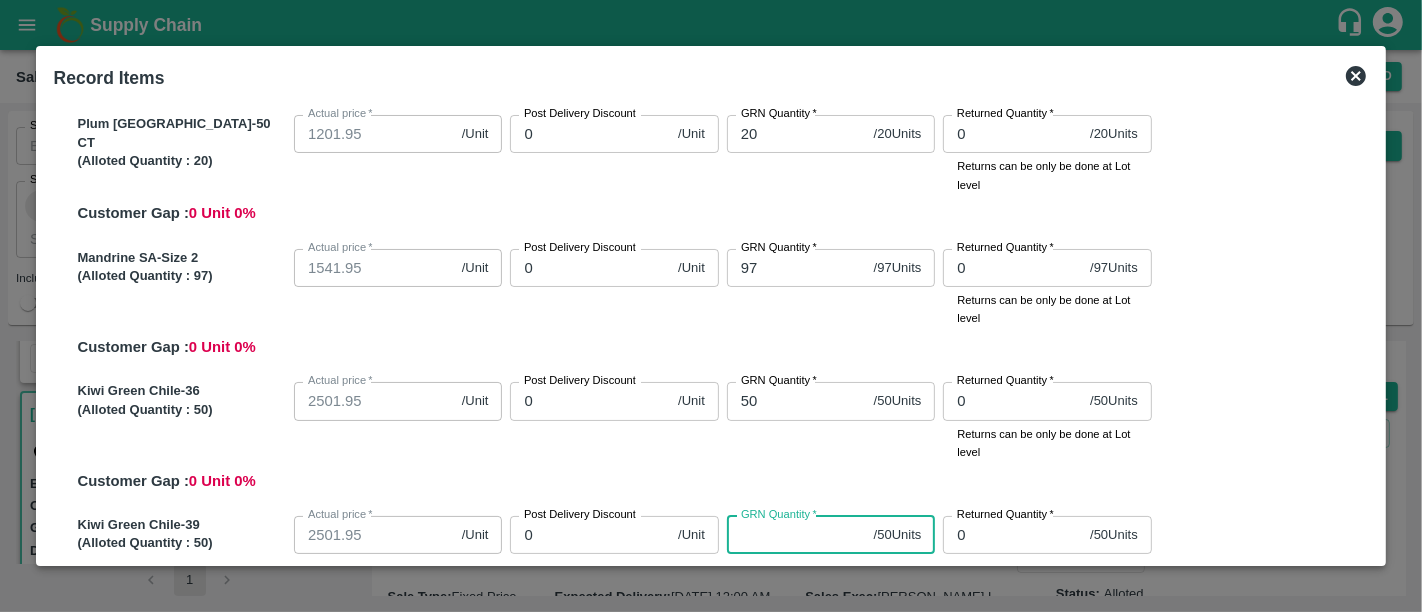 click on "GRN Quantity   *" at bounding box center (796, 535) 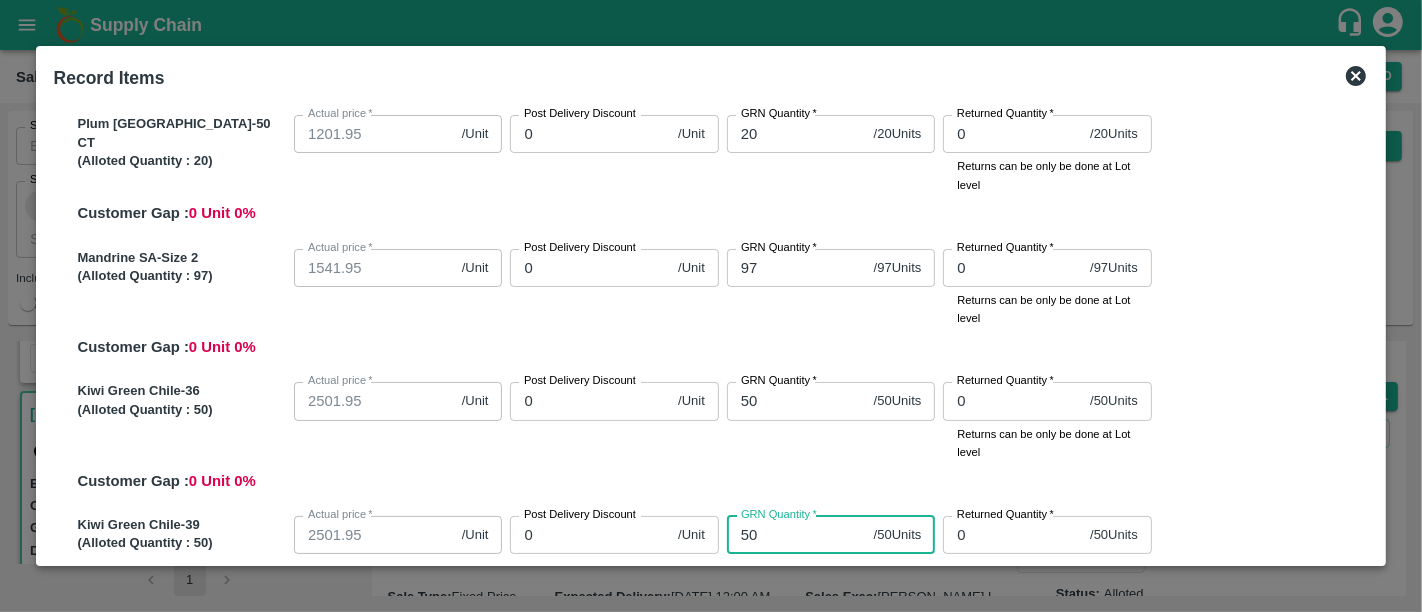 type on "50" 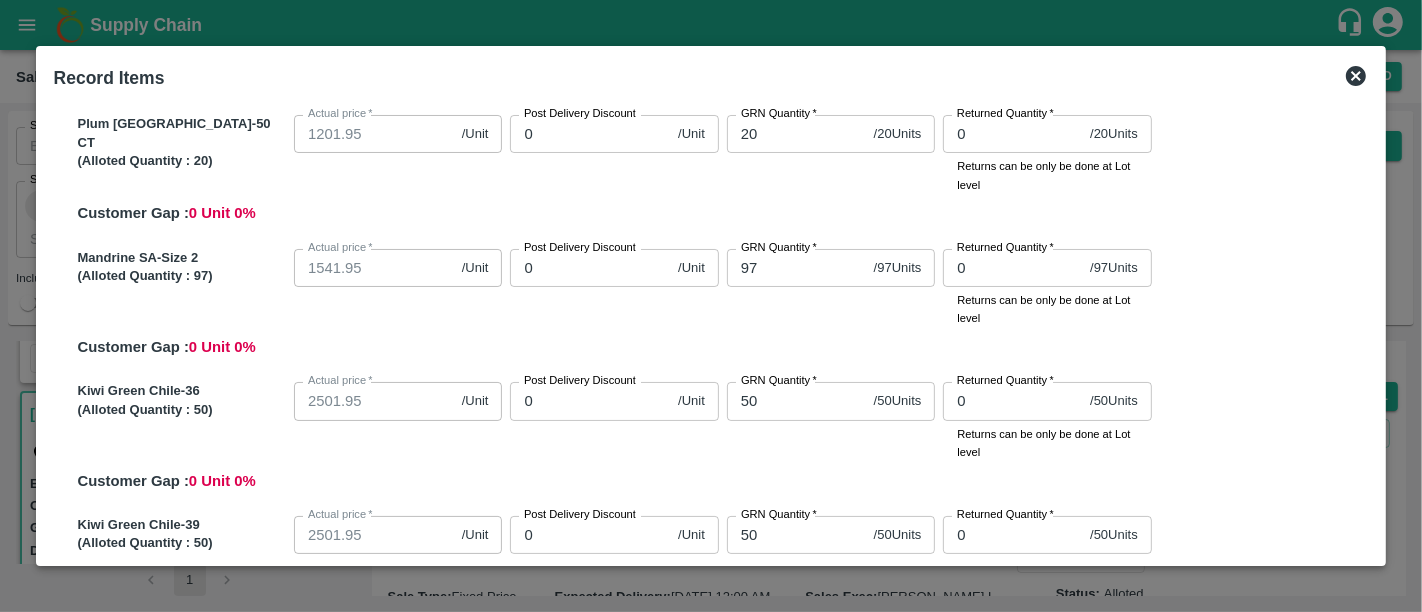 click on "Kiwi Green Chile-36 (Alloted   Quantity : 50 ) Actual price   * 2501.95 /Unit Actual price Post Delivery Discount 0 /Unit Post Delivery Discount GRN Quantity   * 50 /  50  Units GRN Quantity Returned Quantity   * 0 /  50  Units Returned Quantity Returns can be only be done at Lot level Customer Gap : 0 Unit   0 %" at bounding box center (719, 433) 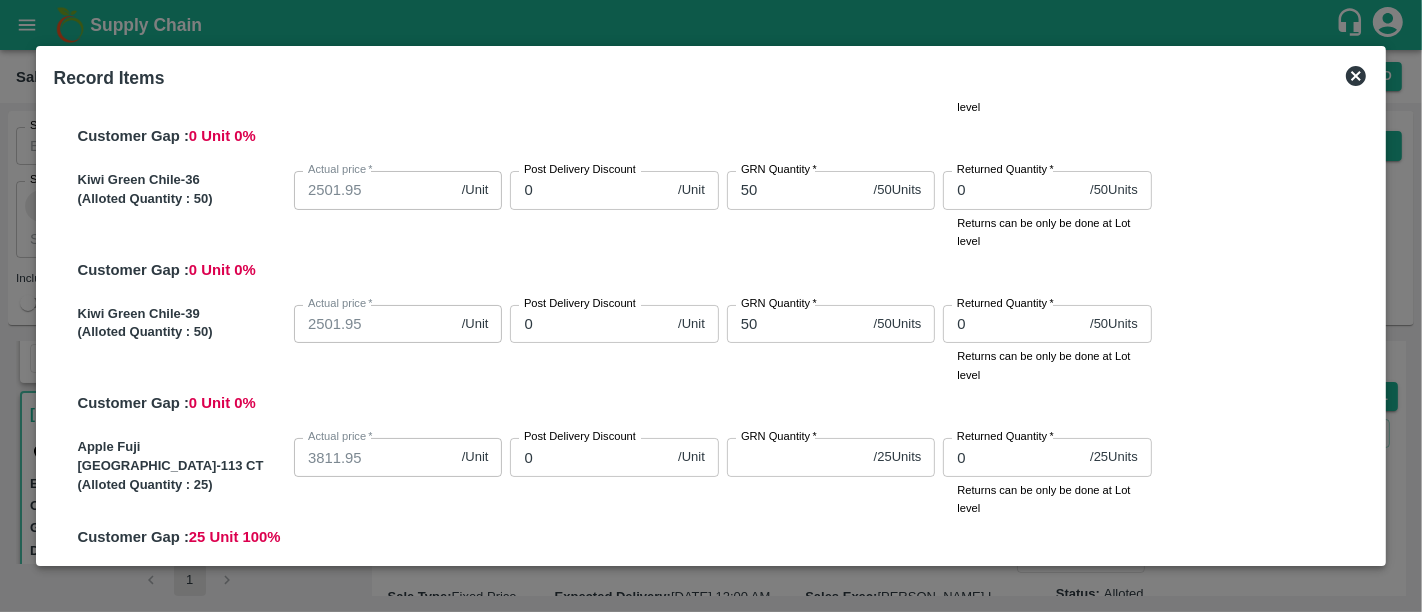 scroll, scrollTop: 1220, scrollLeft: 0, axis: vertical 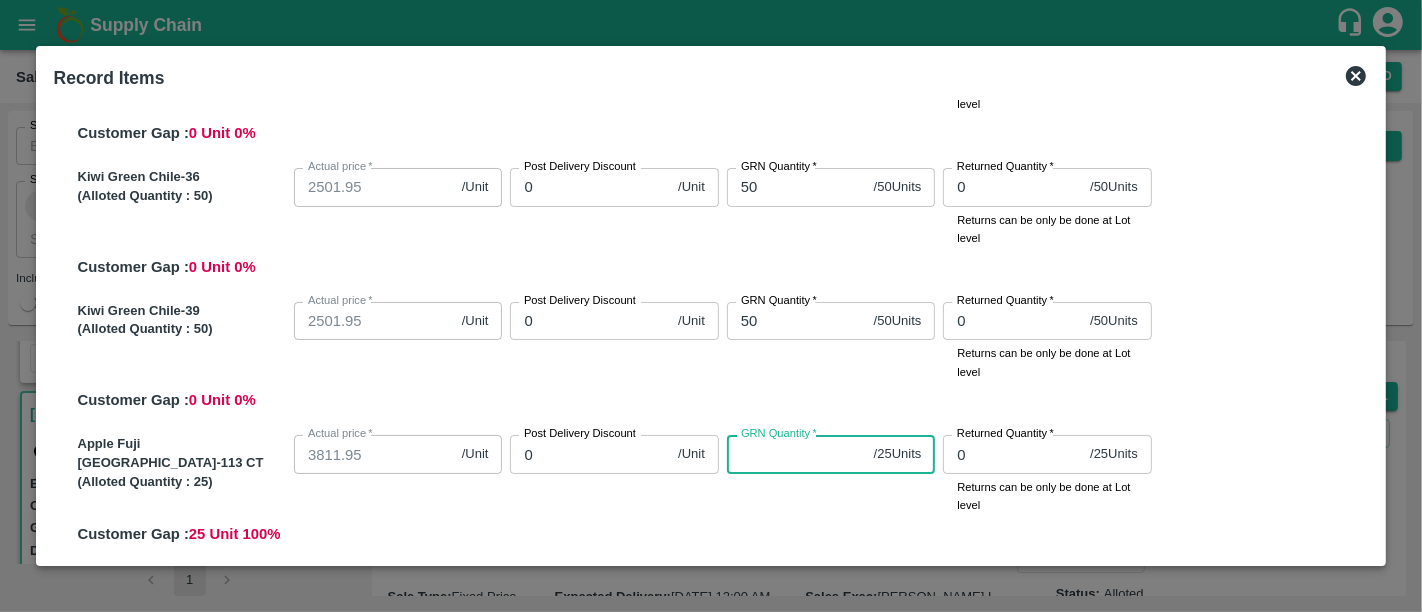 click on "GRN Quantity   *" at bounding box center (796, 454) 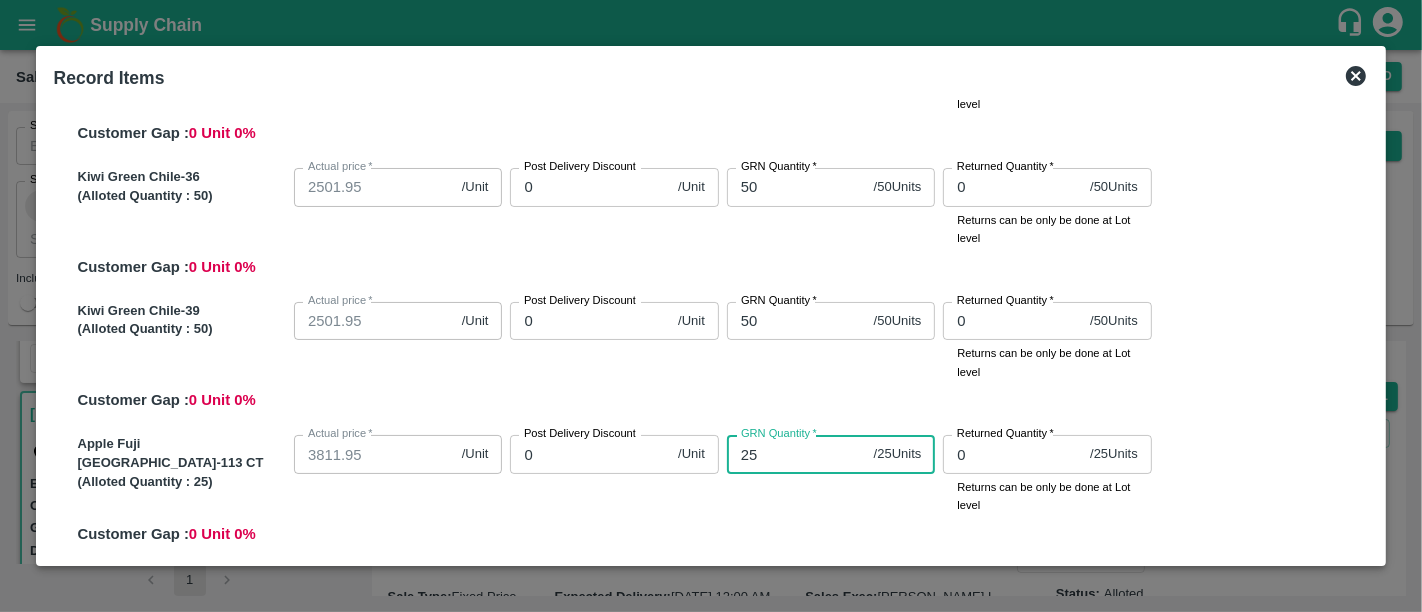 type on "25" 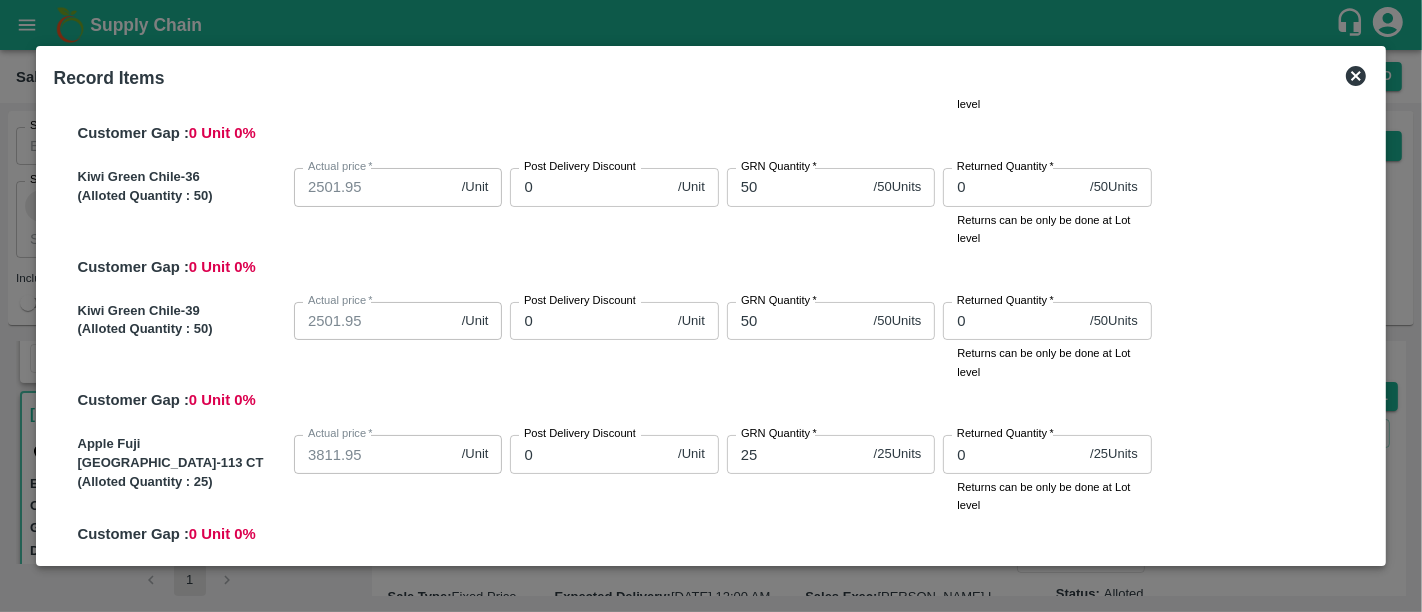 click on "GRN Quantity   * 25 /  25  Units GRN Quantity" at bounding box center [827, 470] 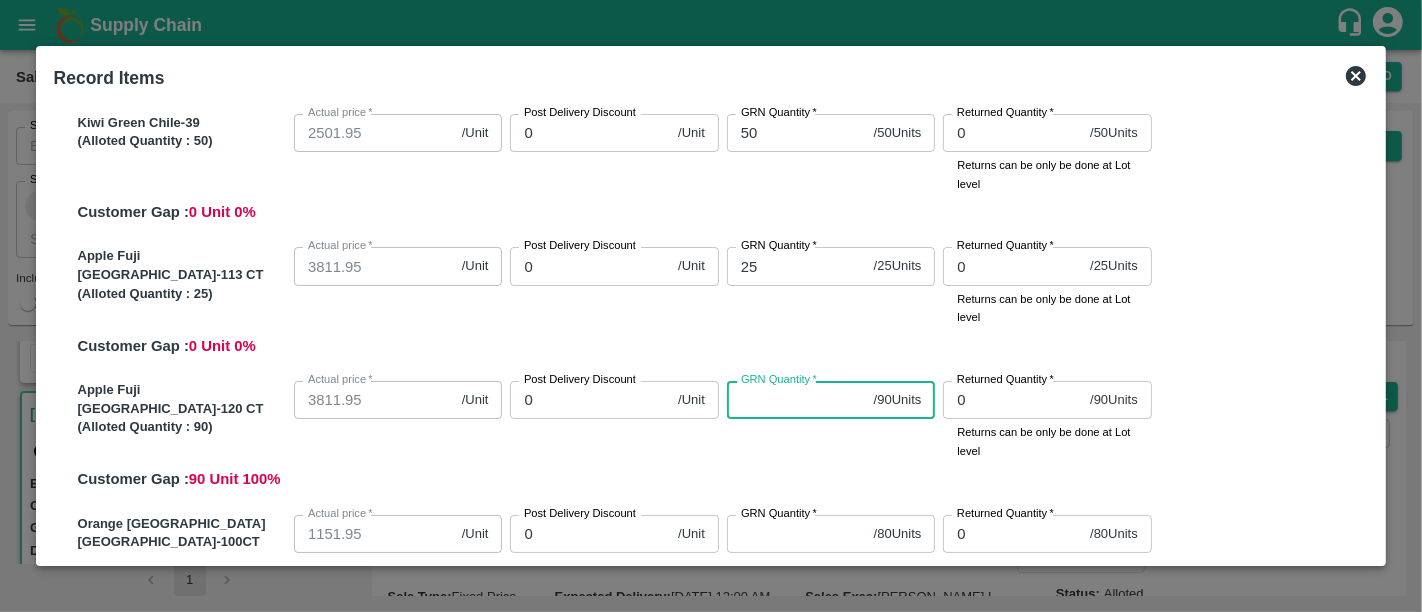 click on "GRN Quantity   *" at bounding box center (796, 400) 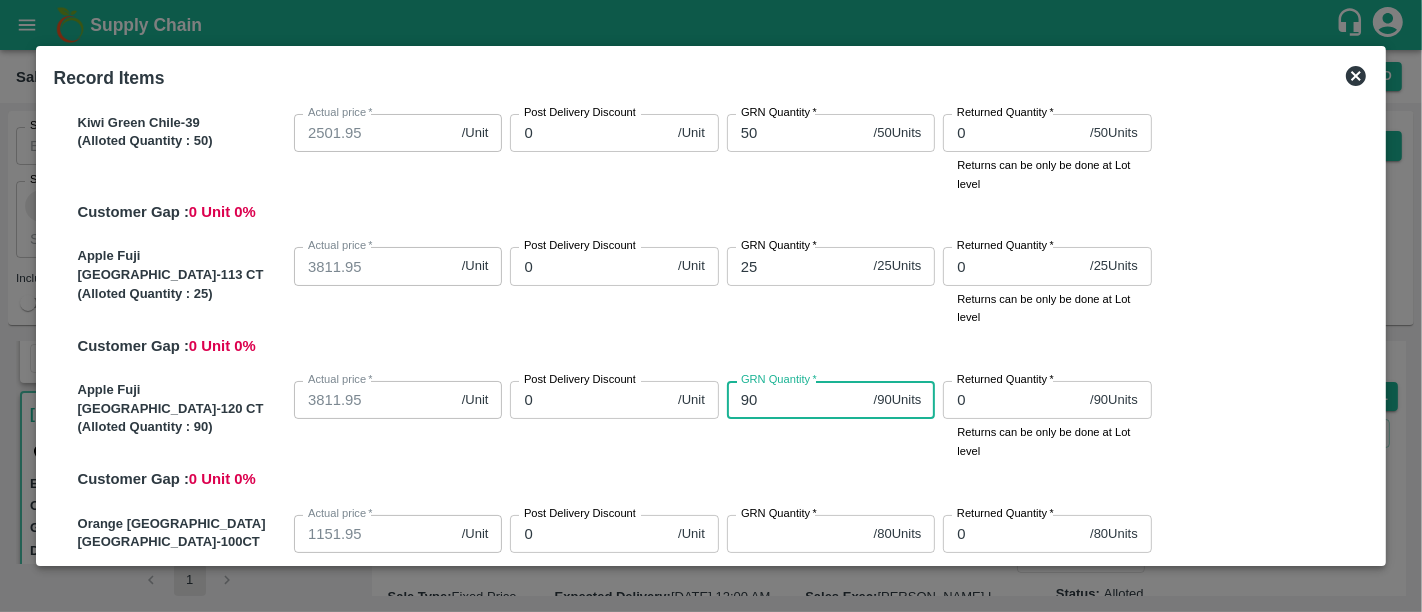 type on "90" 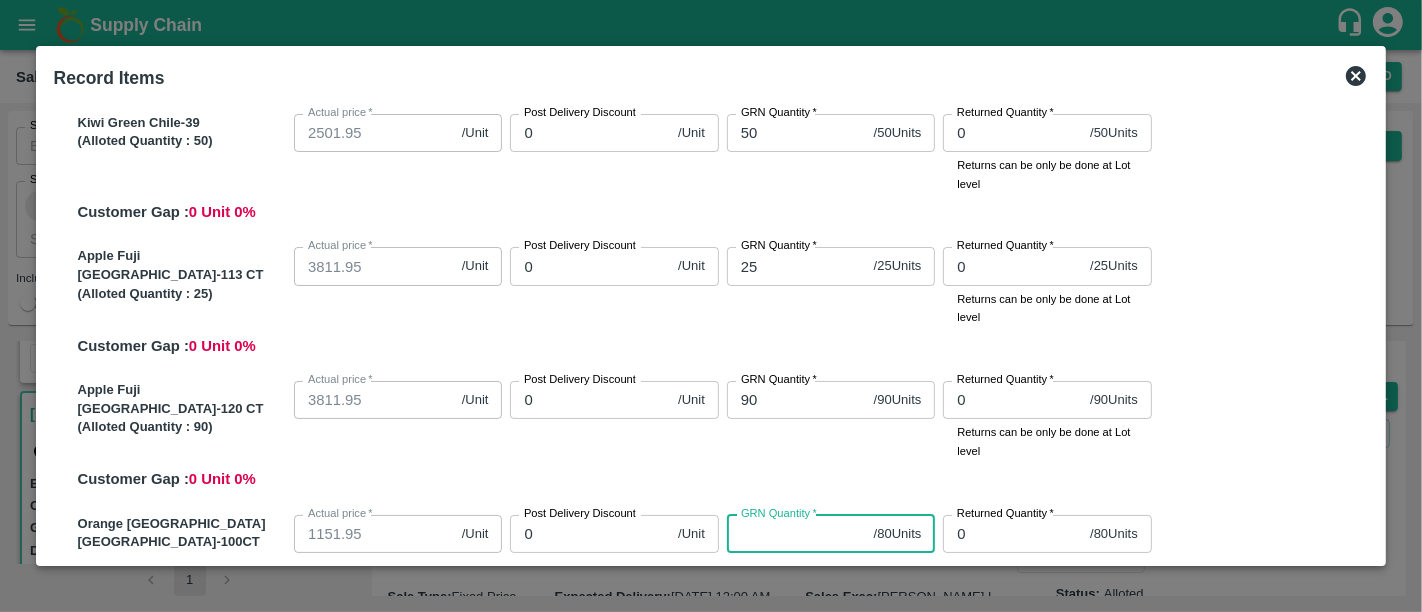 click on "GRN Quantity   *" at bounding box center [796, 534] 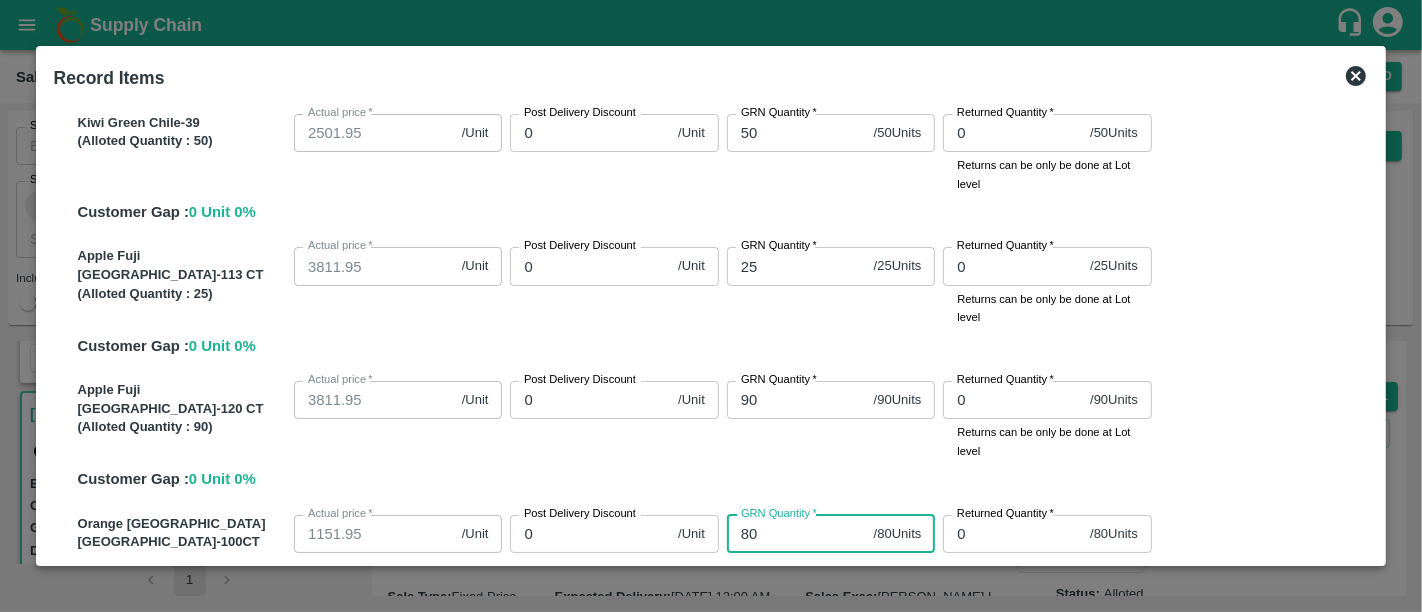 type on "80" 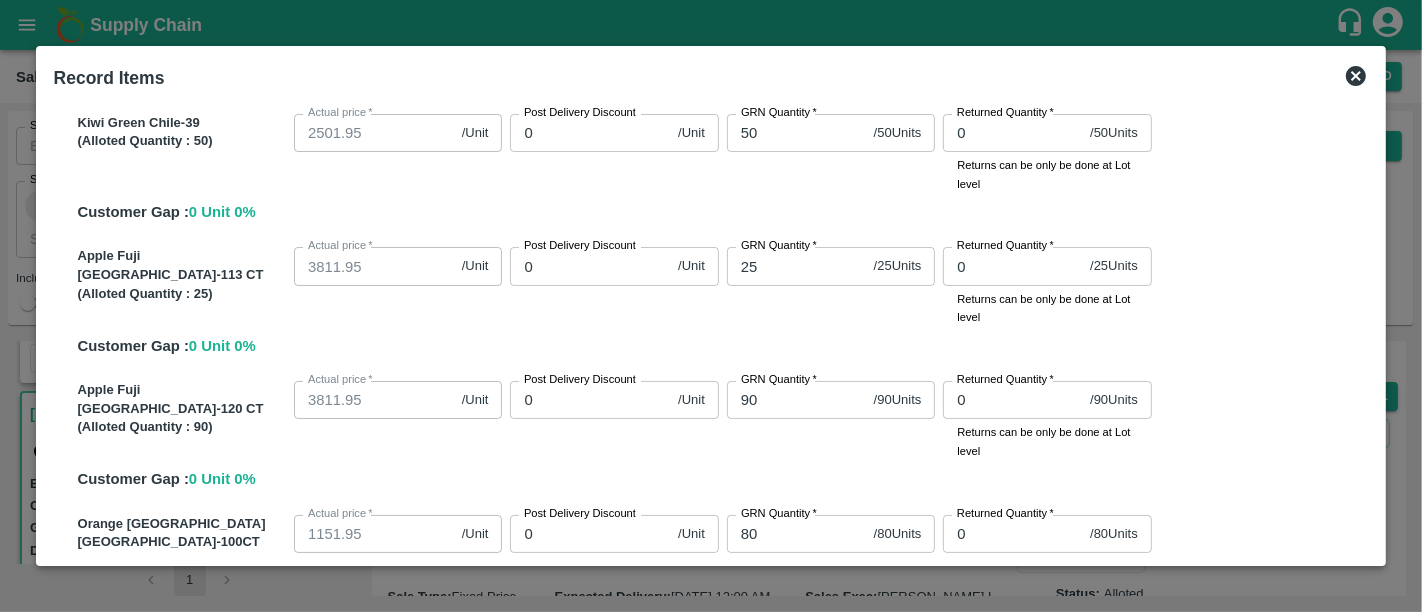 click on "Apple Flash Gala SA-165 CT (Alloted   Quantity : 280 ) Actual price   * 3736.95 /Unit Actual price Post Delivery Discount 0 /Unit Post Delivery Discount GRN Quantity   * 280 /  280  Units GRN Quantity Returned Quantity   * 0 /  280  Units Returned Quantity Returns can be only be done at Lot level Customer Gap : 0 Unit   0 % Apple Flash Gala SA-135 CT (Alloted   Quantity : 50 ) Actual price   * 3861.95 /Unit Actual price Post Delivery Discount 0 /Unit Post Delivery Discount GRN Quantity   * 50 /  50  Units GRN Quantity Returned Quantity   * 0 /  50  Units Returned Quantity Returns can be only be done at Lot level Customer Gap : 0 Unit   0 % Apple Flash Gala SA-150 CT (Alloted   Quantity : 217 ) Actual price   * 3786.95 /Unit Actual price Post Delivery Discount 0 /Unit Post Delivery Discount GRN Quantity   * 217 /  217  Units GRN Quantity Returned Quantity   * 0 /  217  Units Returned Quantity Returns can be only be done at Lot level Customer Gap : 0 Unit   0 % Apple Flash Gala SA-180 CT   ) *" at bounding box center (711, -303) 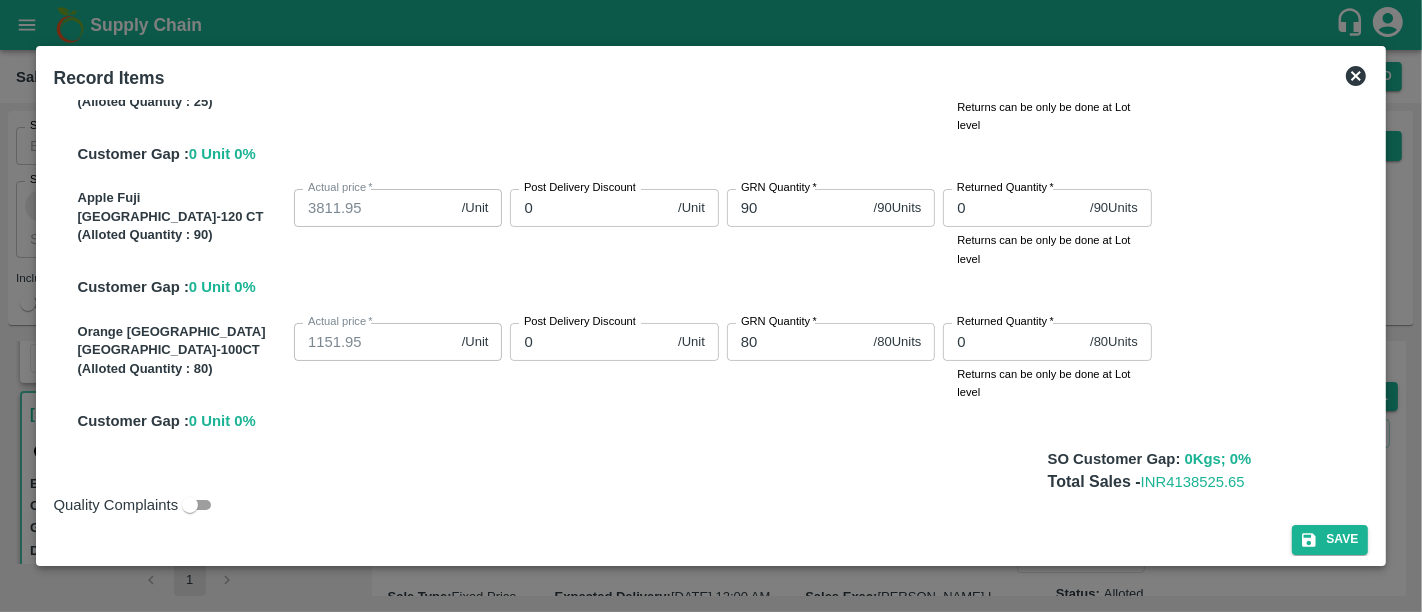 scroll, scrollTop: 1605, scrollLeft: 0, axis: vertical 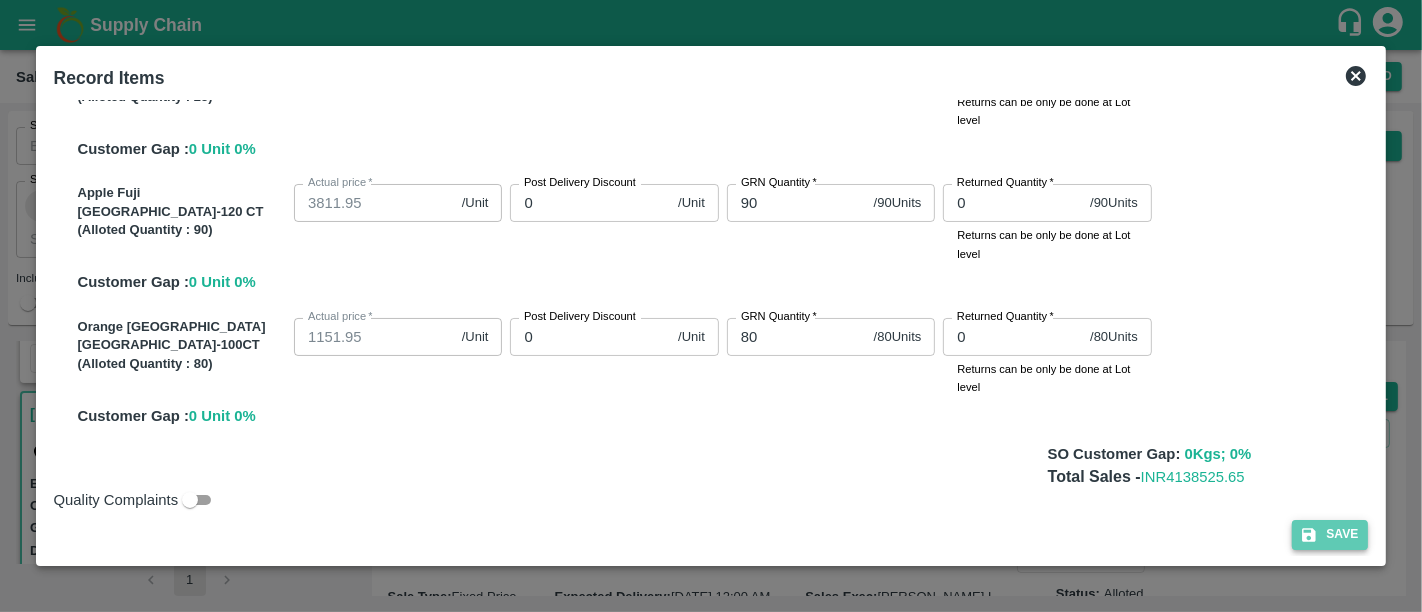 click on "Save" at bounding box center [1330, 534] 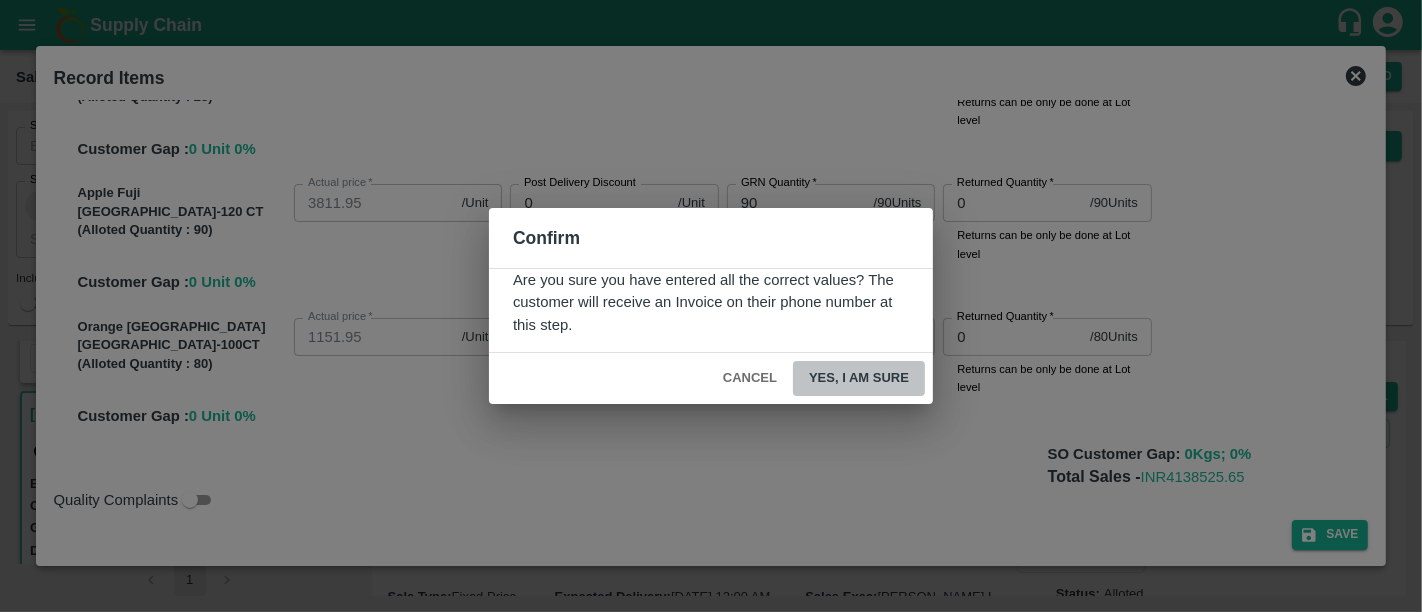click on "Yes, I am sure" at bounding box center [859, 378] 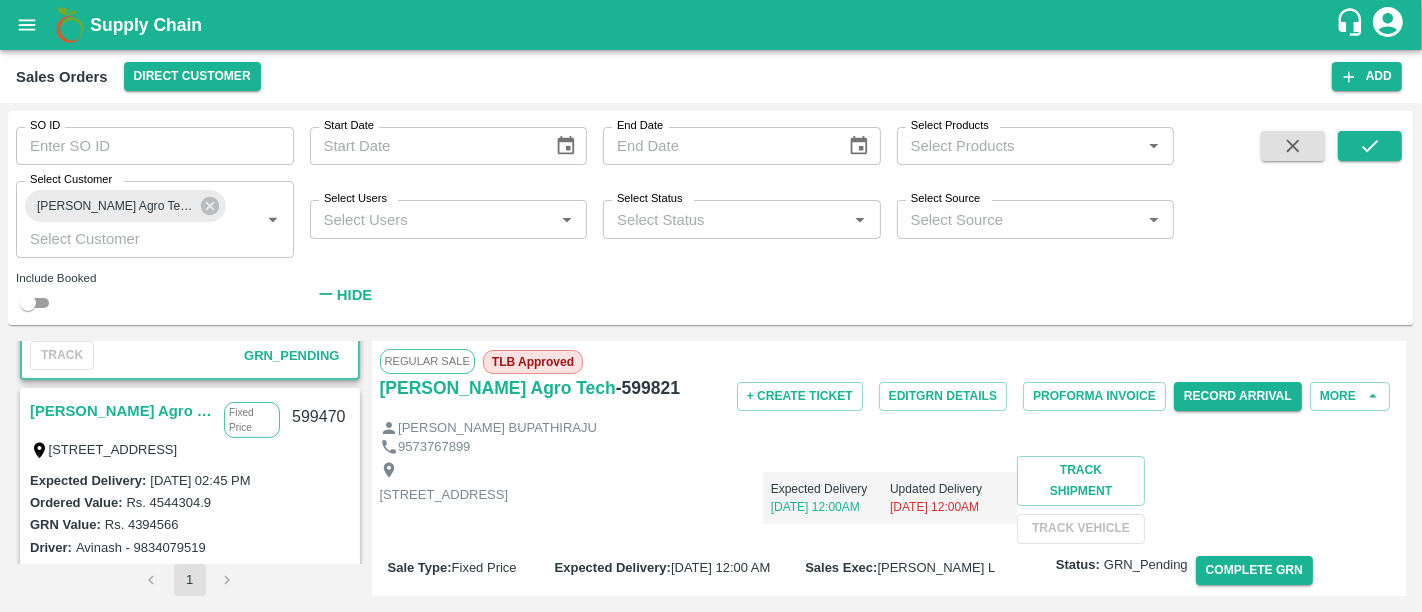 scroll, scrollTop: 511, scrollLeft: 0, axis: vertical 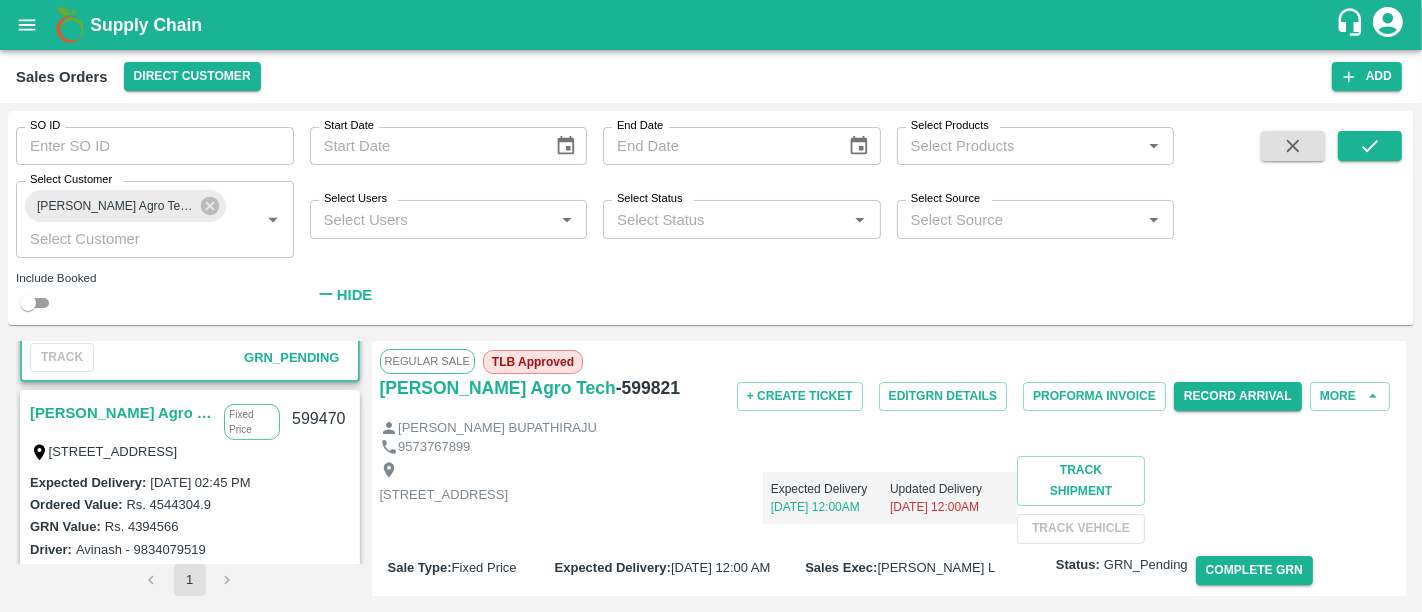 click on "Saradha Devi Agro Tech" at bounding box center [122, 413] 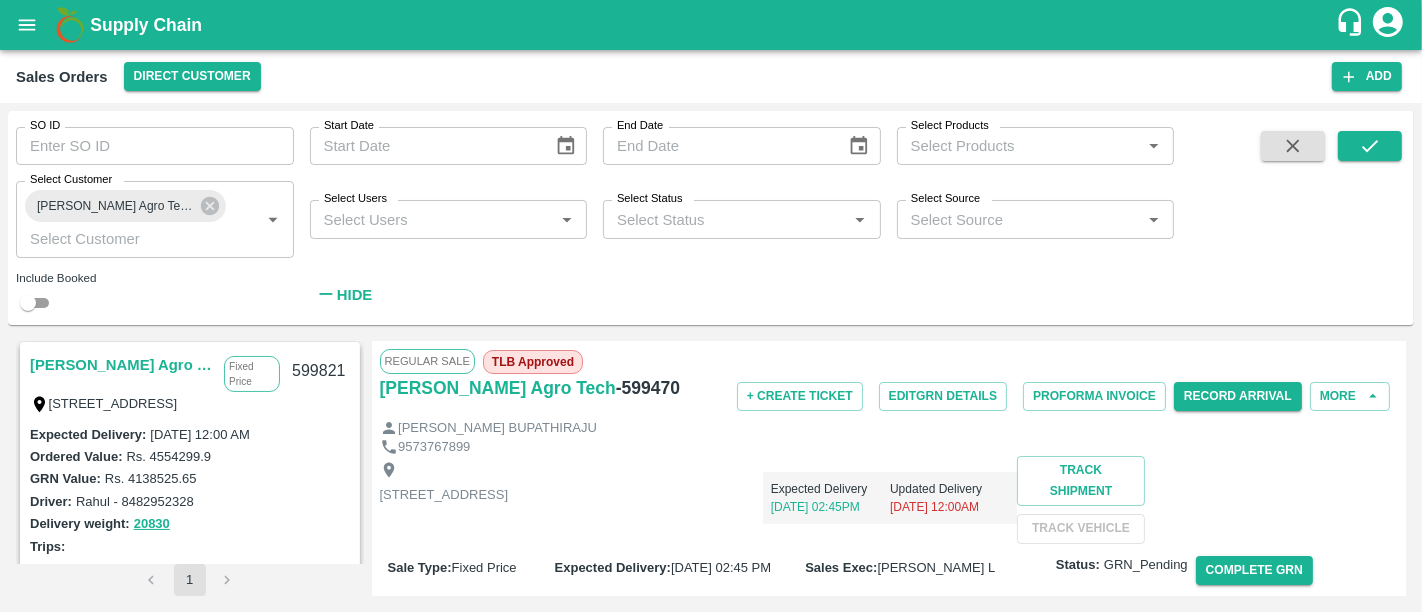 scroll, scrollTop: 282, scrollLeft: 0, axis: vertical 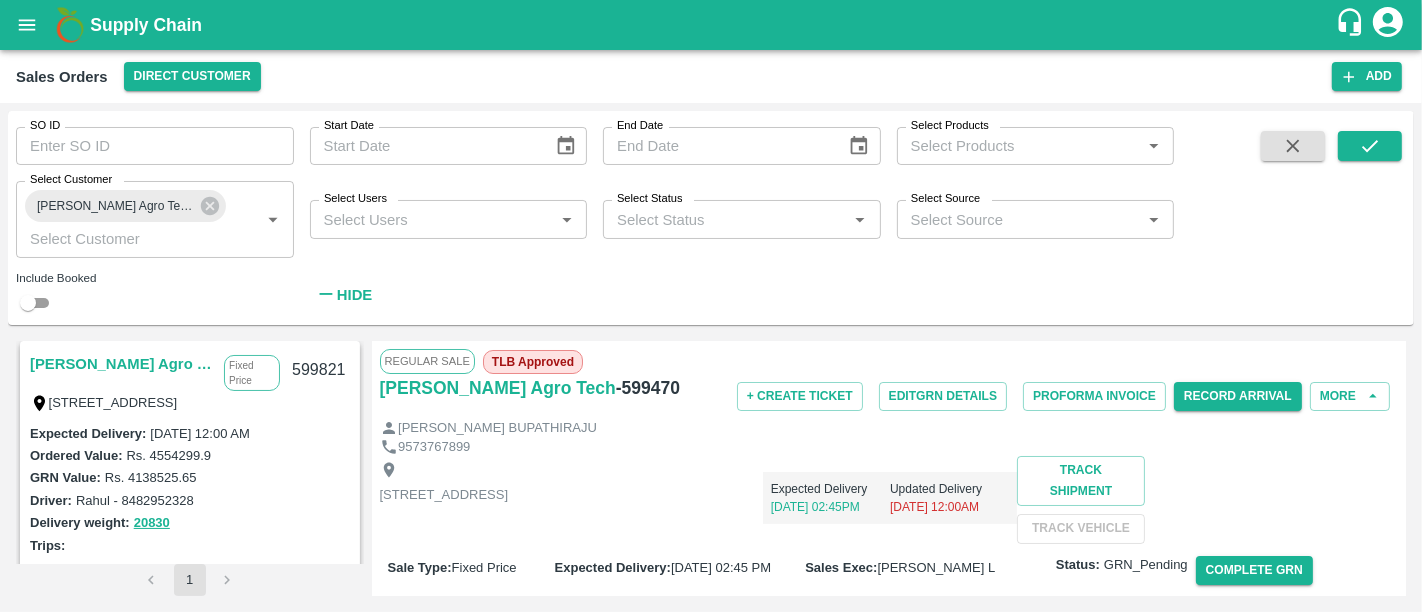 click on "Saradha Devi Agro Tech Fixed Price Flat no :601, Kosala apartment Opp krushi bhavan,, , Vizianagaram, Andhra Pradesh, 535002, India" at bounding box center (155, 382) 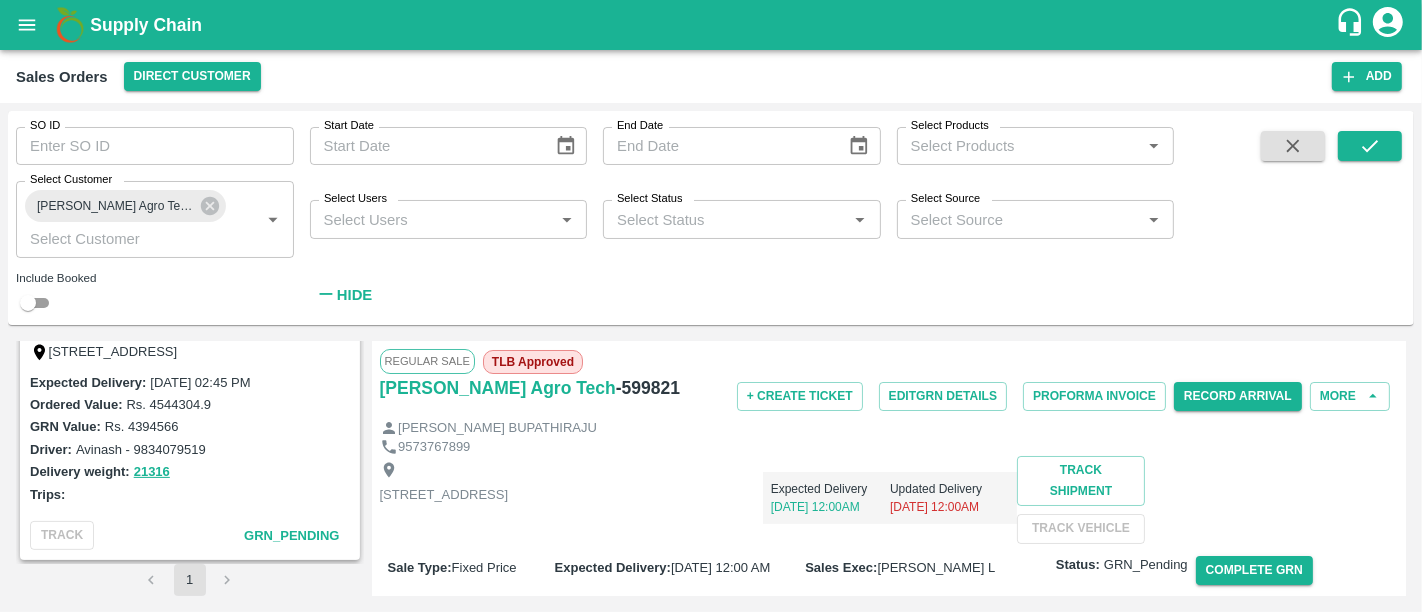 scroll, scrollTop: 485, scrollLeft: 0, axis: vertical 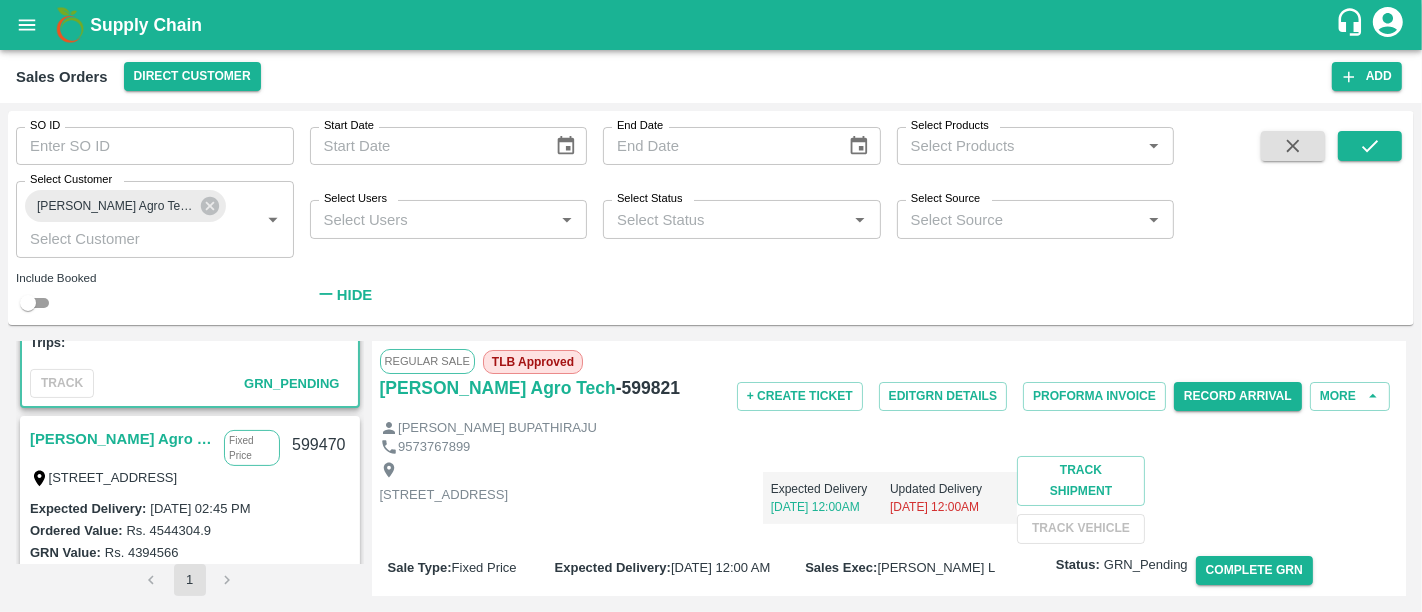 click on "Saradha Devi Agro Tech" at bounding box center (122, 439) 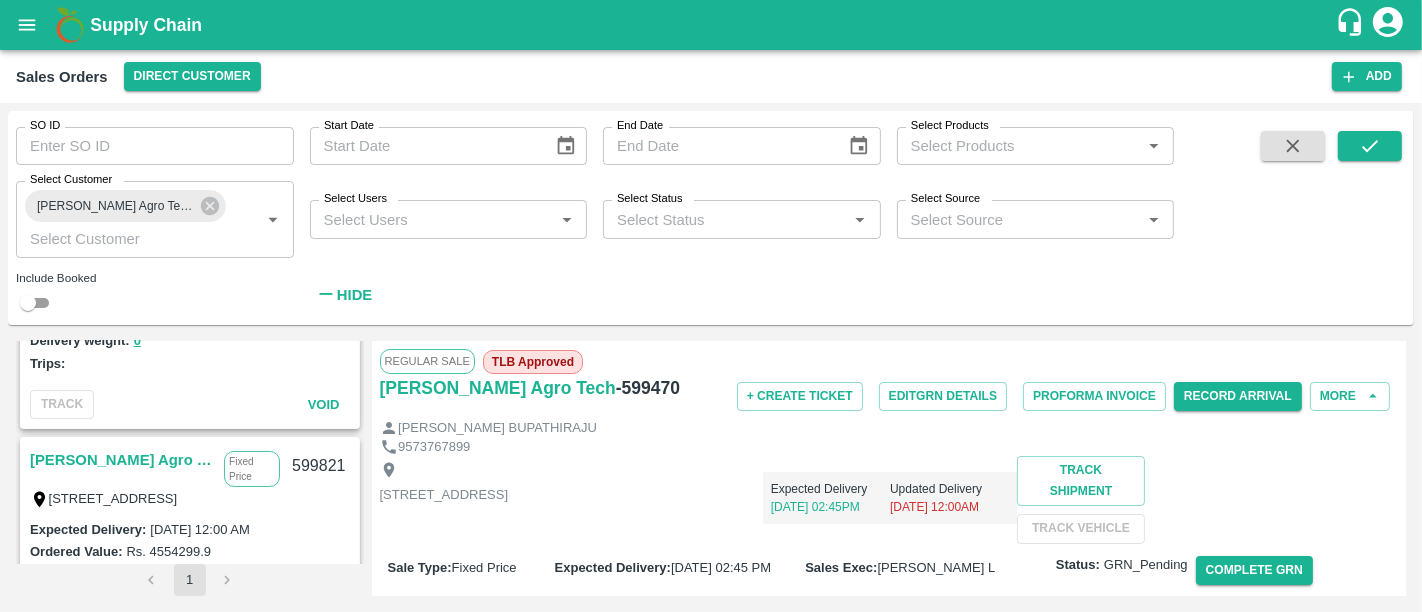 scroll, scrollTop: 185, scrollLeft: 0, axis: vertical 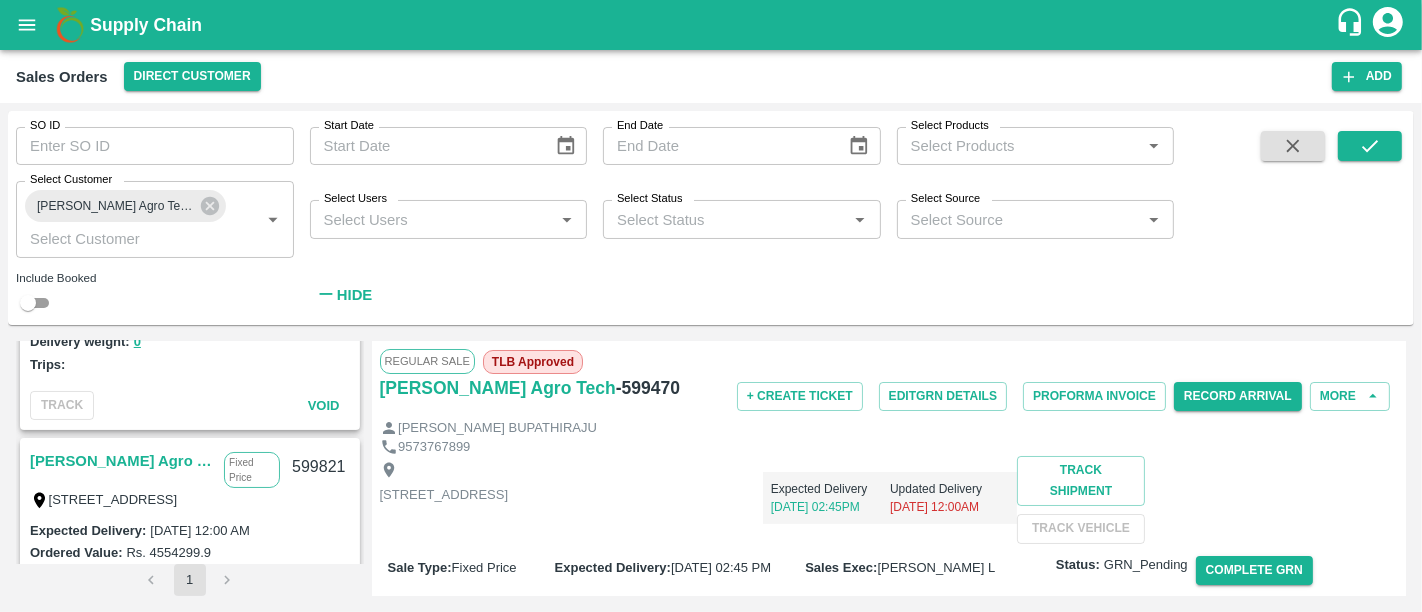 click on "Saradha Devi Agro Tech" at bounding box center [122, 461] 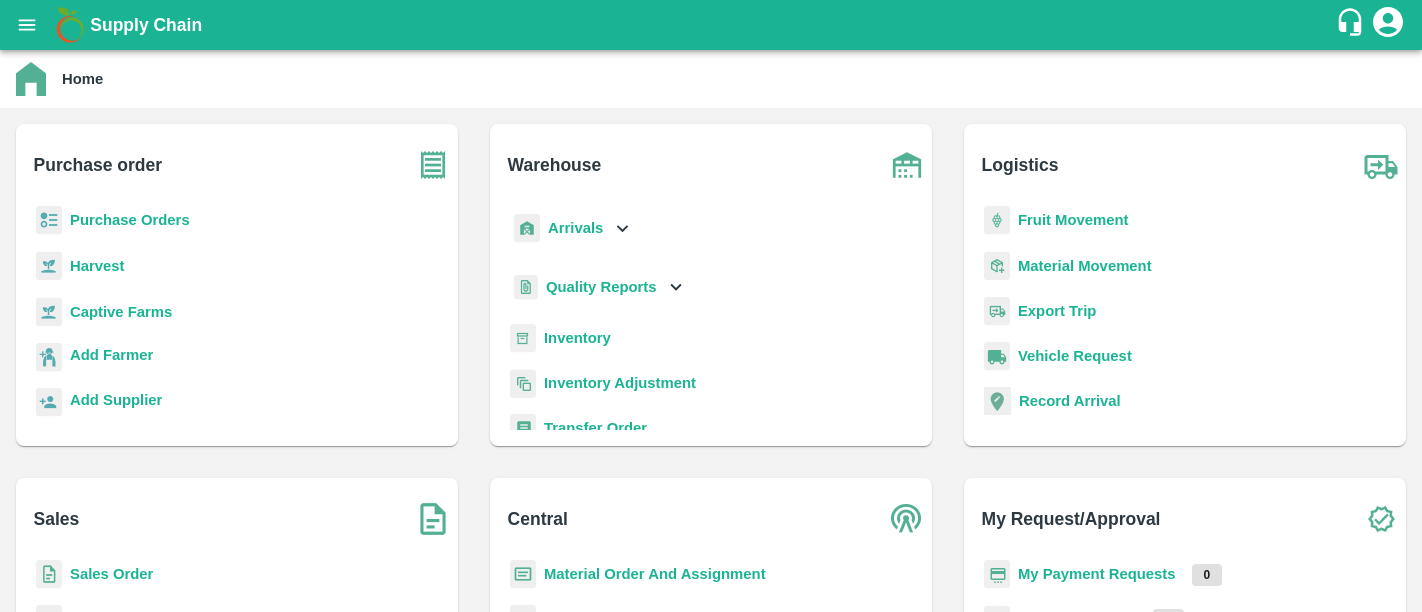 scroll, scrollTop: 0, scrollLeft: 0, axis: both 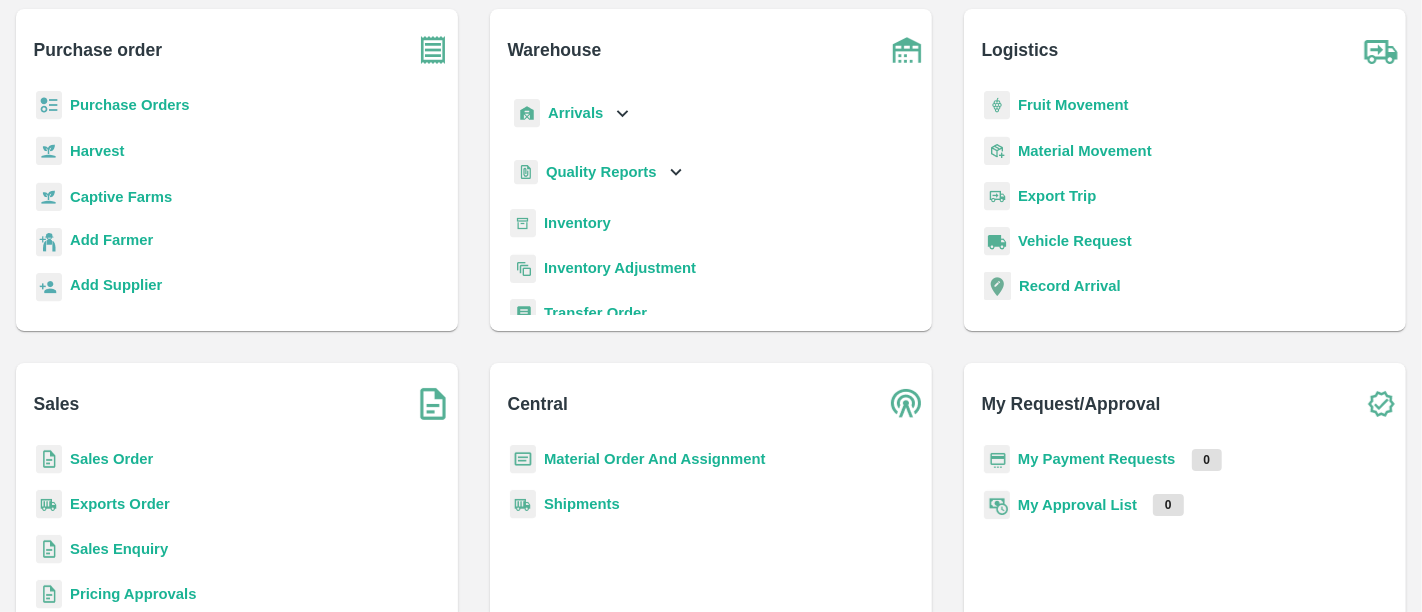 drag, startPoint x: 632, startPoint y: 468, endPoint x: 620, endPoint y: 456, distance: 16.970562 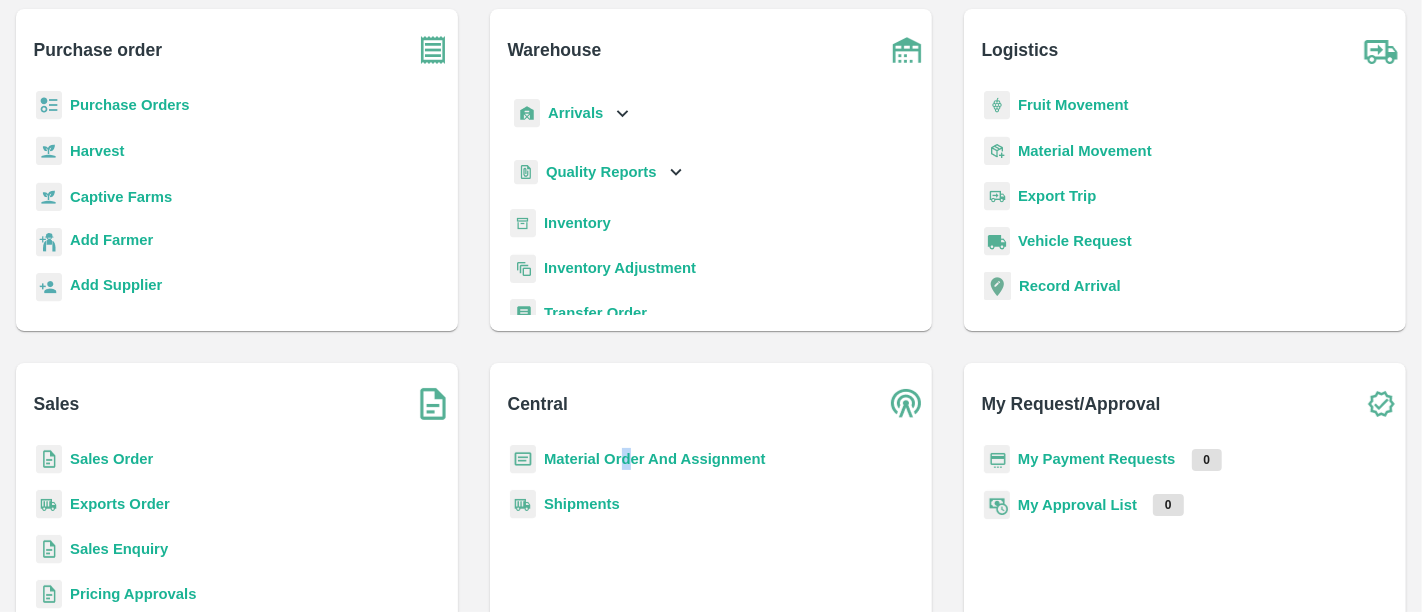 click on "Material Order And Assignment" at bounding box center [655, 459] 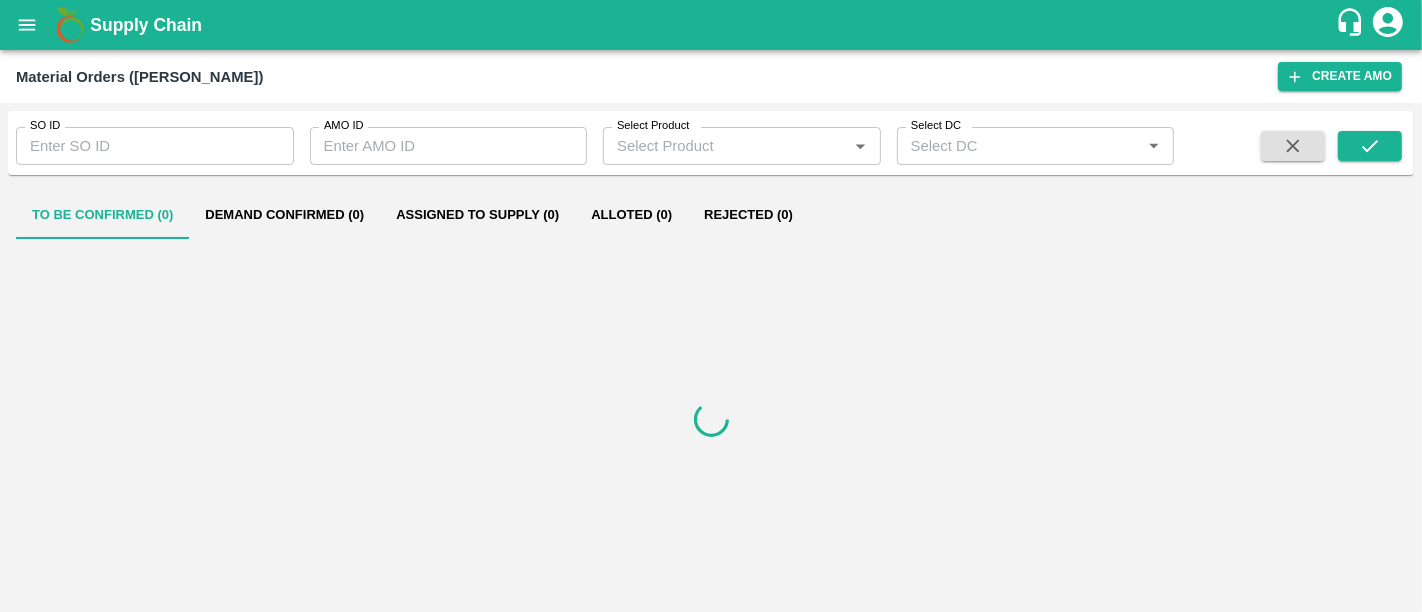 scroll, scrollTop: 0, scrollLeft: 0, axis: both 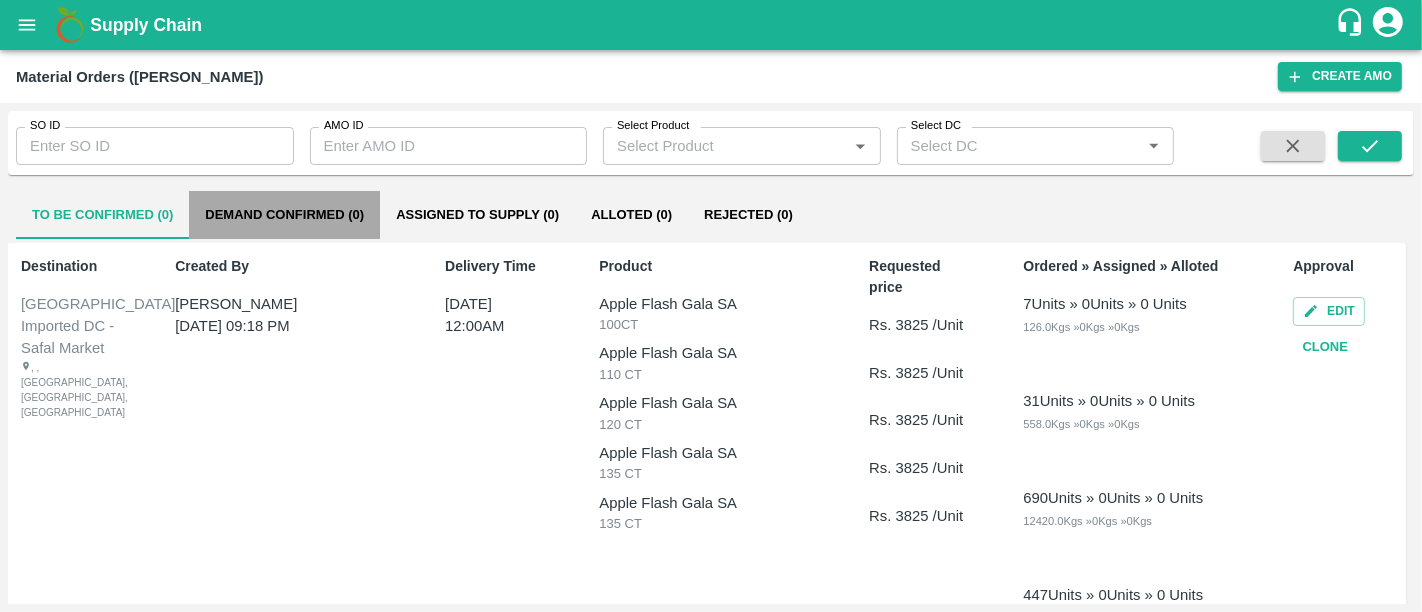 click on "Demand Confirmed (0)" at bounding box center [284, 215] 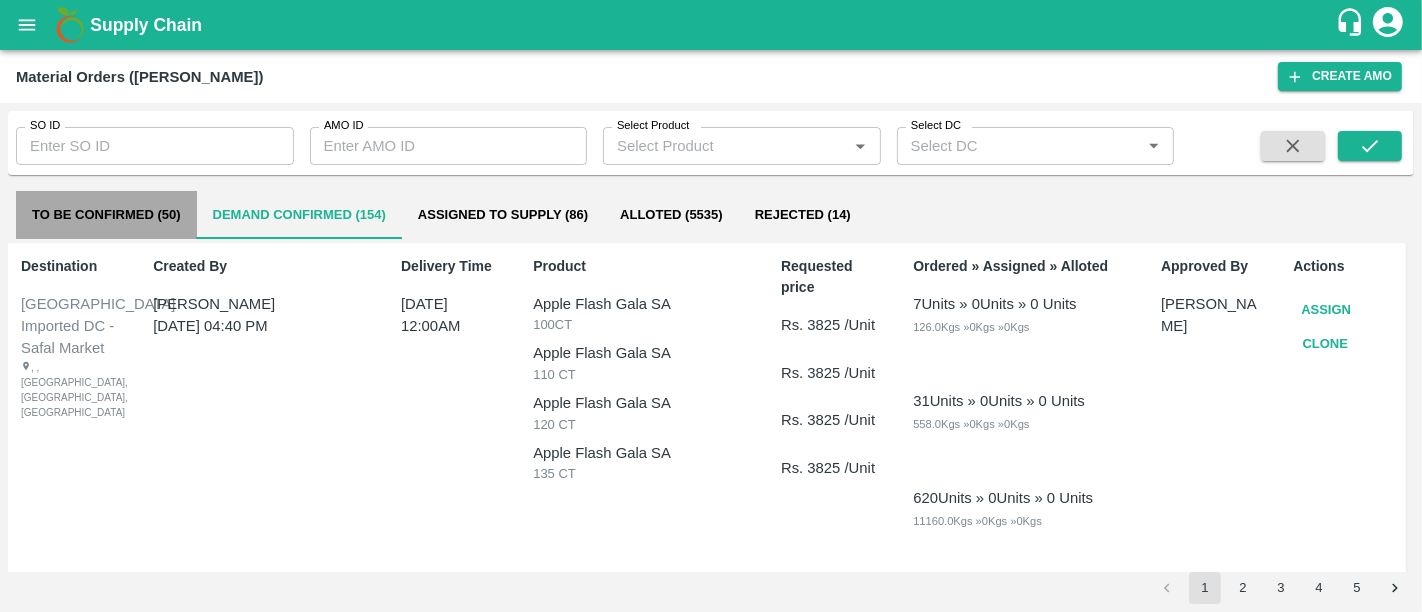 click on "To Be Confirmed (50)" at bounding box center (106, 215) 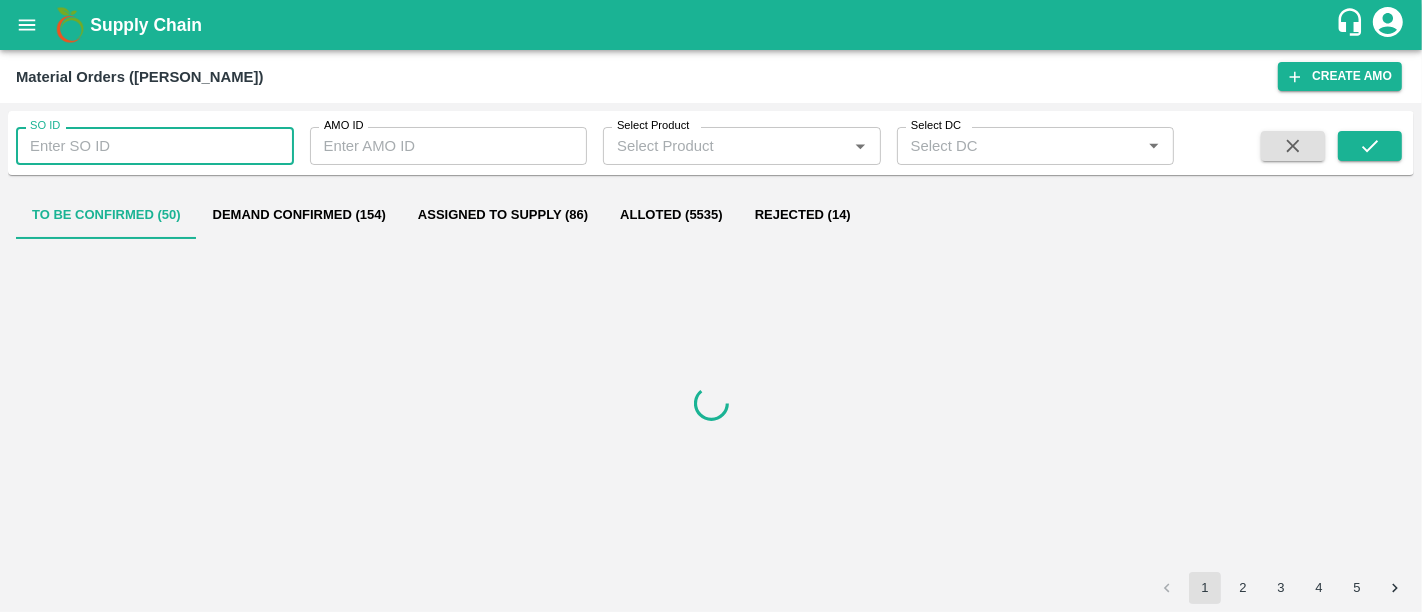 click on "SO ID" at bounding box center [155, 146] 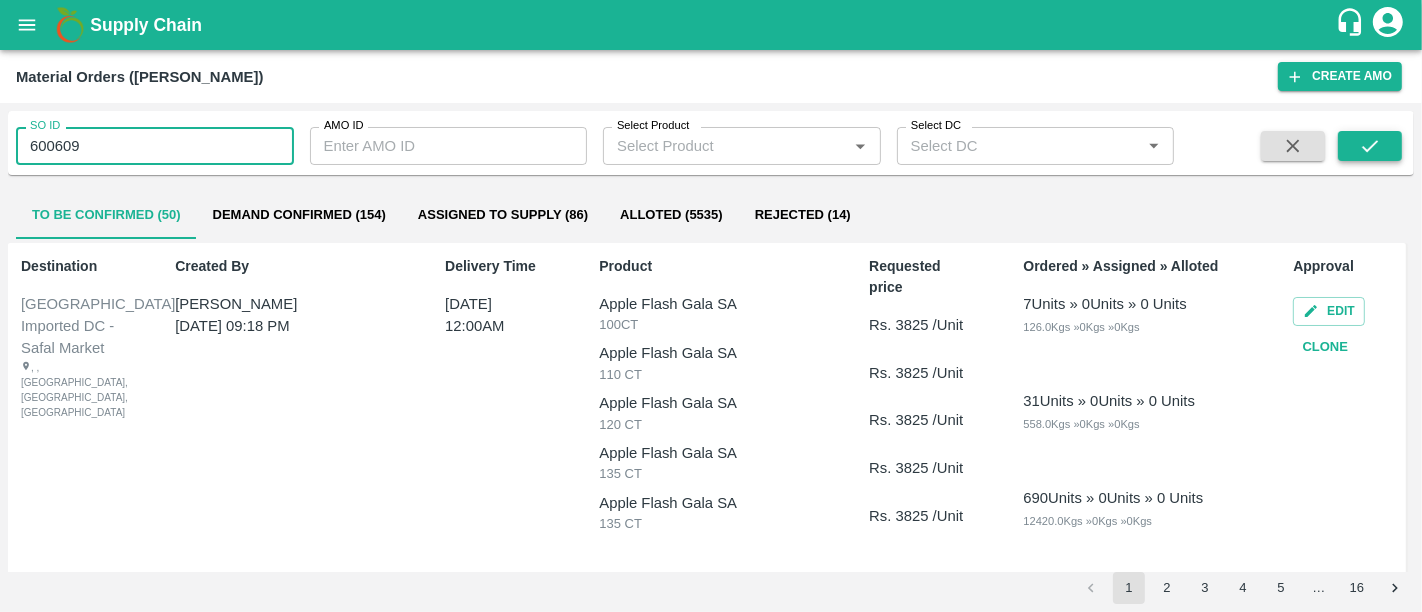 type on "600609" 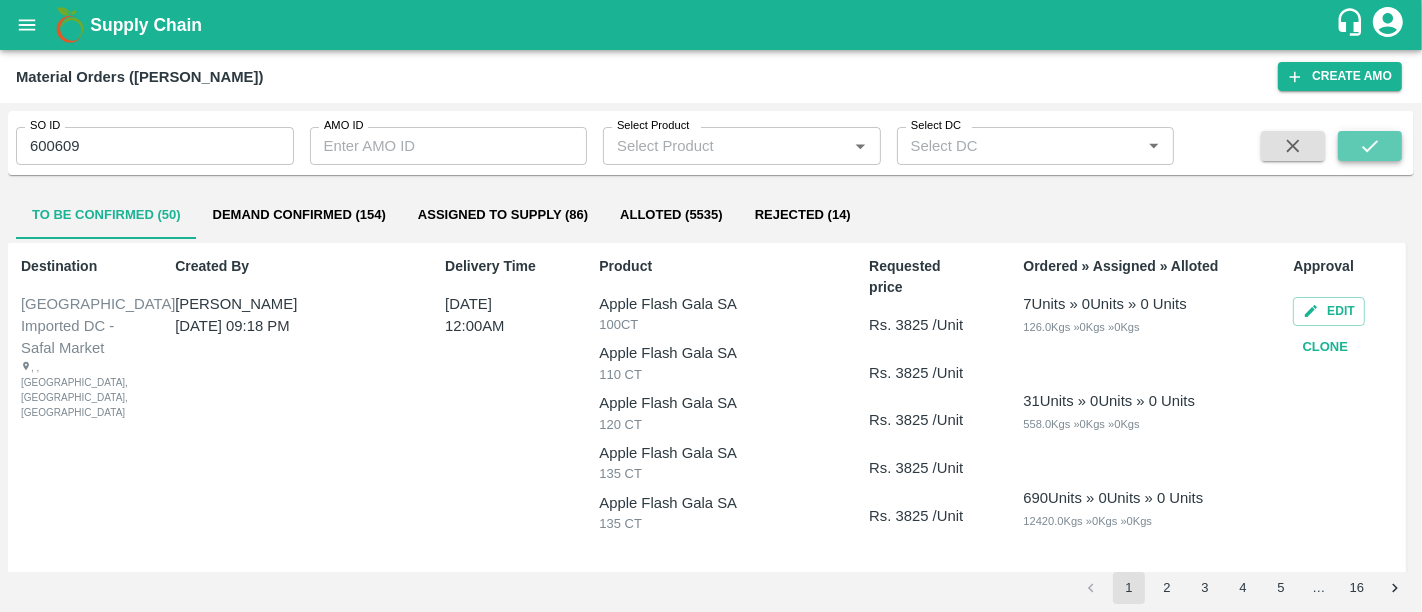 click 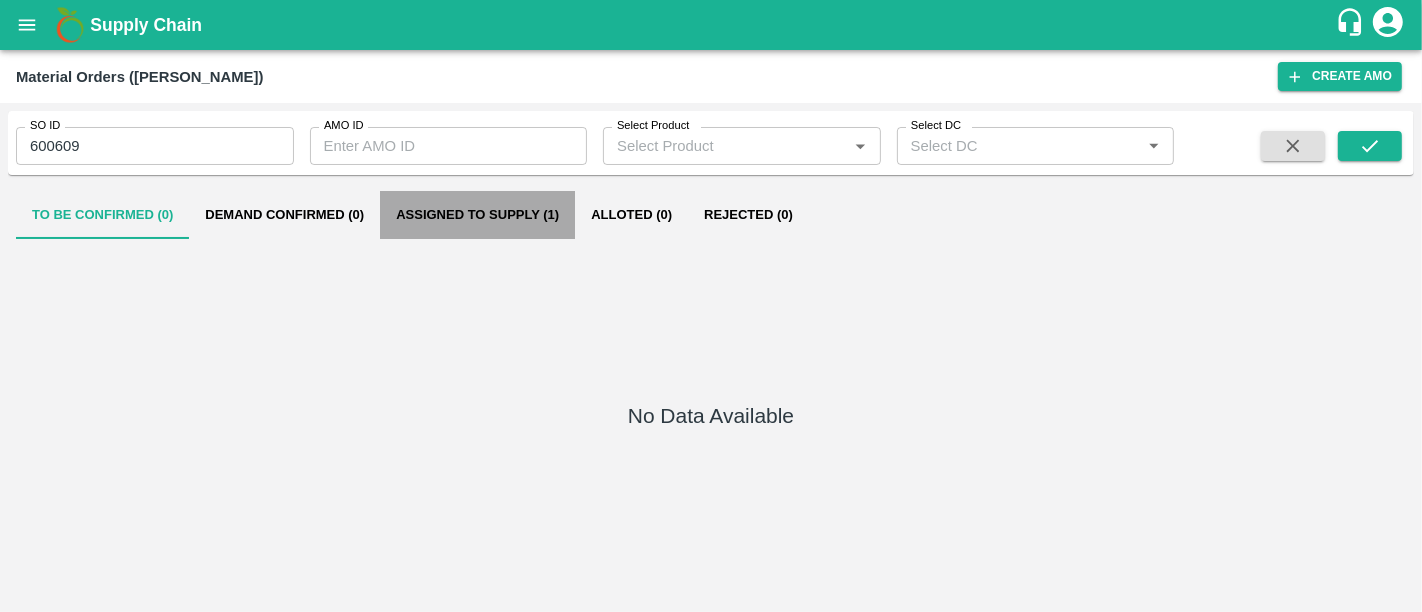 click on "Assigned to Supply (1)" at bounding box center (477, 215) 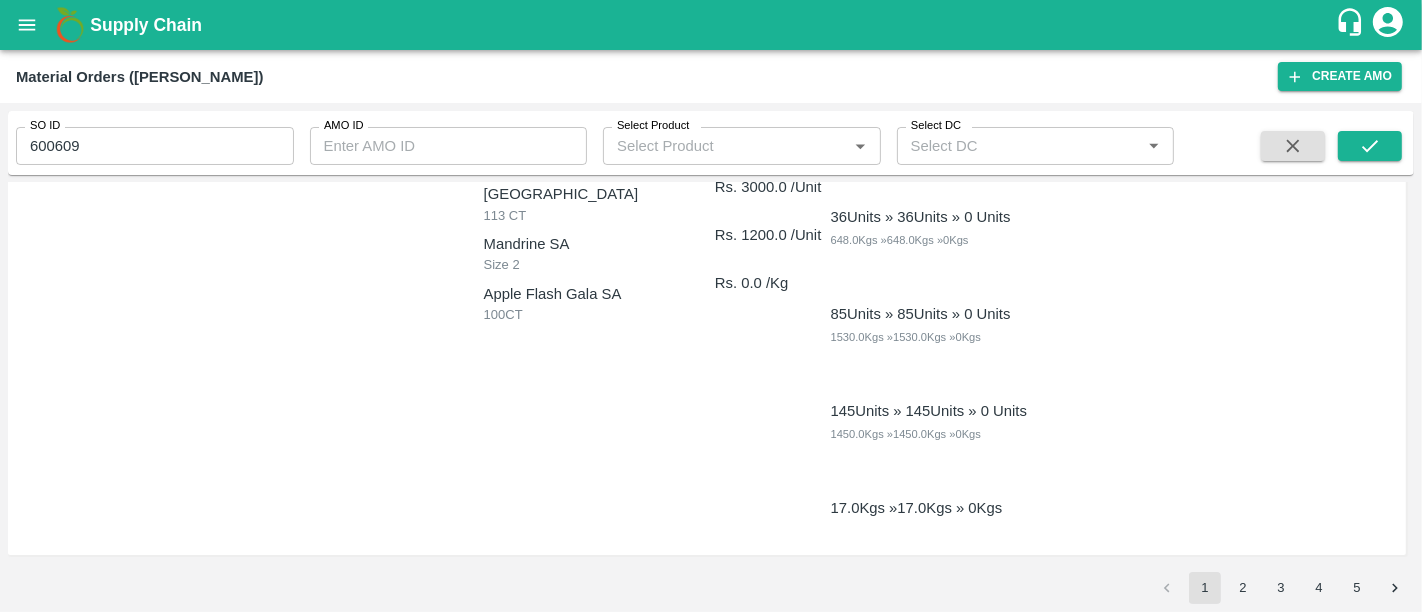 scroll, scrollTop: 0, scrollLeft: 0, axis: both 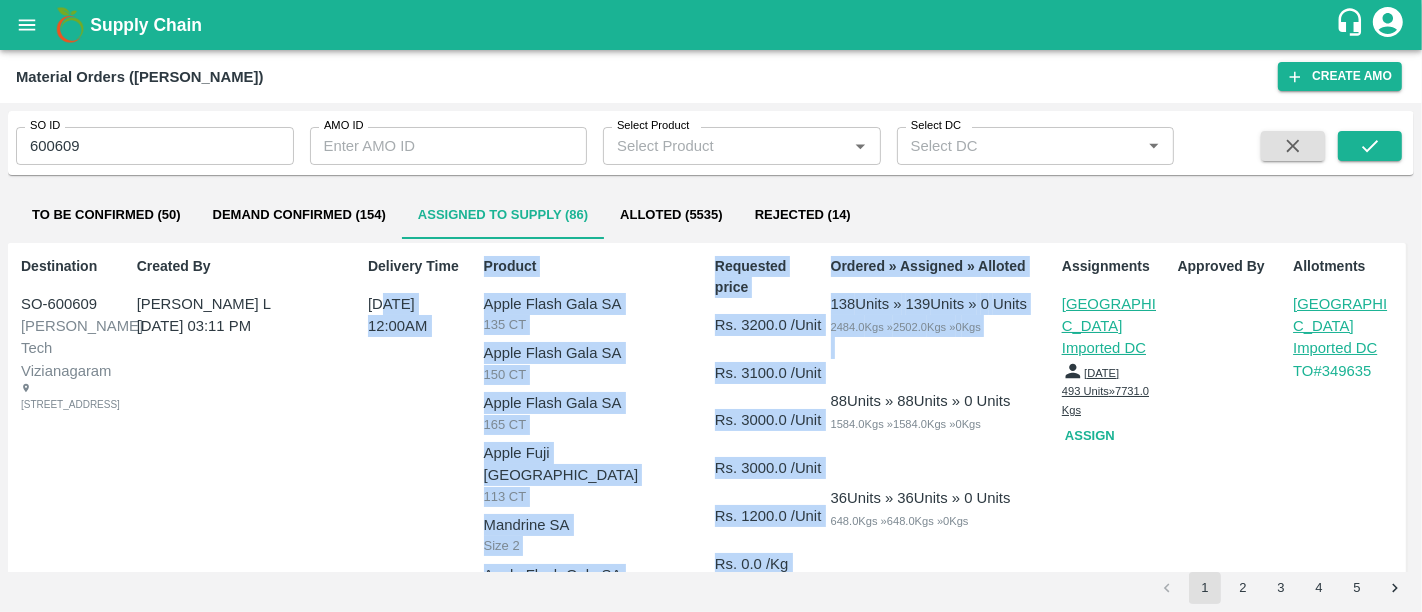 drag, startPoint x: 382, startPoint y: 296, endPoint x: 1022, endPoint y: 375, distance: 644.85736 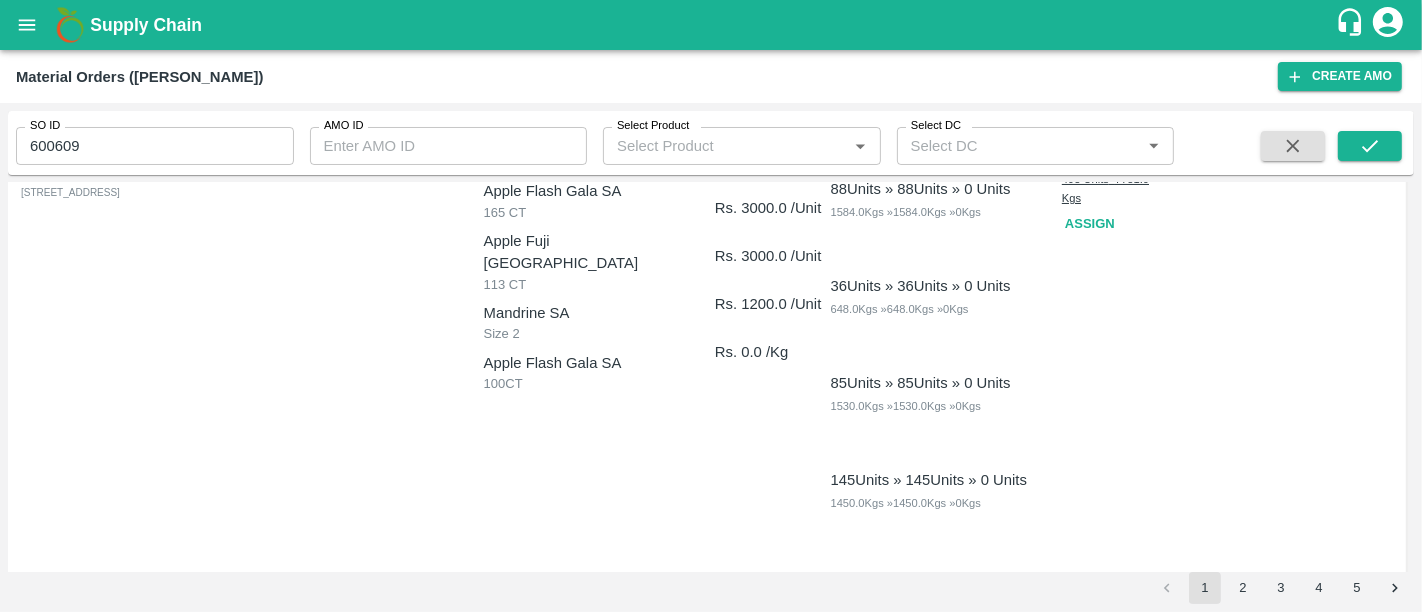 scroll, scrollTop: 0, scrollLeft: 0, axis: both 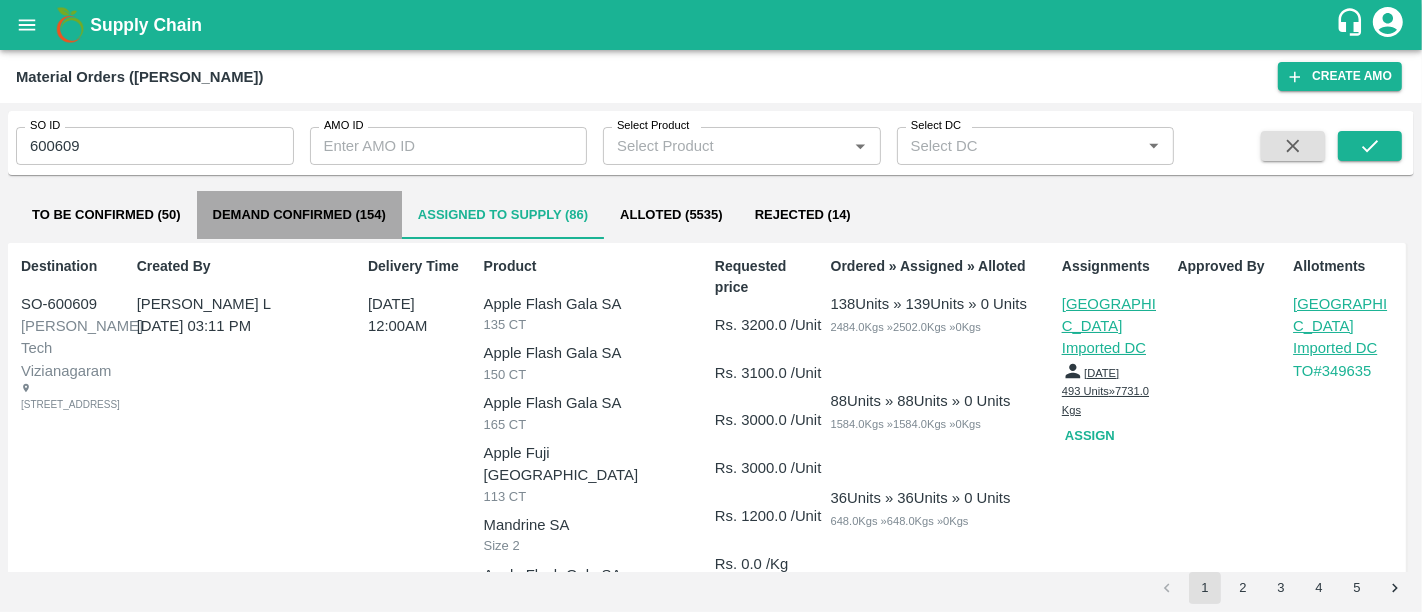 click on "Demand Confirmed (154)" at bounding box center [299, 215] 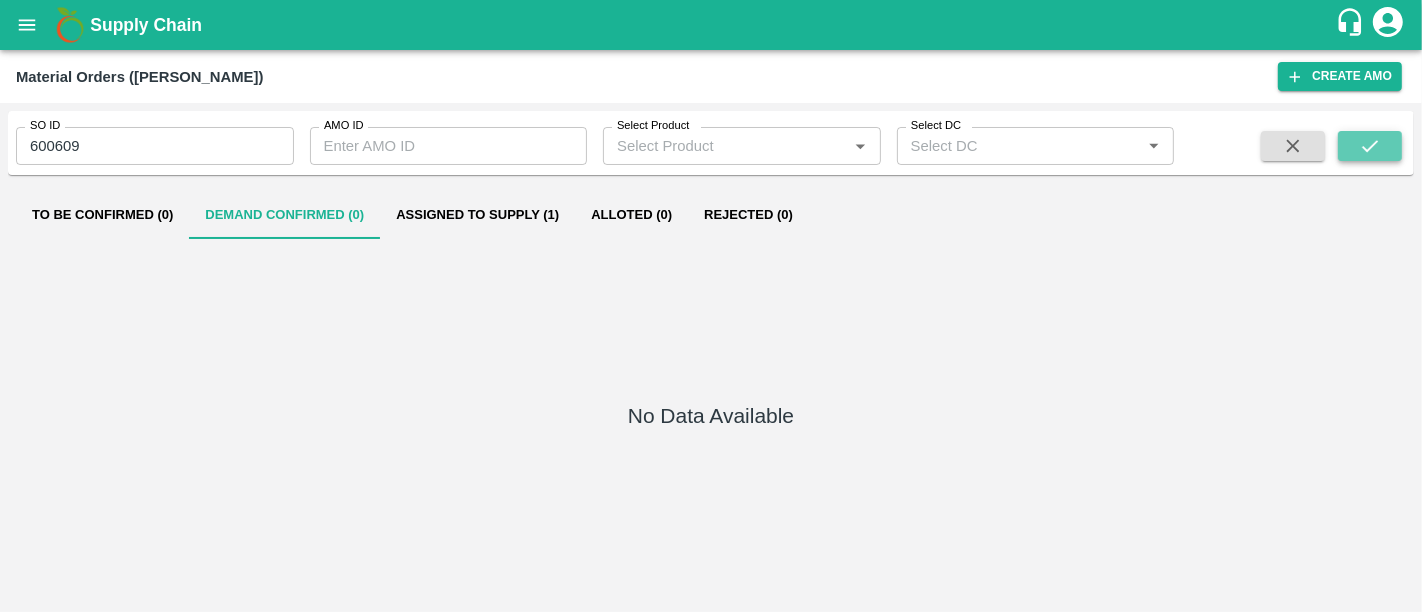 click 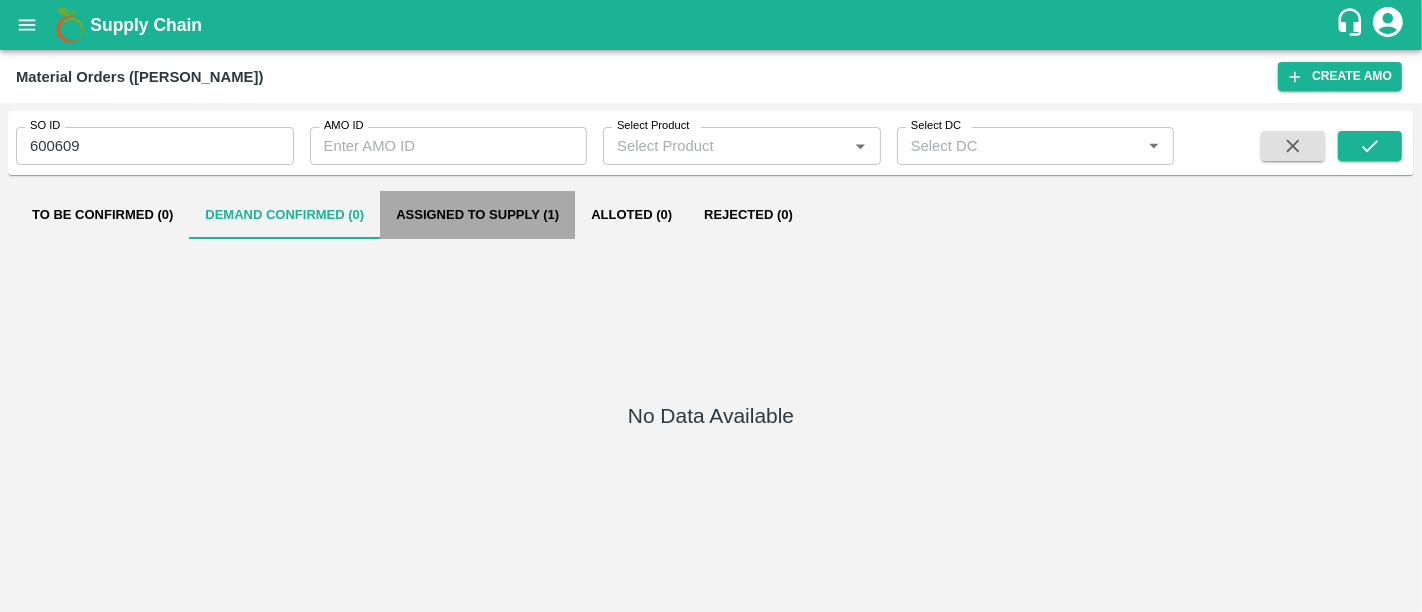 click on "Assigned to Supply (1)" at bounding box center [477, 215] 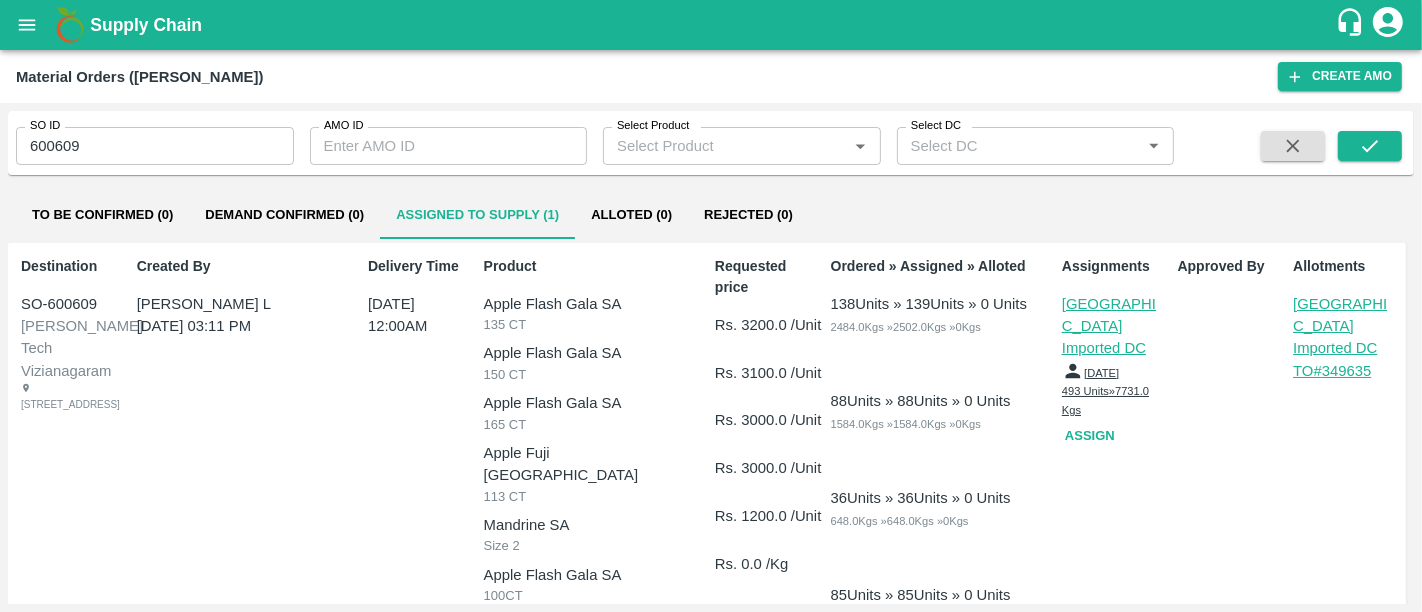 click on "TO# 349635" at bounding box center [1347, 371] 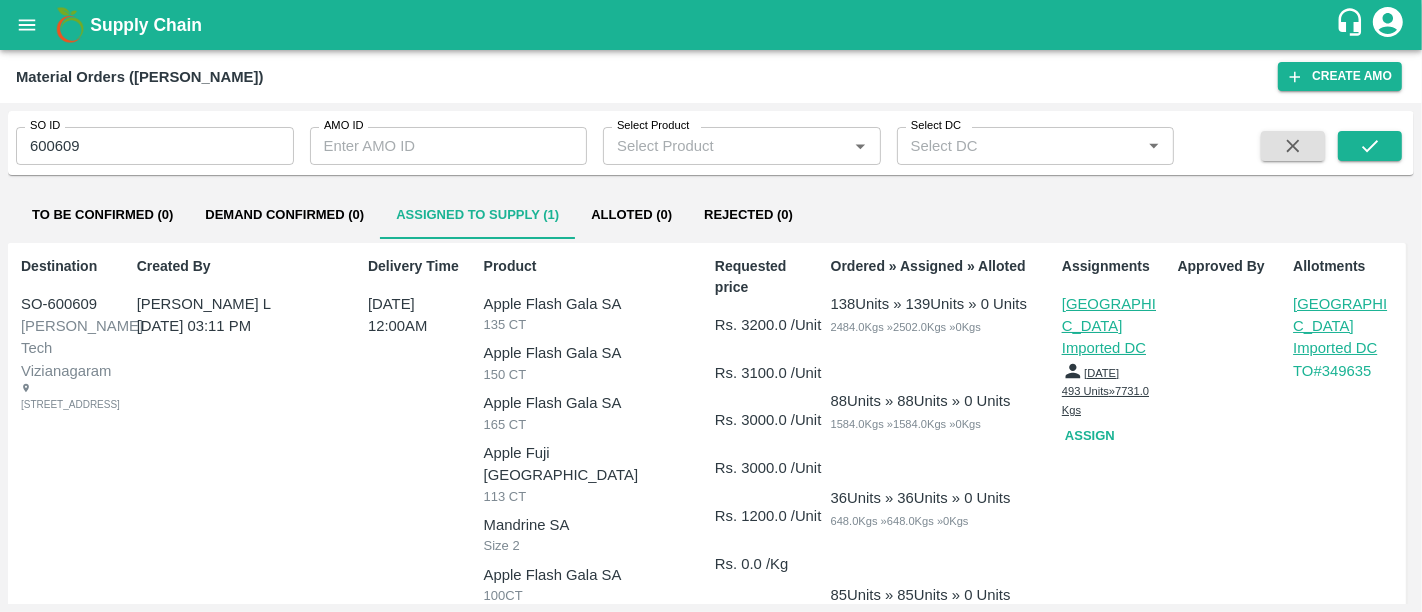 click on "Supply Chain" at bounding box center (711, 25) 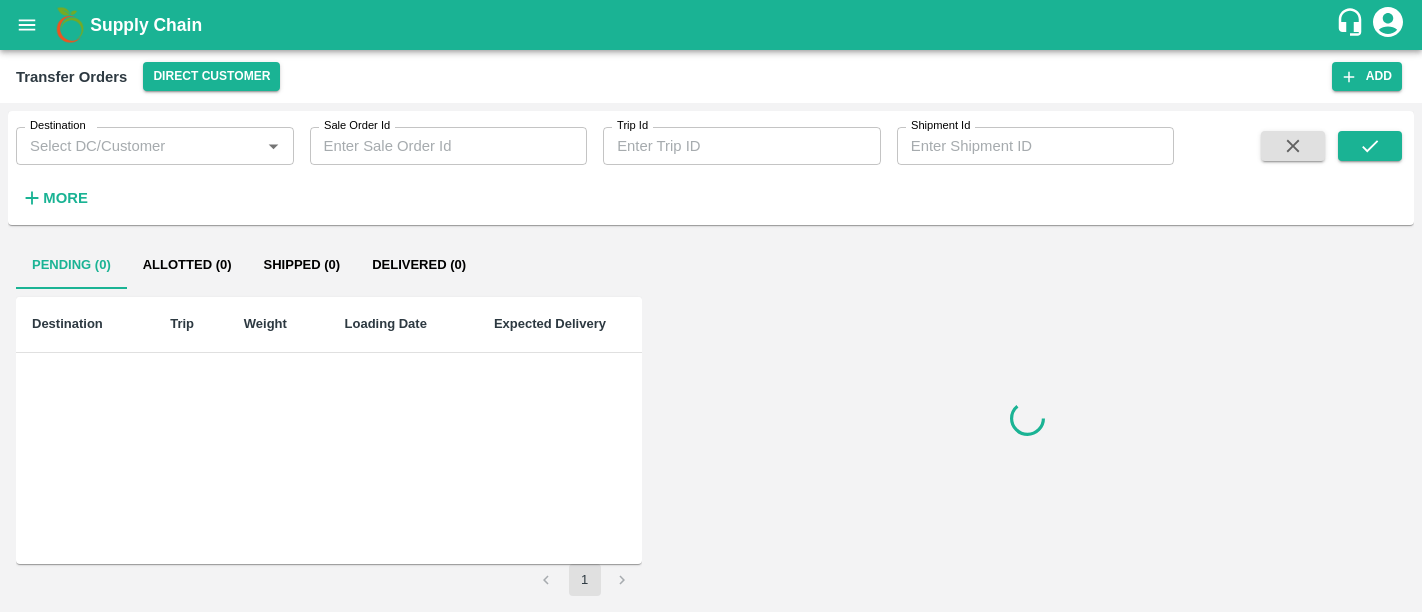 type on "349635" 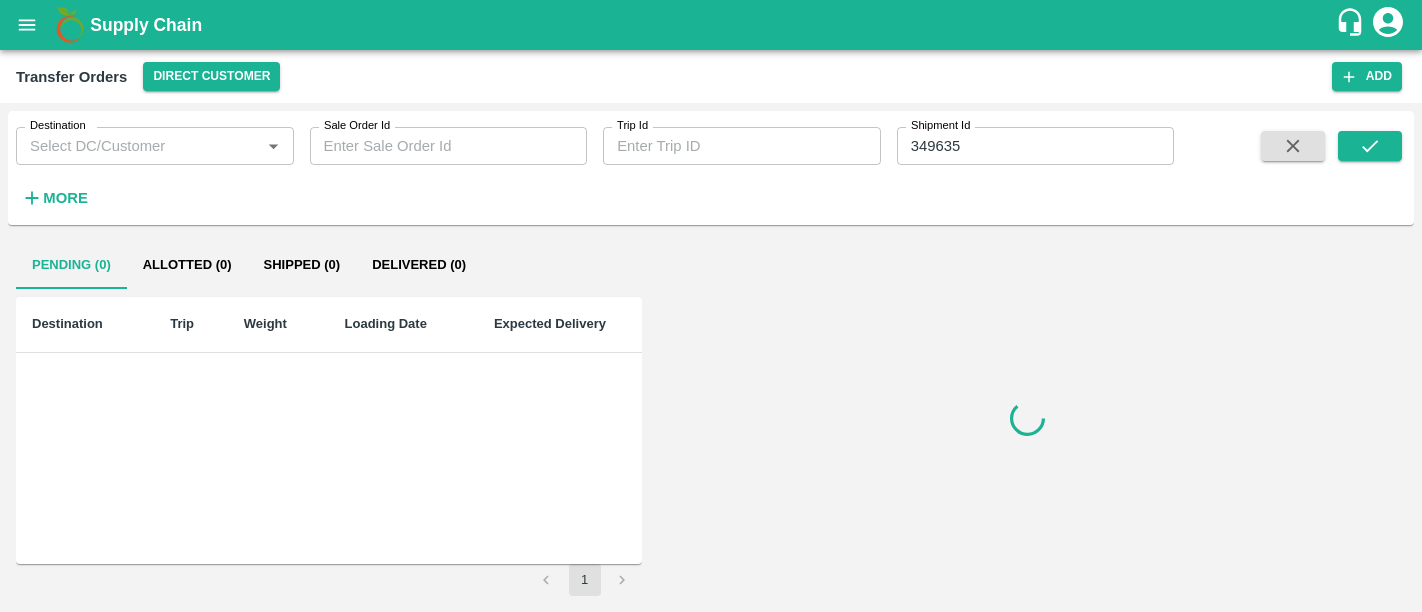 scroll, scrollTop: 0, scrollLeft: 0, axis: both 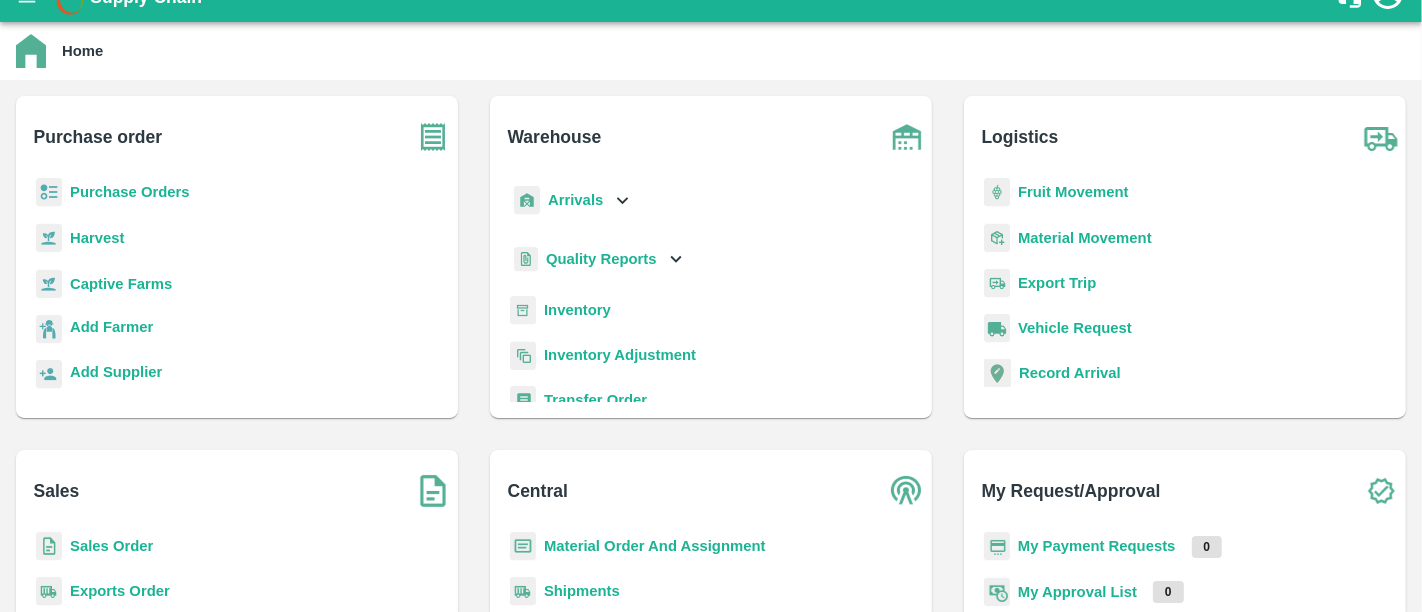click on "Material Order And Assignment" at bounding box center (655, 546) 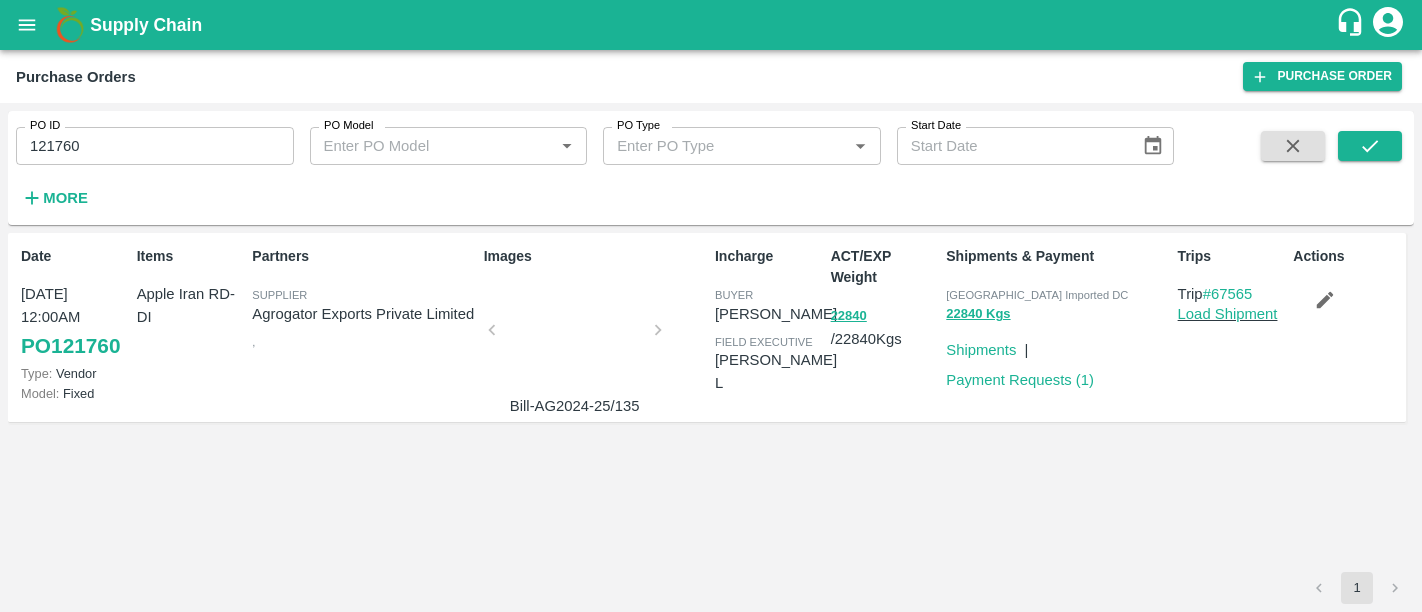 scroll, scrollTop: 0, scrollLeft: 0, axis: both 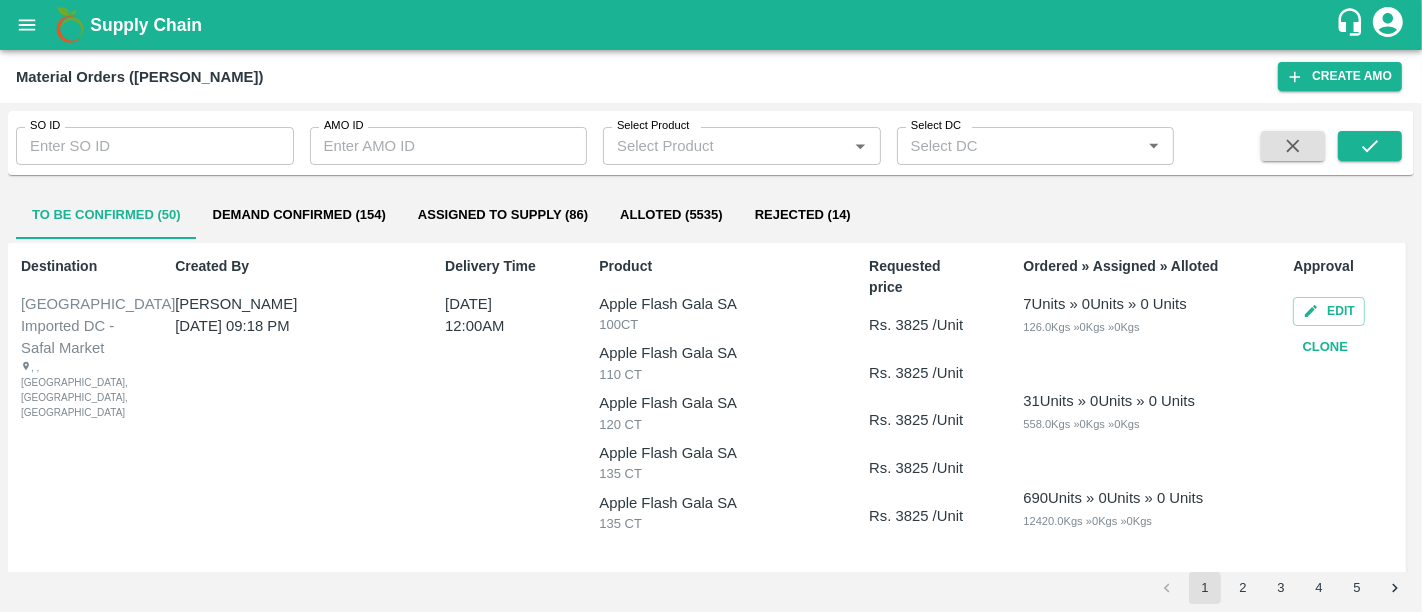 click on "Supply Chain" at bounding box center [146, 25] 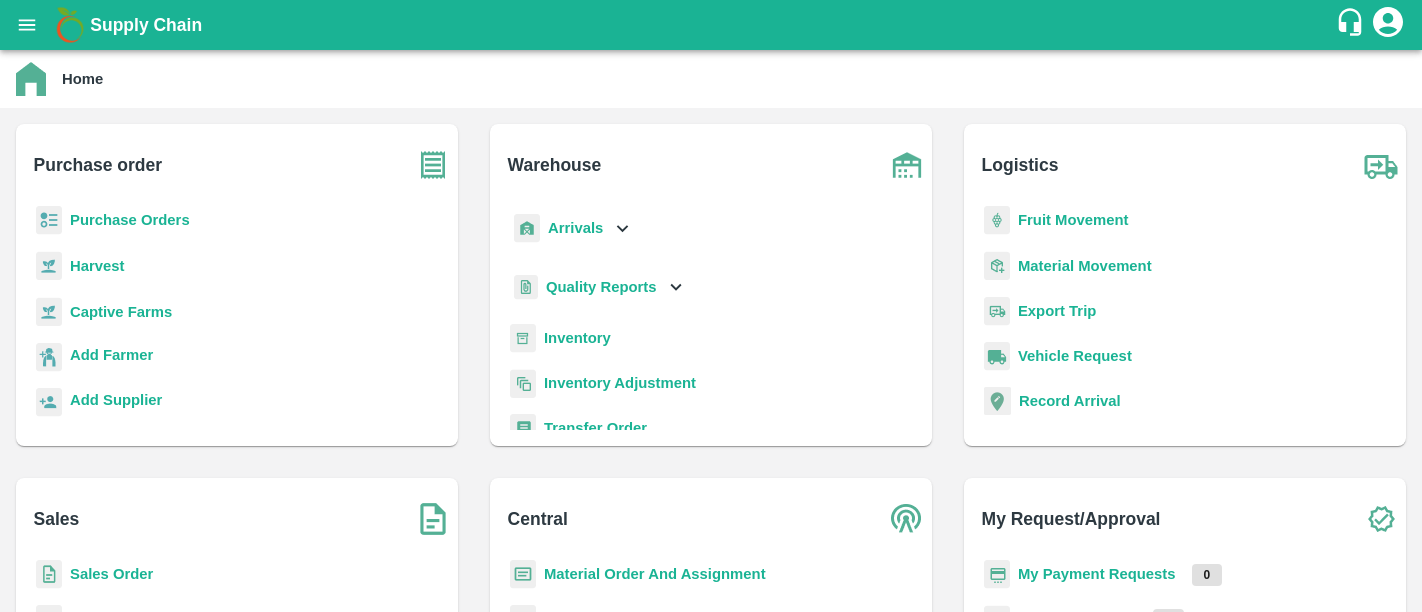 scroll, scrollTop: 0, scrollLeft: 0, axis: both 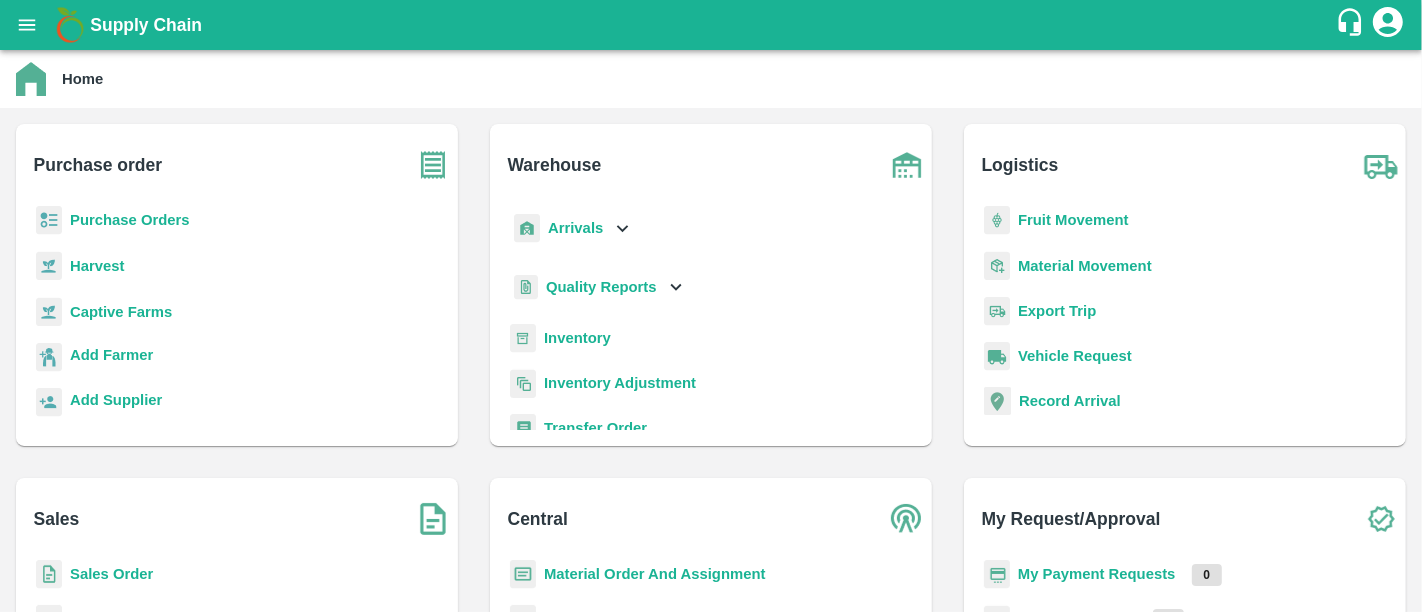 click on "Purchase Orders" at bounding box center (130, 220) 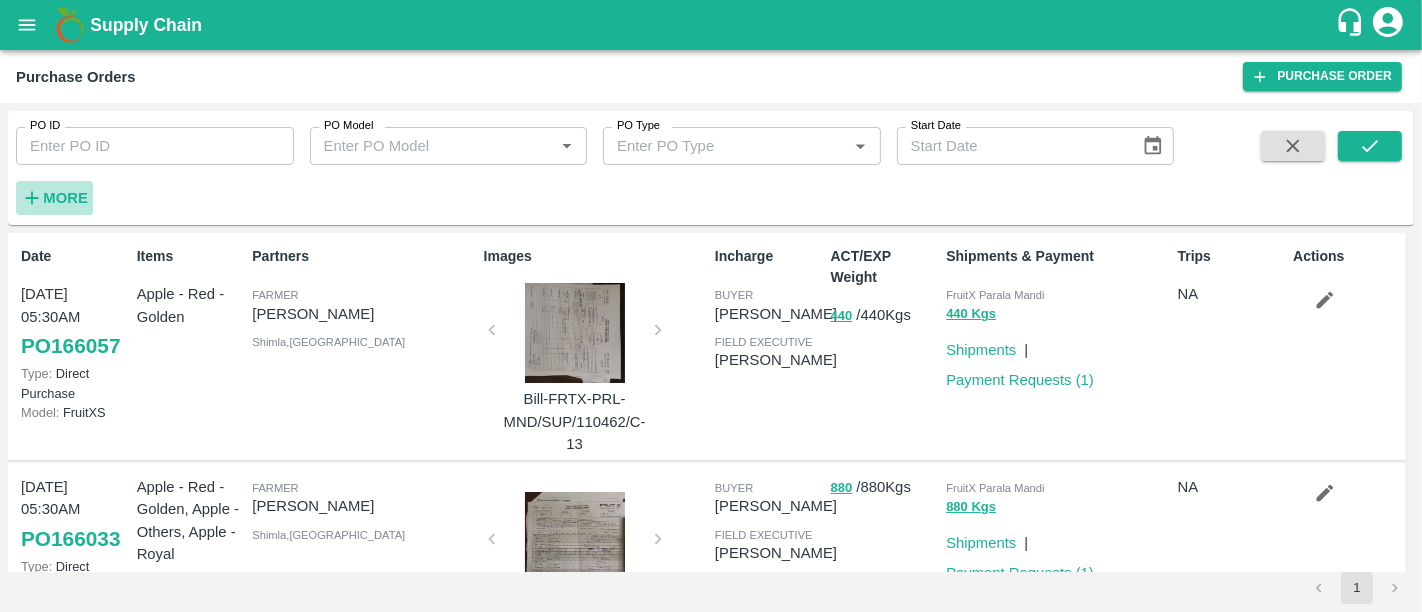 click on "More" at bounding box center (65, 198) 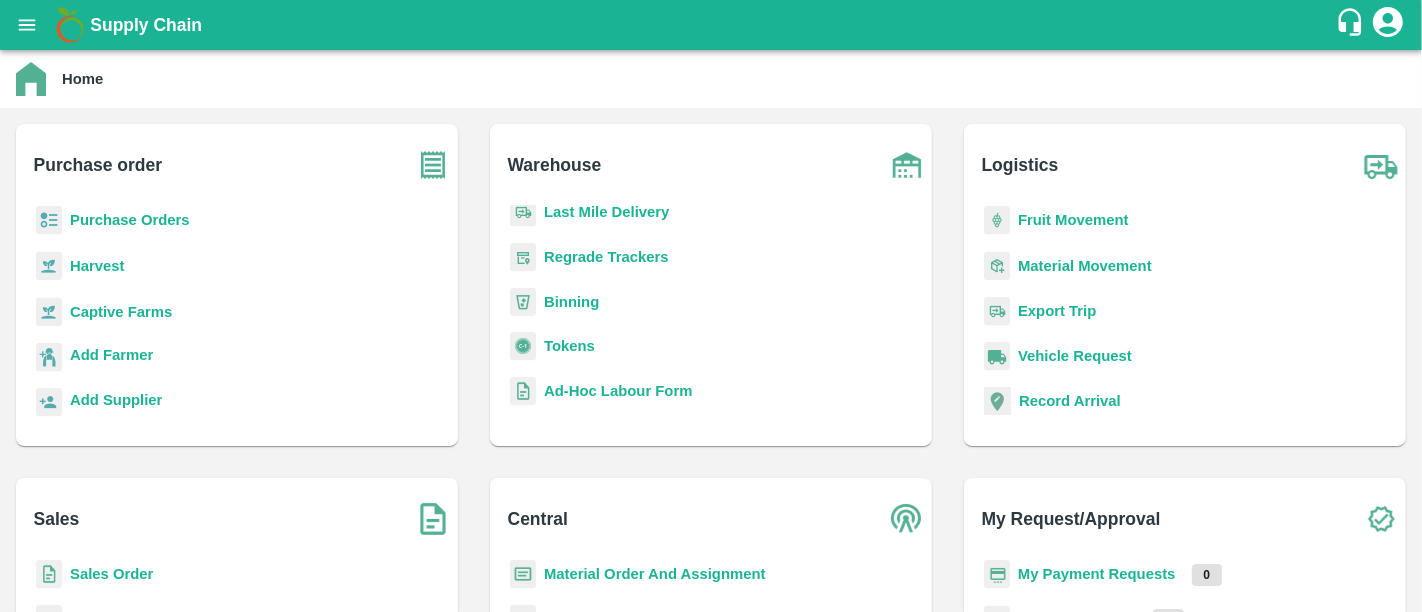 scroll, scrollTop: 0, scrollLeft: 0, axis: both 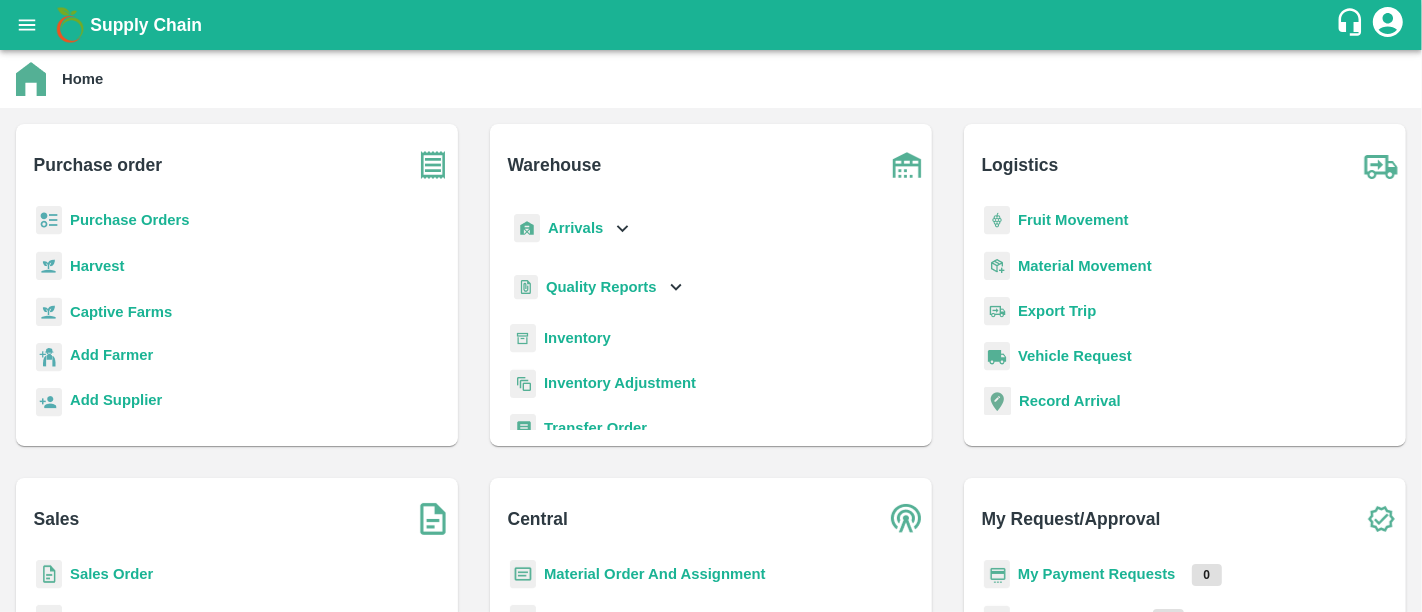 click on "Sales Order" at bounding box center [111, 574] 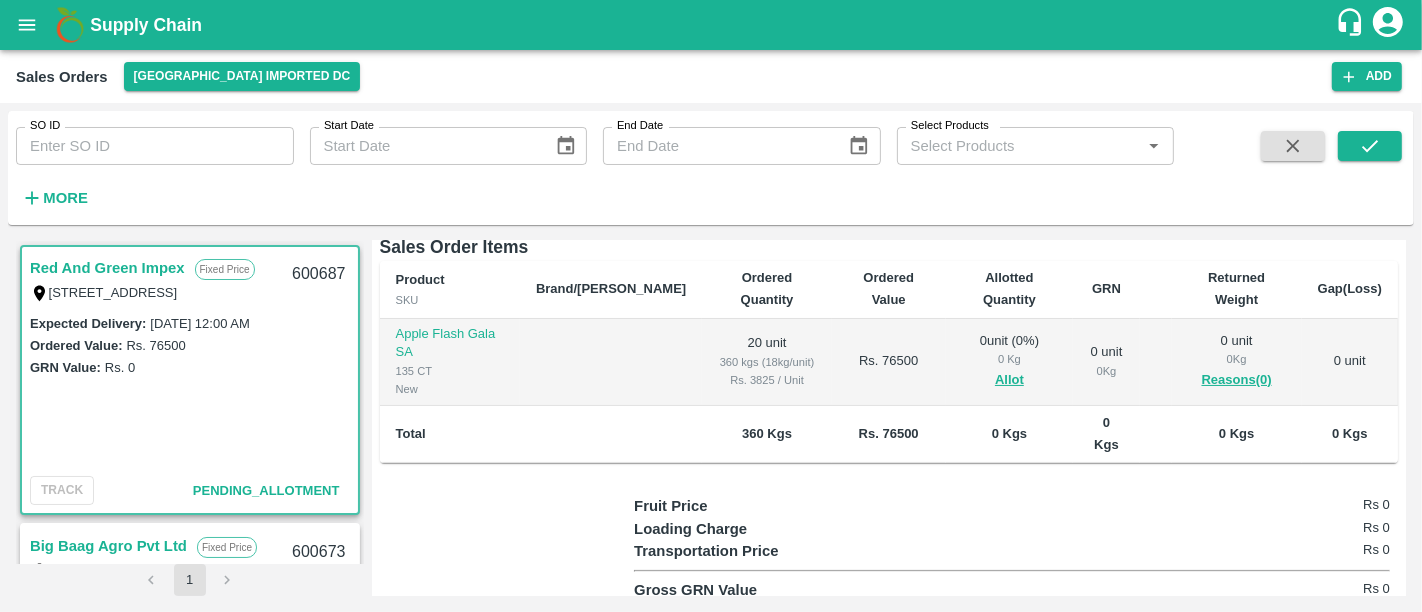scroll, scrollTop: 296, scrollLeft: 0, axis: vertical 